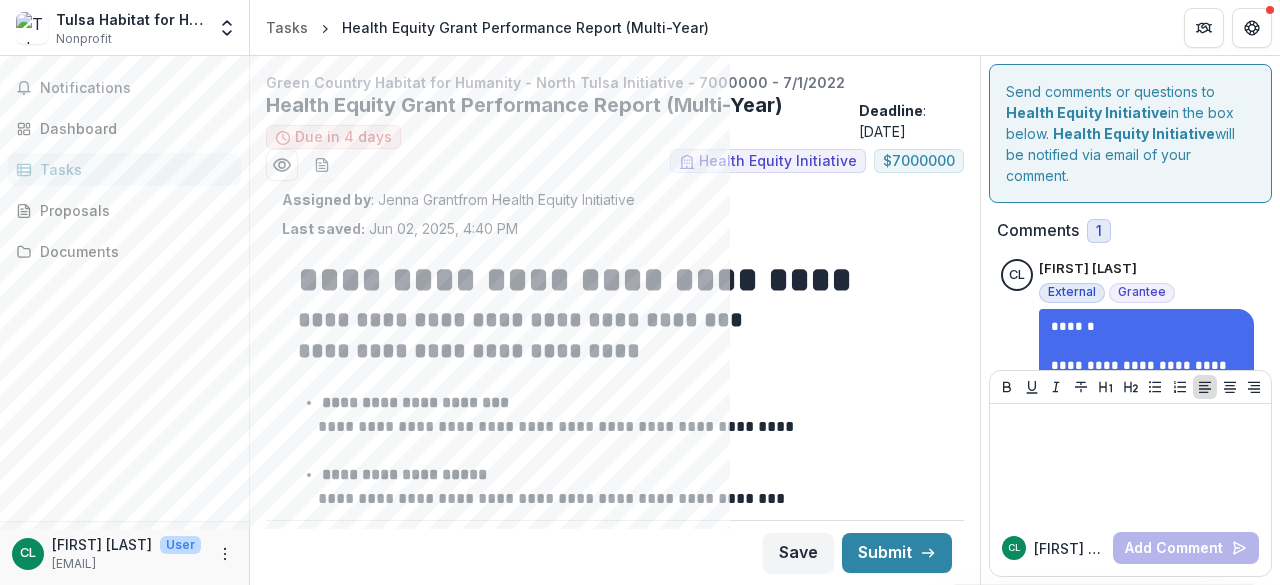 scroll, scrollTop: 0, scrollLeft: 0, axis: both 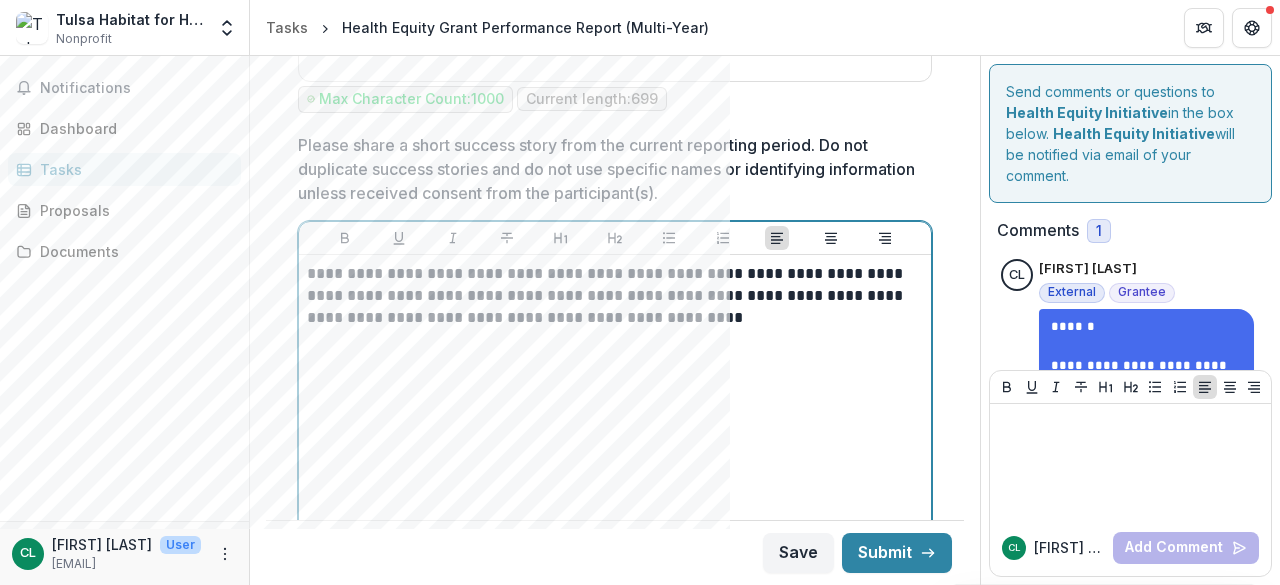 click on "**********" at bounding box center [612, 296] 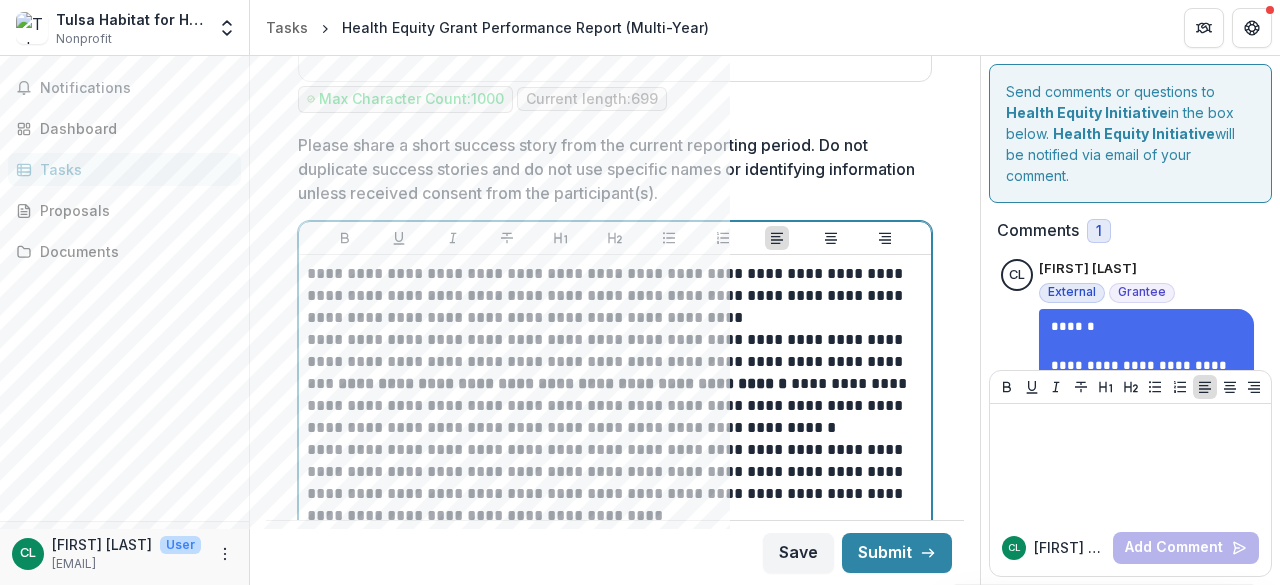 click on "**********" at bounding box center (612, 384) 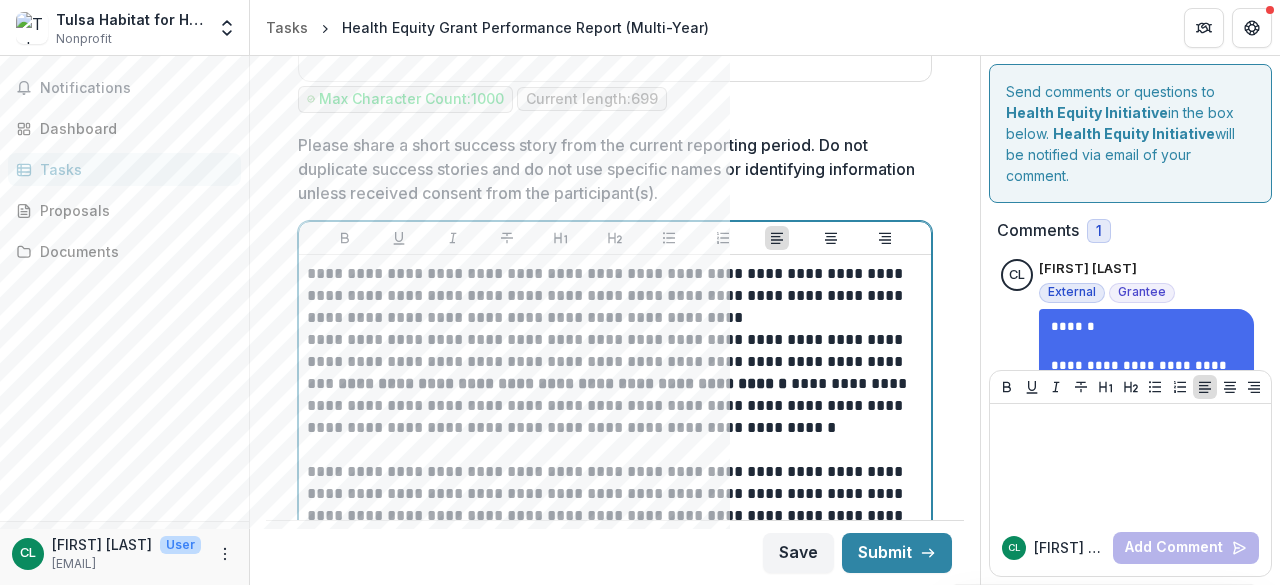 click on "**********" at bounding box center (612, 296) 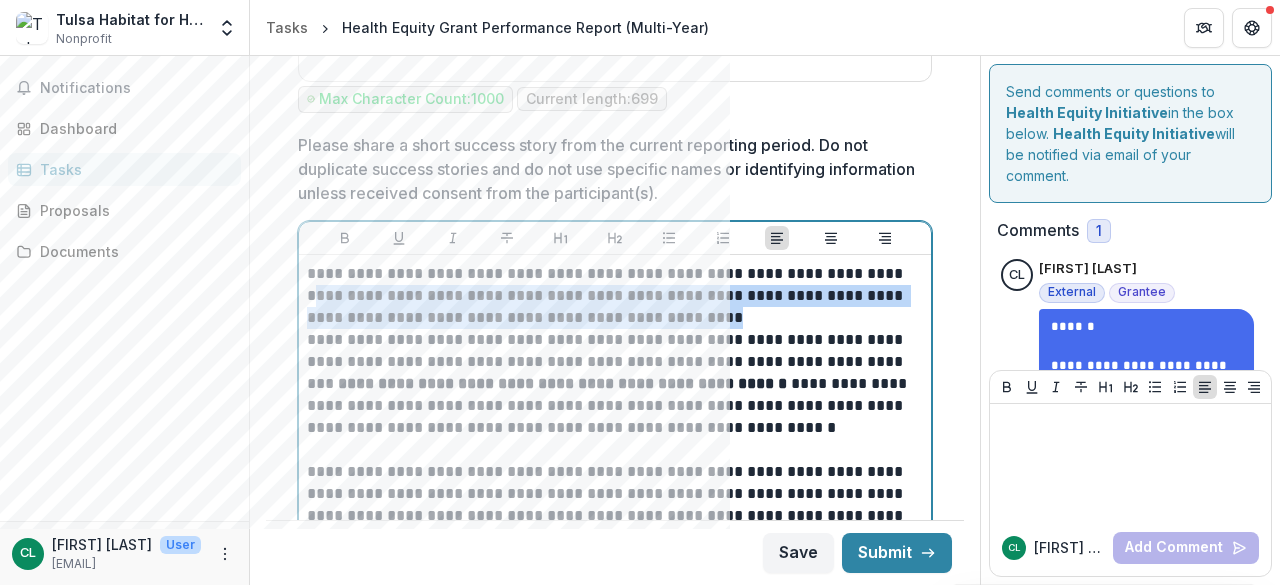 drag, startPoint x: 310, startPoint y: 266, endPoint x: 750, endPoint y: 286, distance: 440.4543 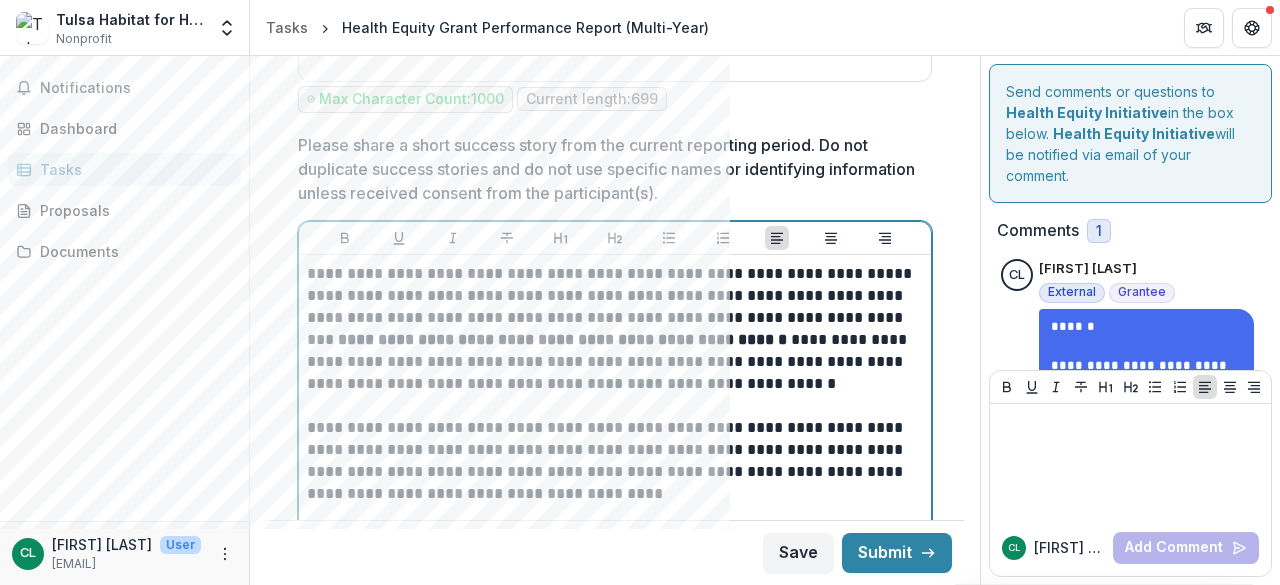 click on "**********" at bounding box center [612, 461] 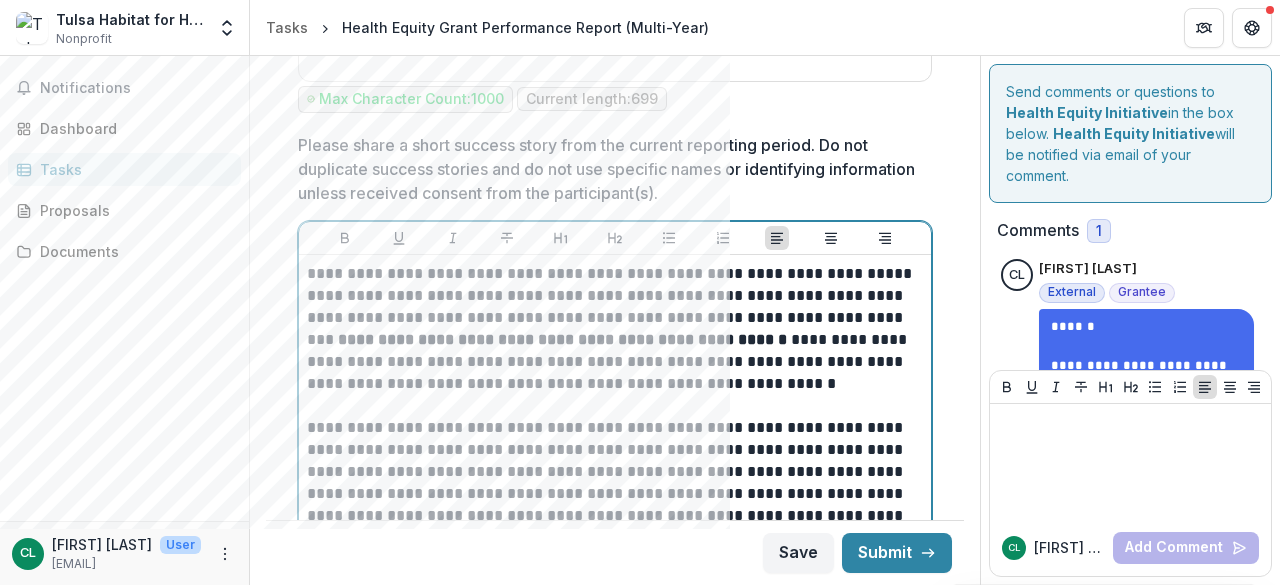 type 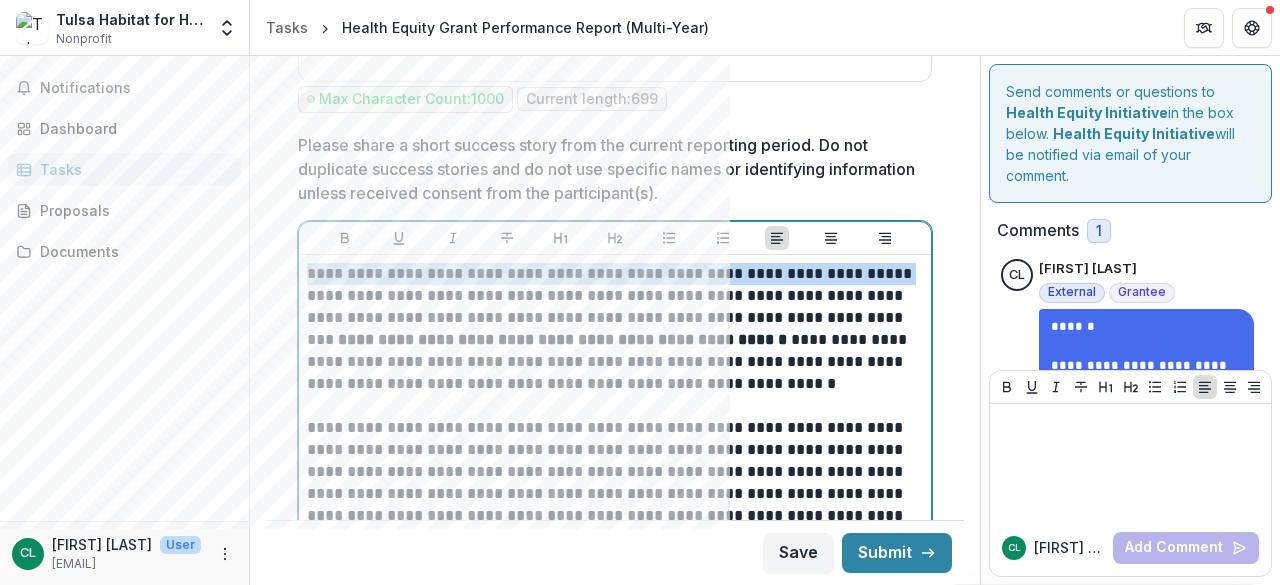 drag, startPoint x: 914, startPoint y: 243, endPoint x: 286, endPoint y: 233, distance: 628.0796 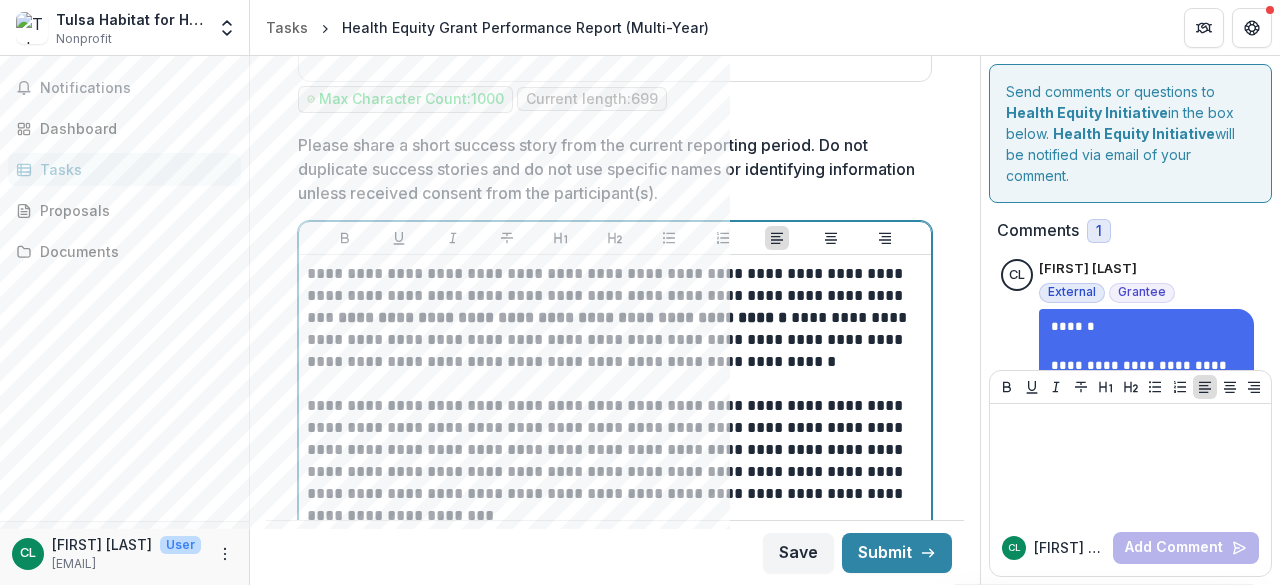 click on "**********" at bounding box center (612, 461) 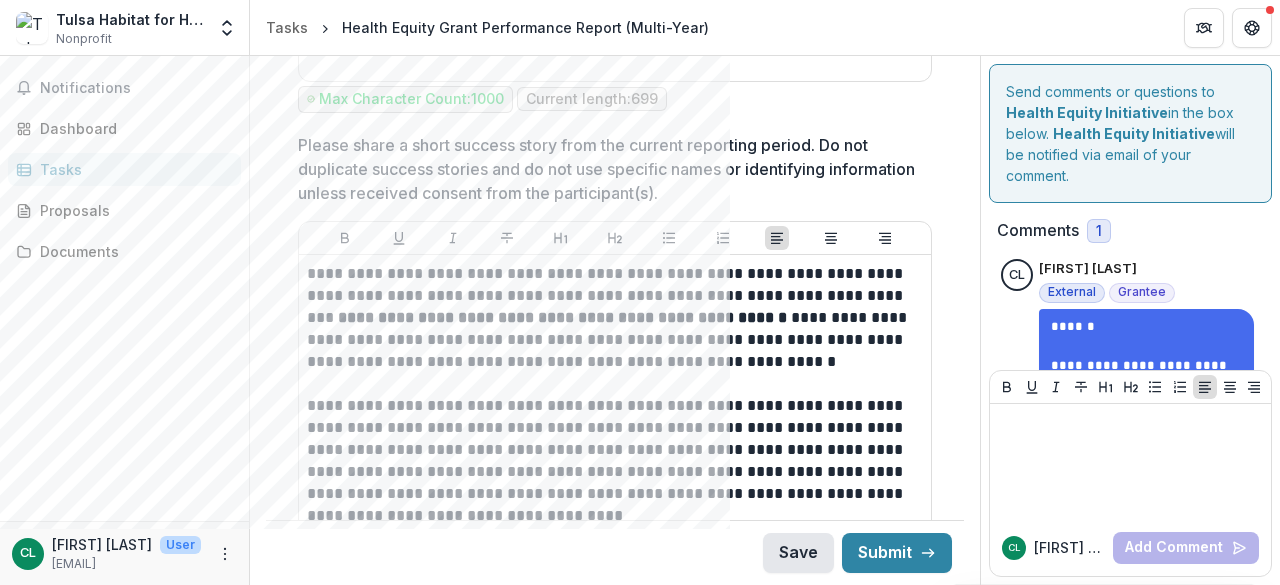 click on "Save" at bounding box center [798, 553] 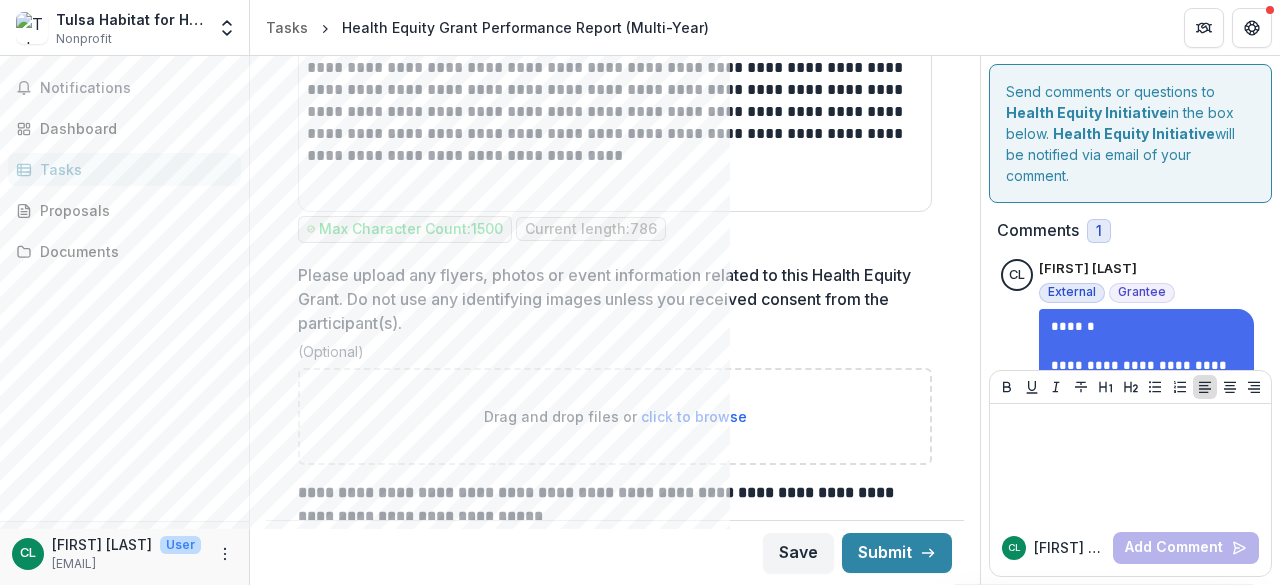 scroll, scrollTop: 6000, scrollLeft: 0, axis: vertical 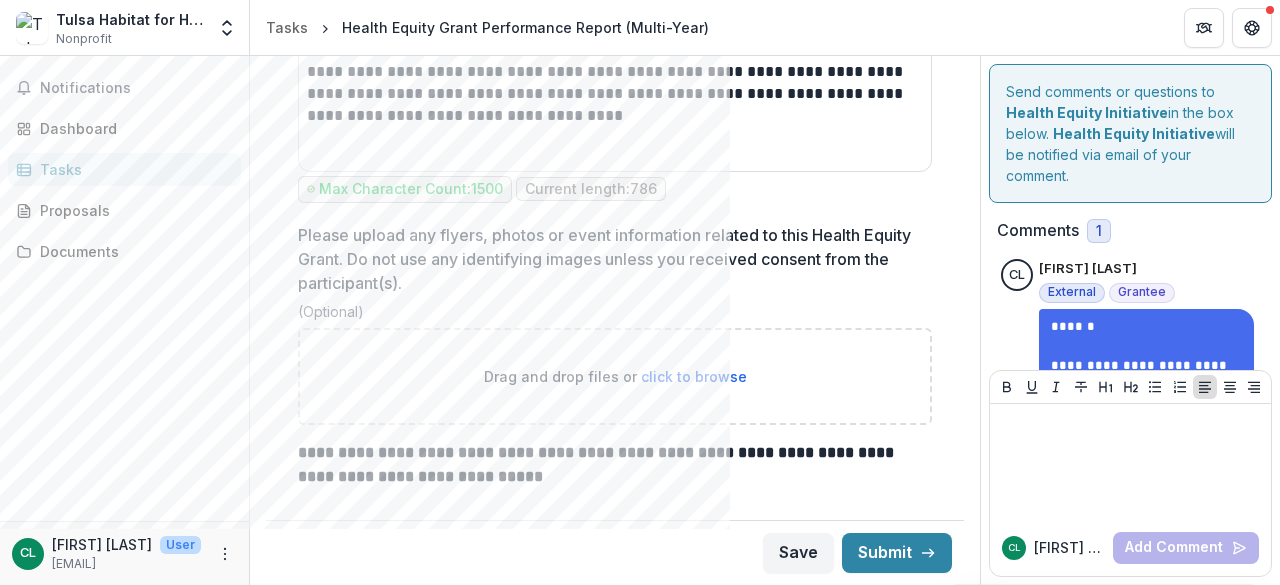 click on "click to browse" at bounding box center [694, 376] 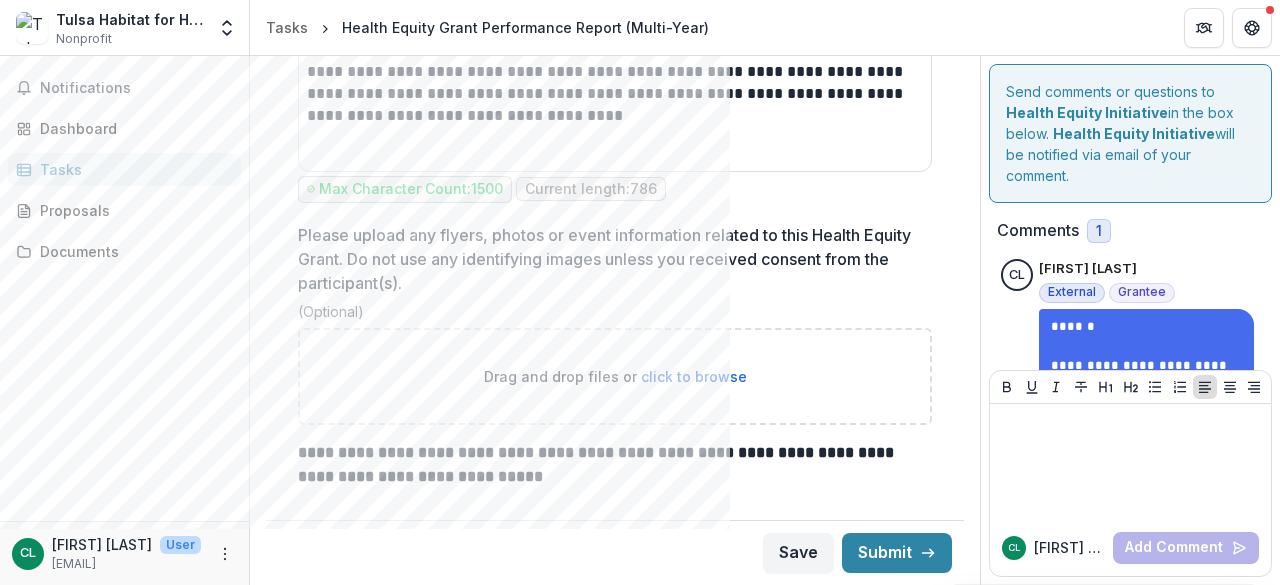 type on "**********" 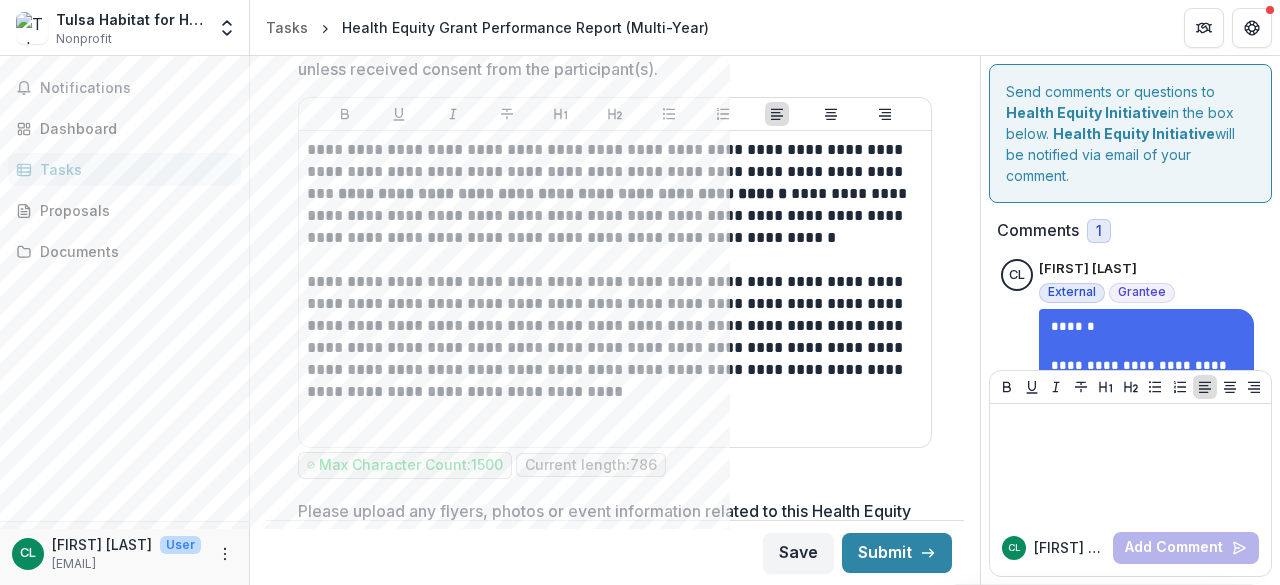 scroll, scrollTop: 5700, scrollLeft: 0, axis: vertical 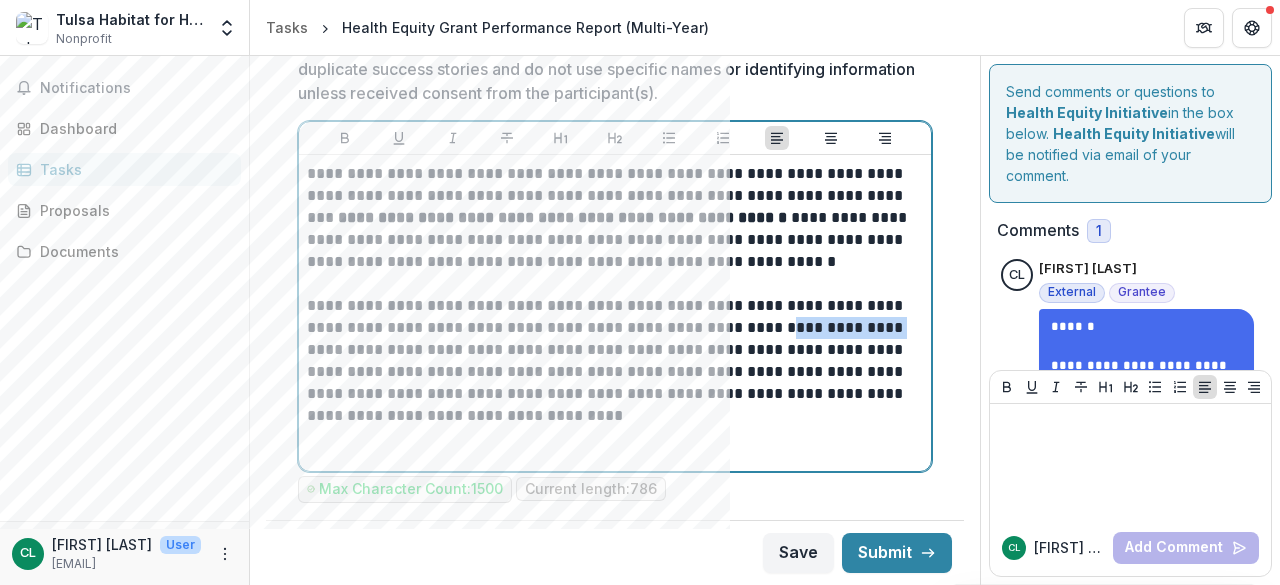 drag, startPoint x: 838, startPoint y: 302, endPoint x: 350, endPoint y: 328, distance: 488.69214 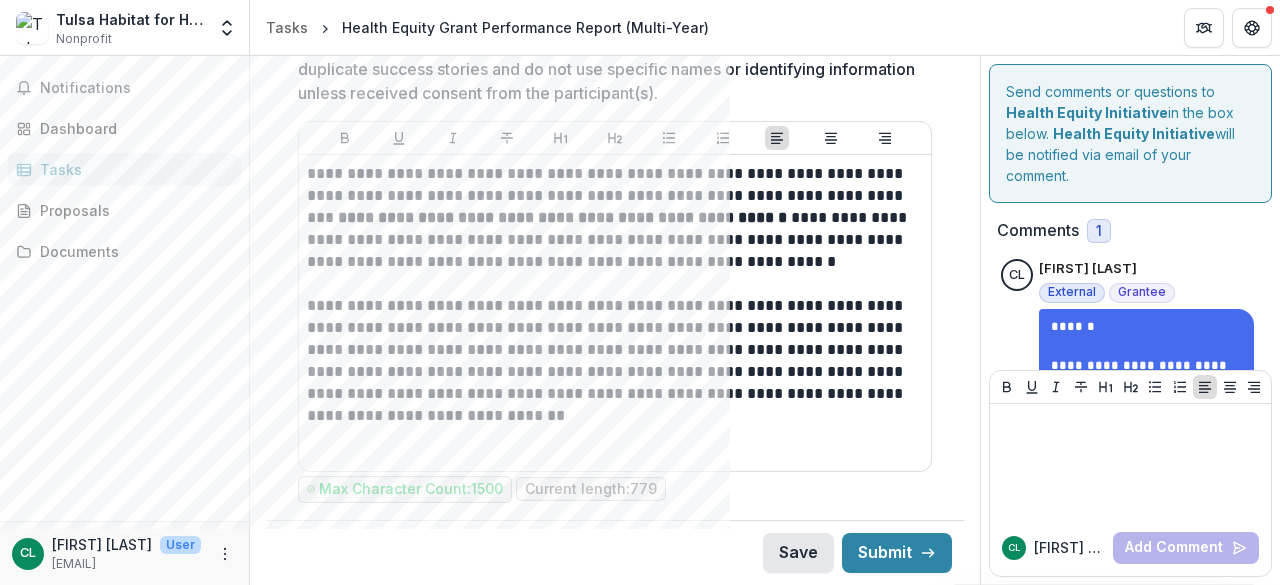 click on "Save" at bounding box center (798, 553) 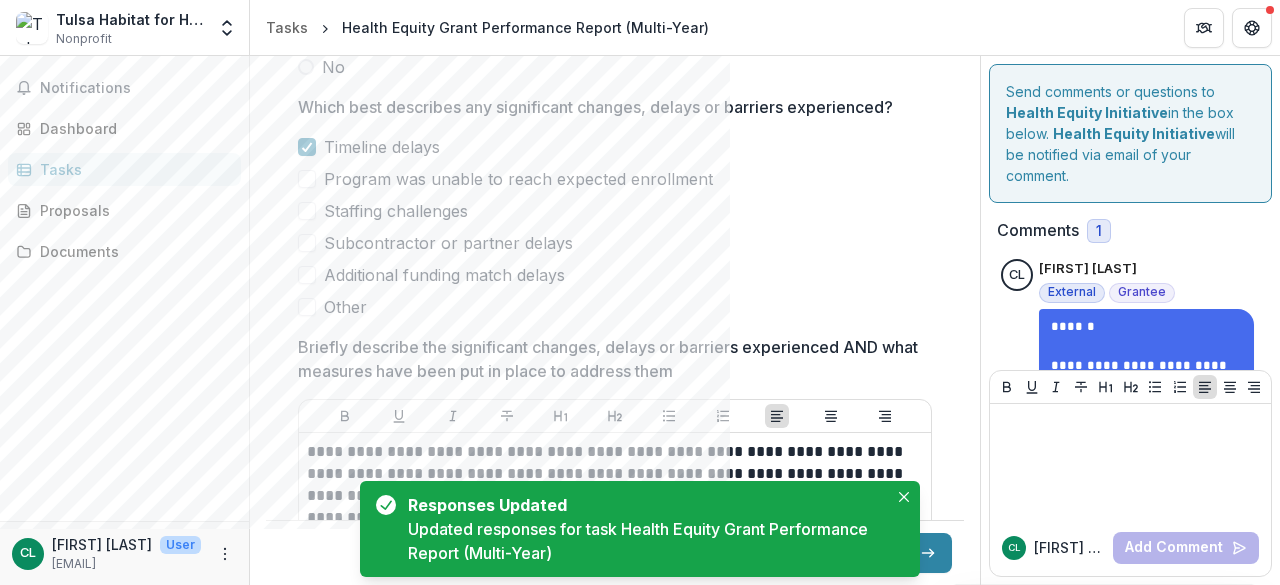 scroll, scrollTop: 4700, scrollLeft: 0, axis: vertical 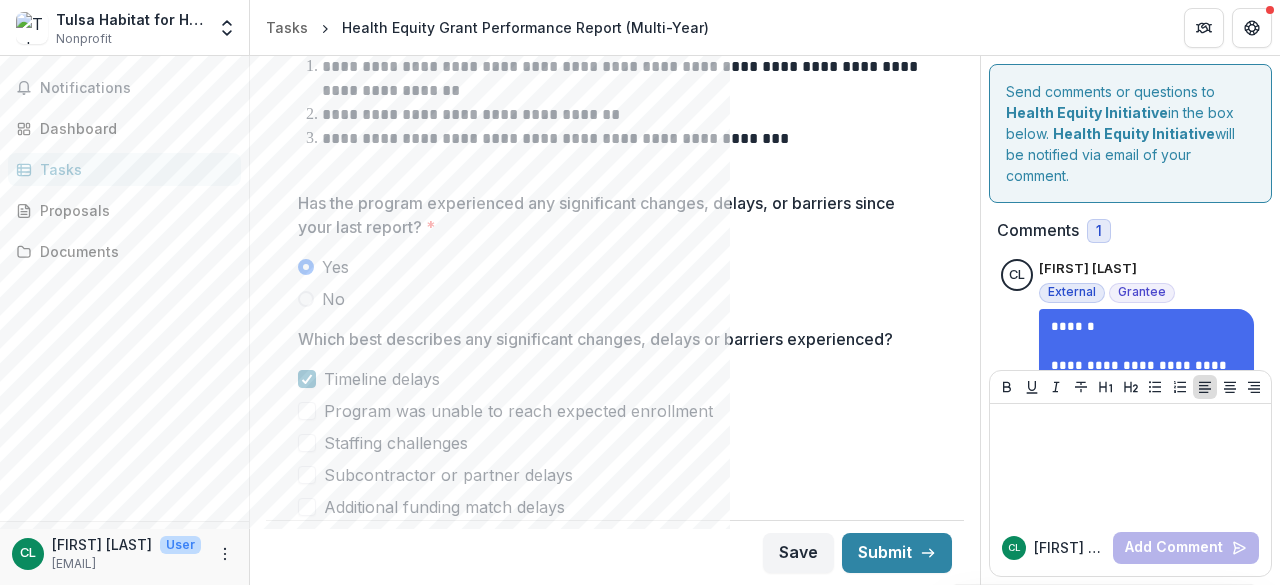 click at bounding box center (307, 475) 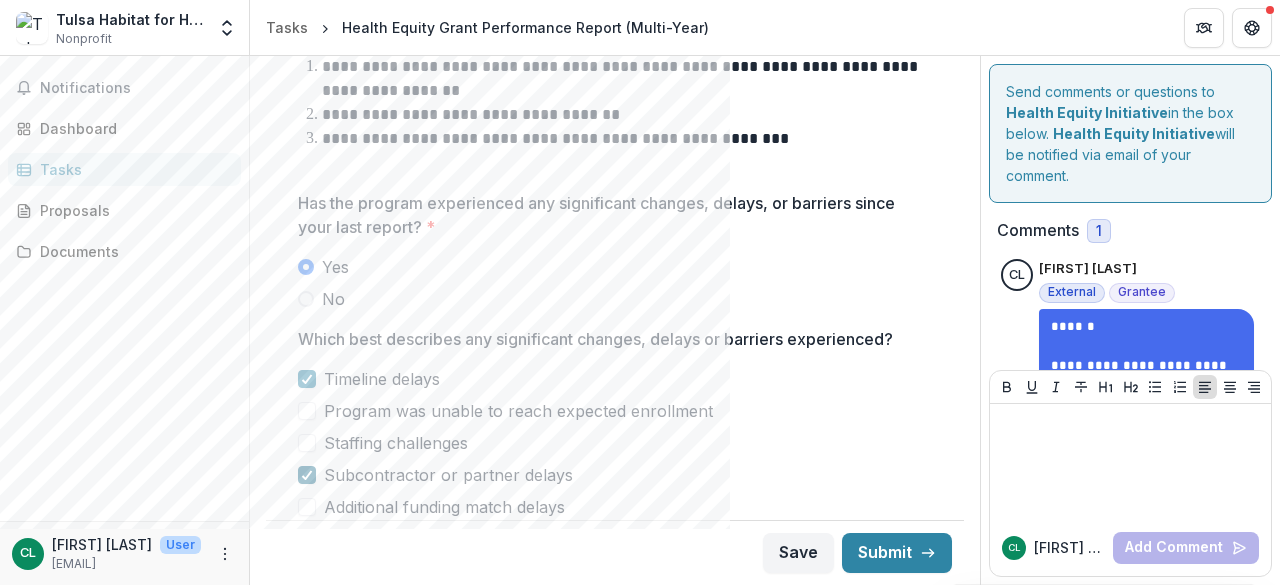 click 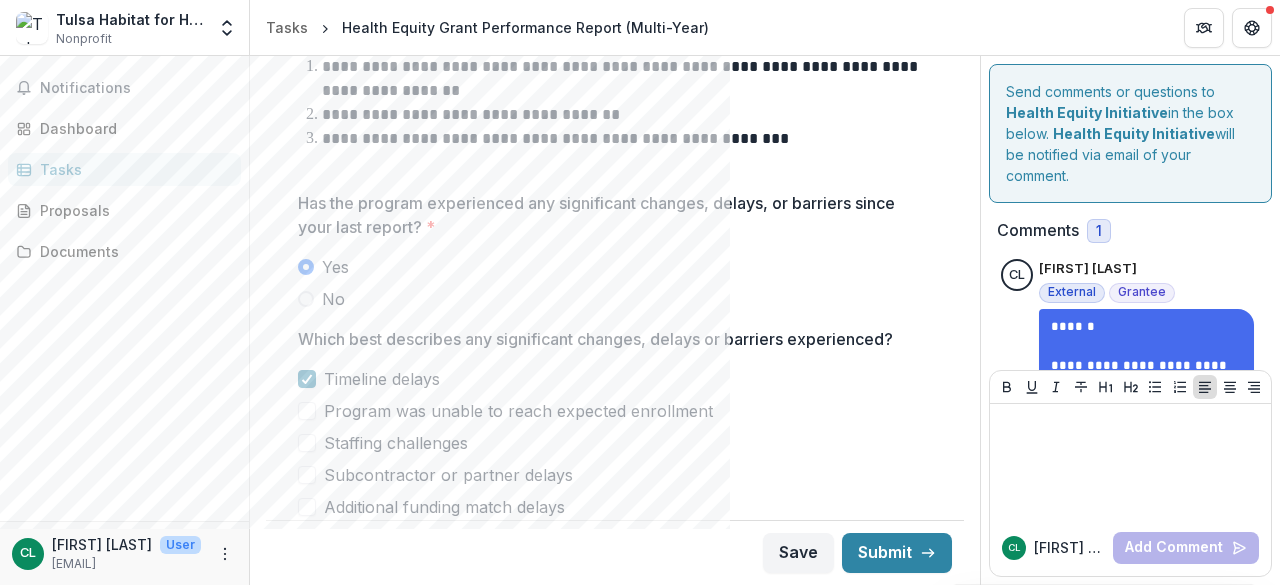 click at bounding box center (307, 475) 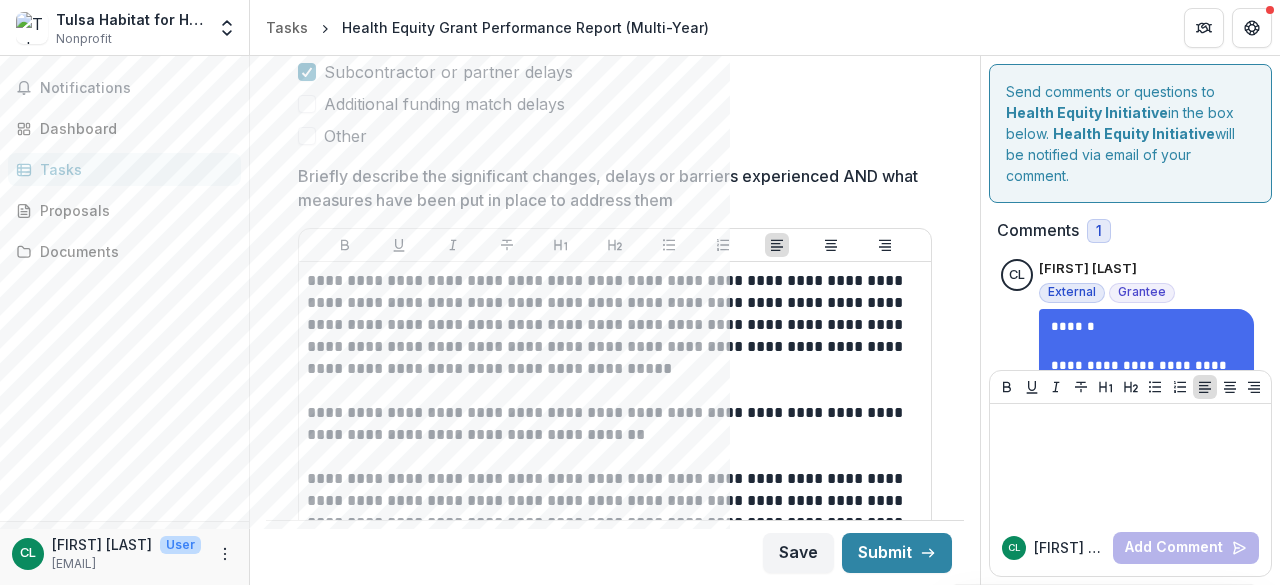 scroll, scrollTop: 5000, scrollLeft: 0, axis: vertical 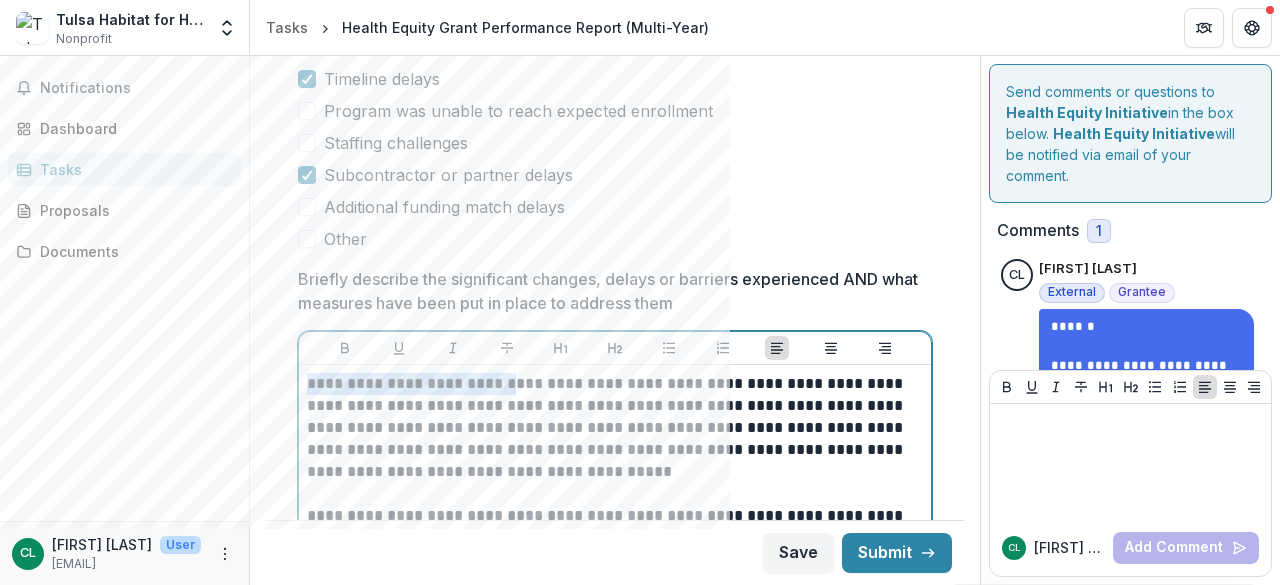 drag, startPoint x: 503, startPoint y: 365, endPoint x: 299, endPoint y: 363, distance: 204.0098 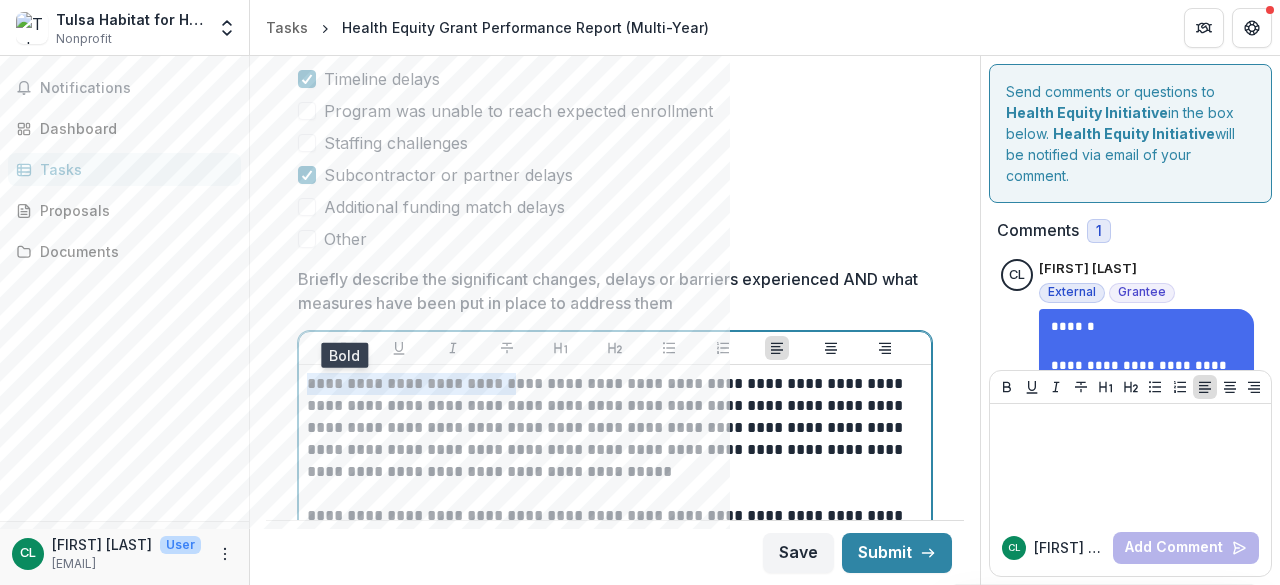 click 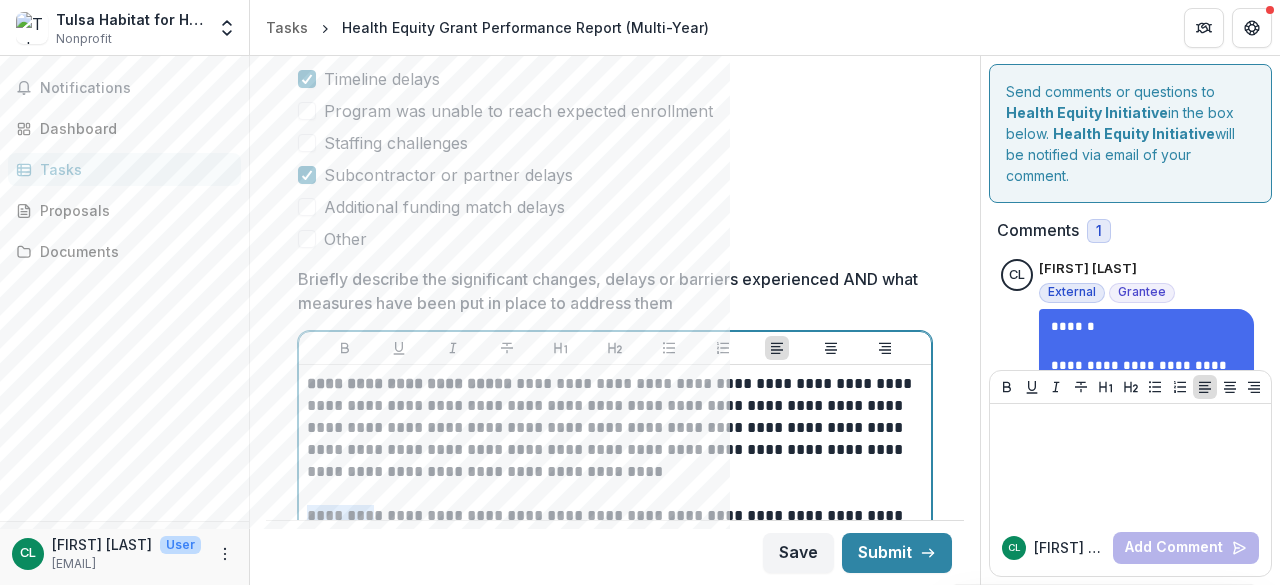 drag, startPoint x: 370, startPoint y: 488, endPoint x: 293, endPoint y: 481, distance: 77.31753 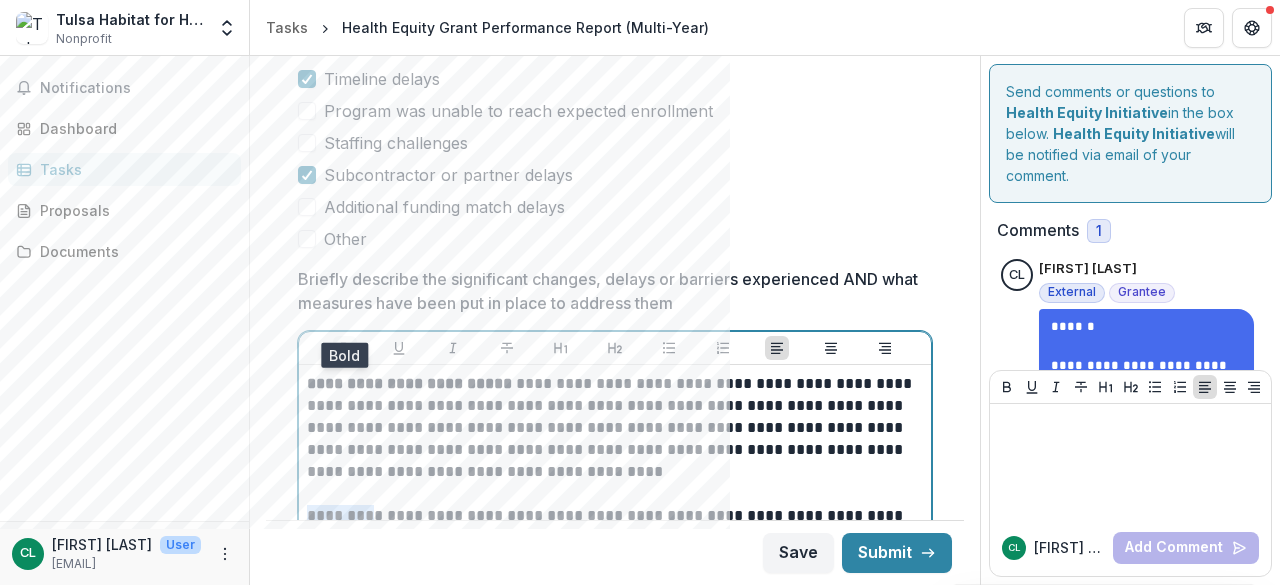 click at bounding box center (345, 348) 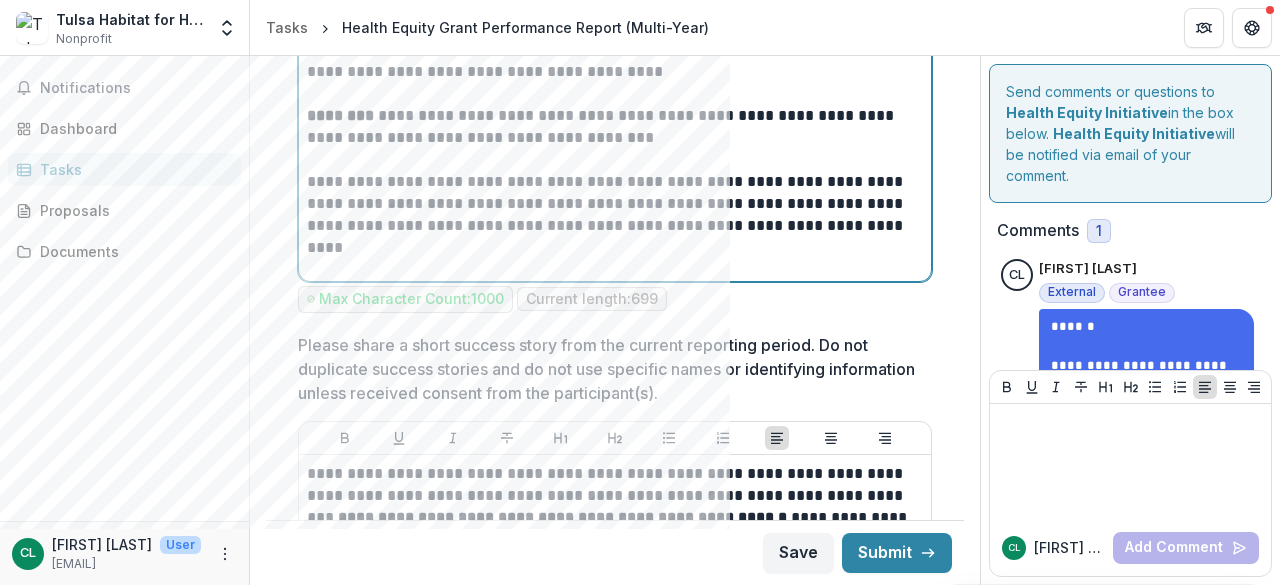 scroll, scrollTop: 5300, scrollLeft: 0, axis: vertical 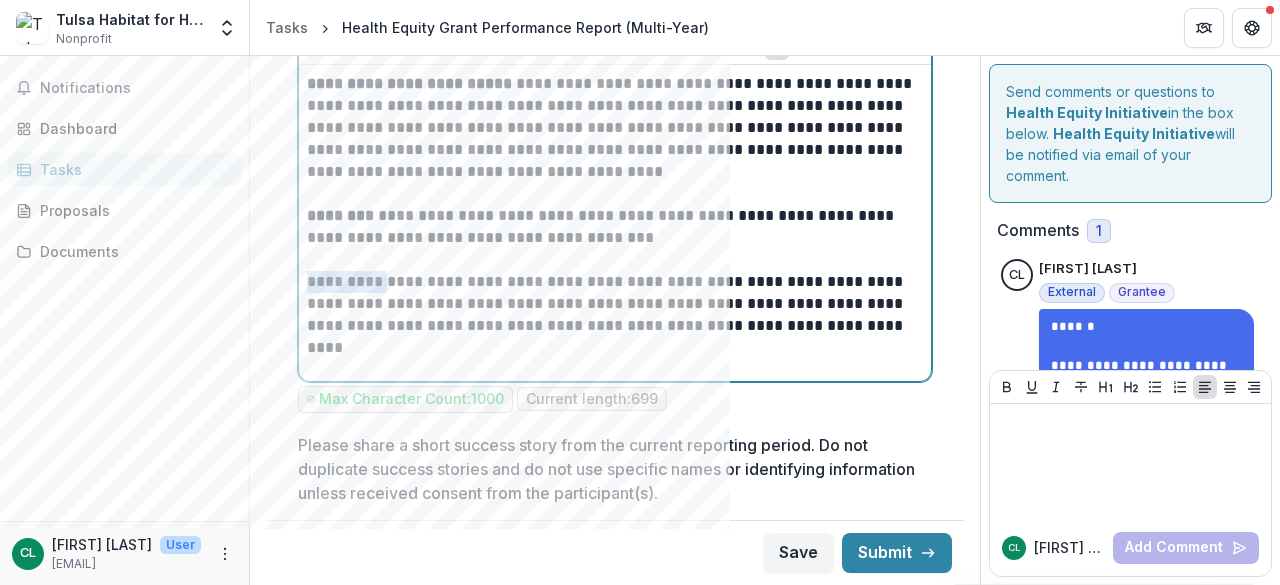 drag, startPoint x: 376, startPoint y: 259, endPoint x: 282, endPoint y: 257, distance: 94.02127 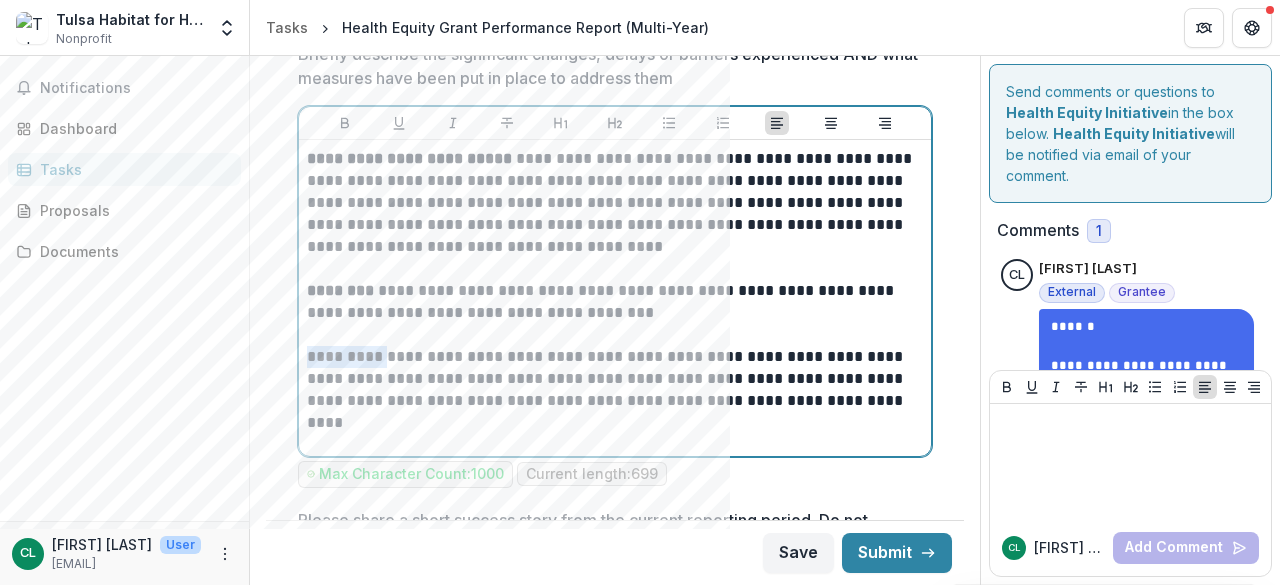 scroll, scrollTop: 5000, scrollLeft: 0, axis: vertical 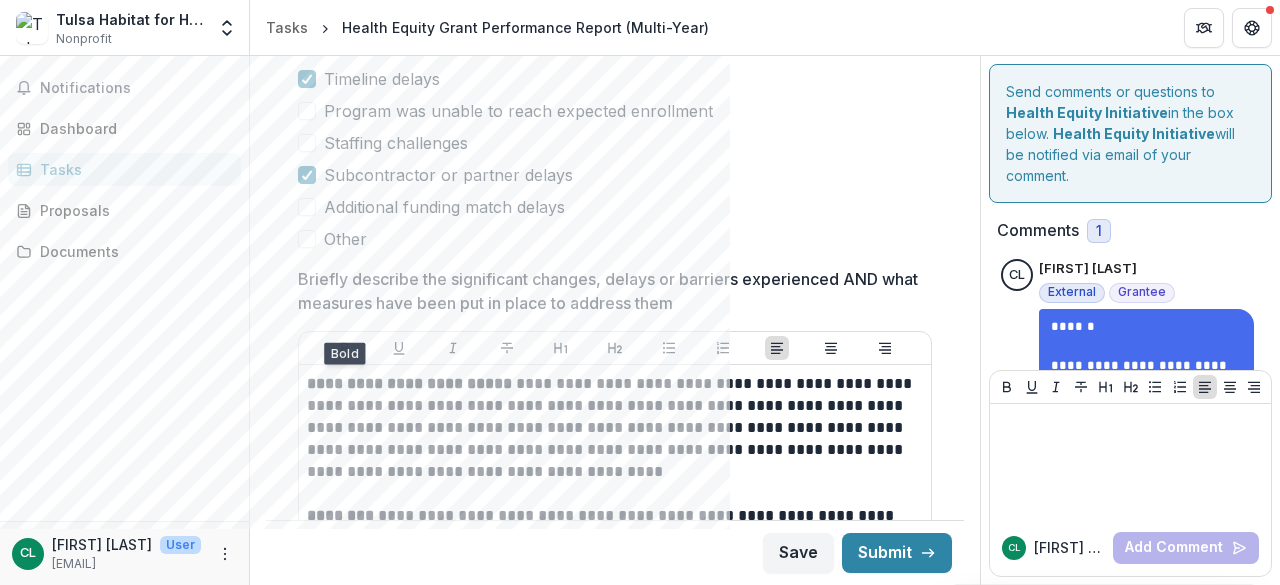 click at bounding box center [615, 348] 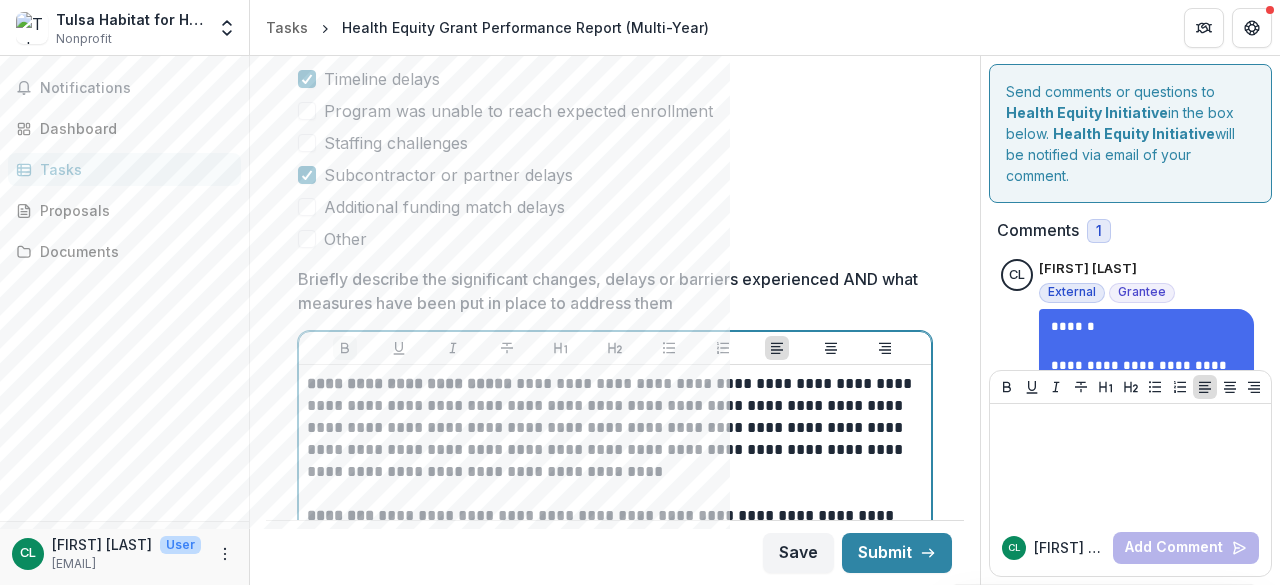 click 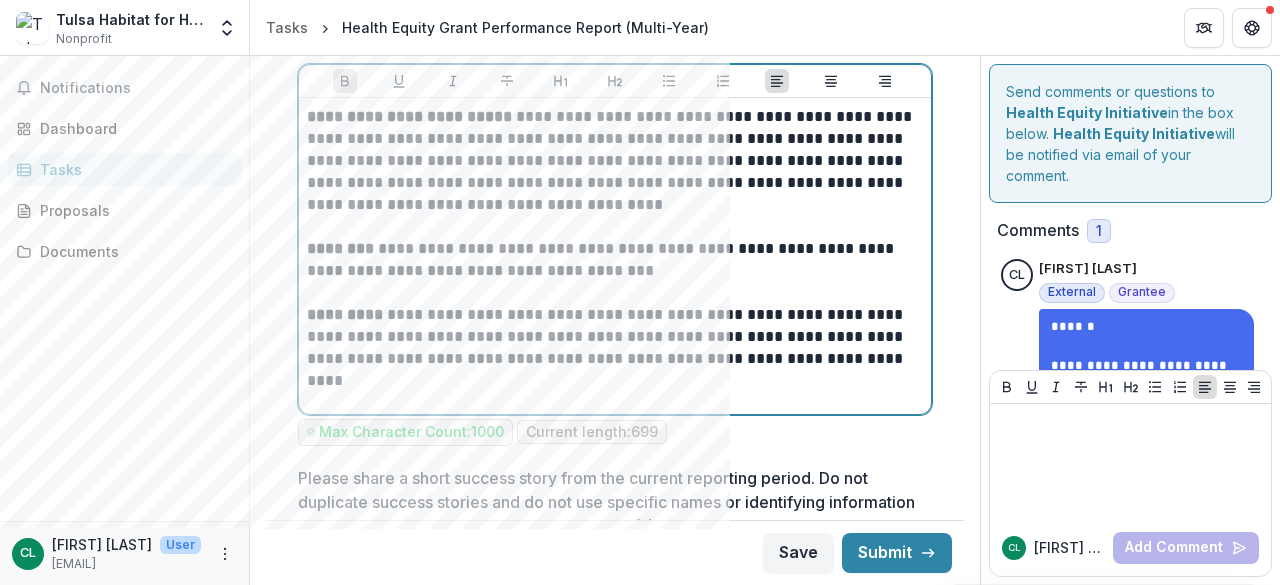 scroll, scrollTop: 5300, scrollLeft: 0, axis: vertical 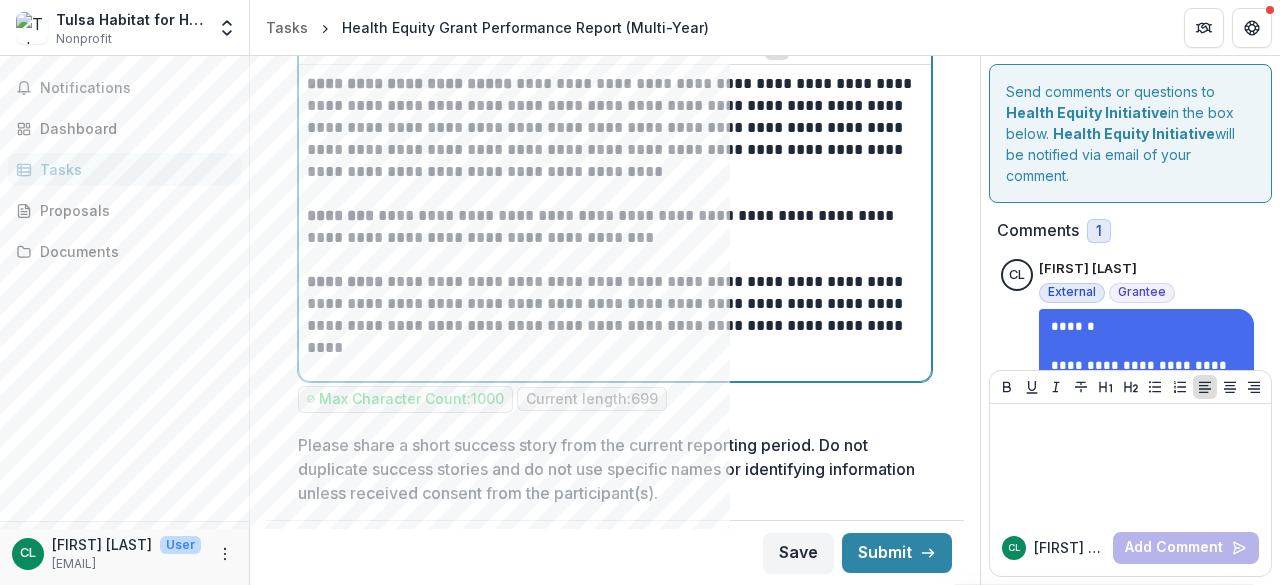 click on "**********" at bounding box center (612, 304) 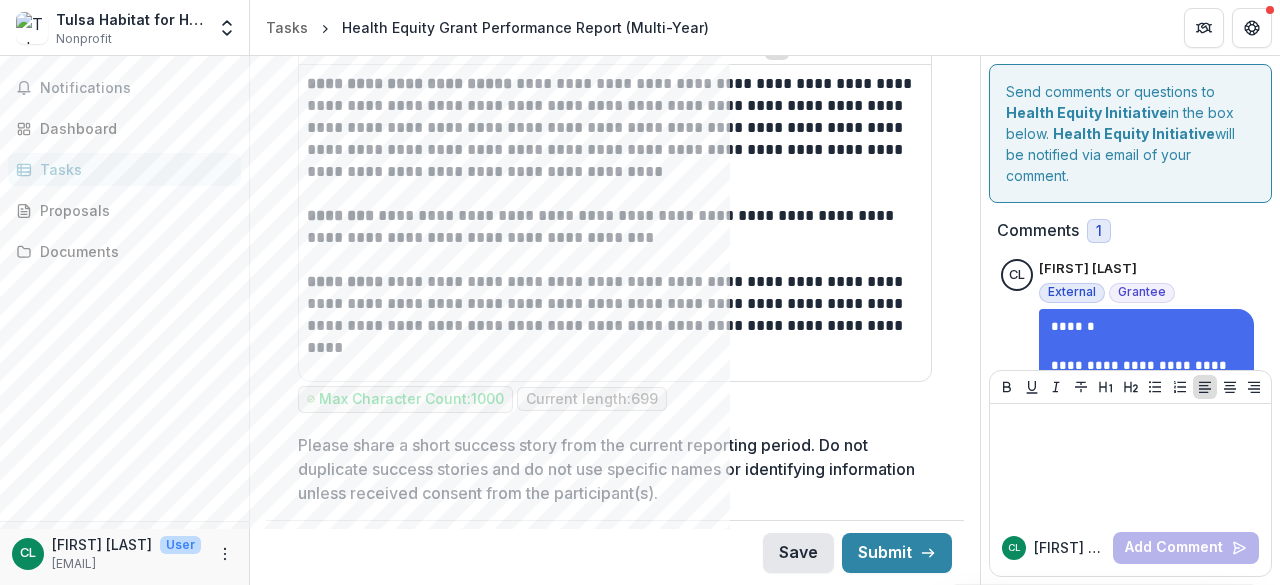 click on "Save" at bounding box center [798, 553] 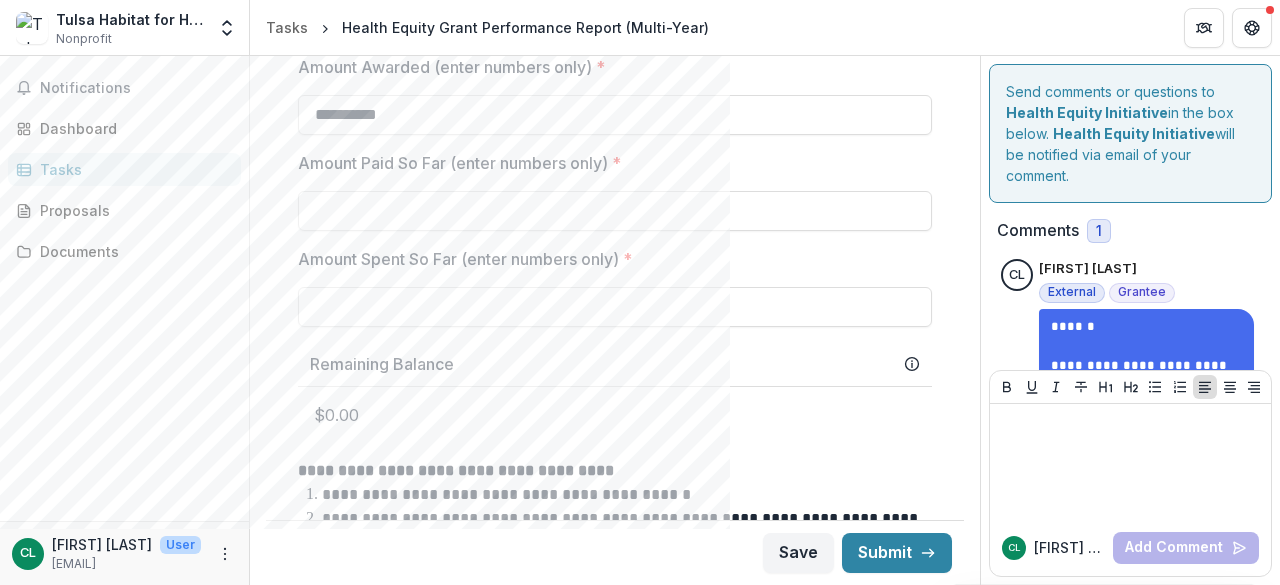 scroll, scrollTop: 823, scrollLeft: 0, axis: vertical 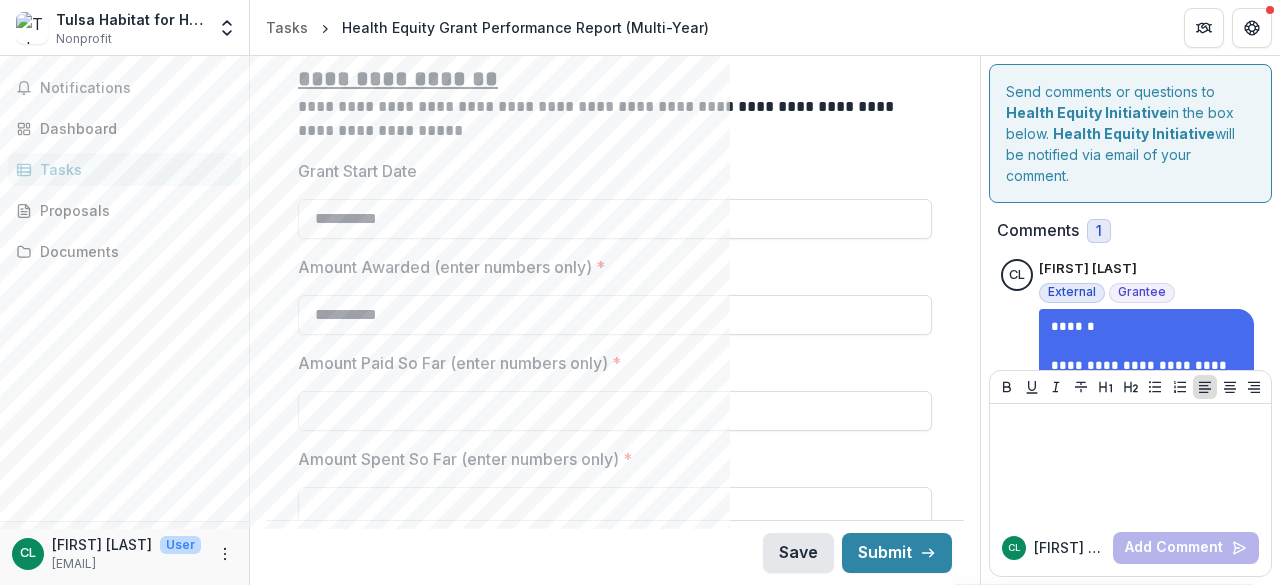 click on "Save" at bounding box center (798, 553) 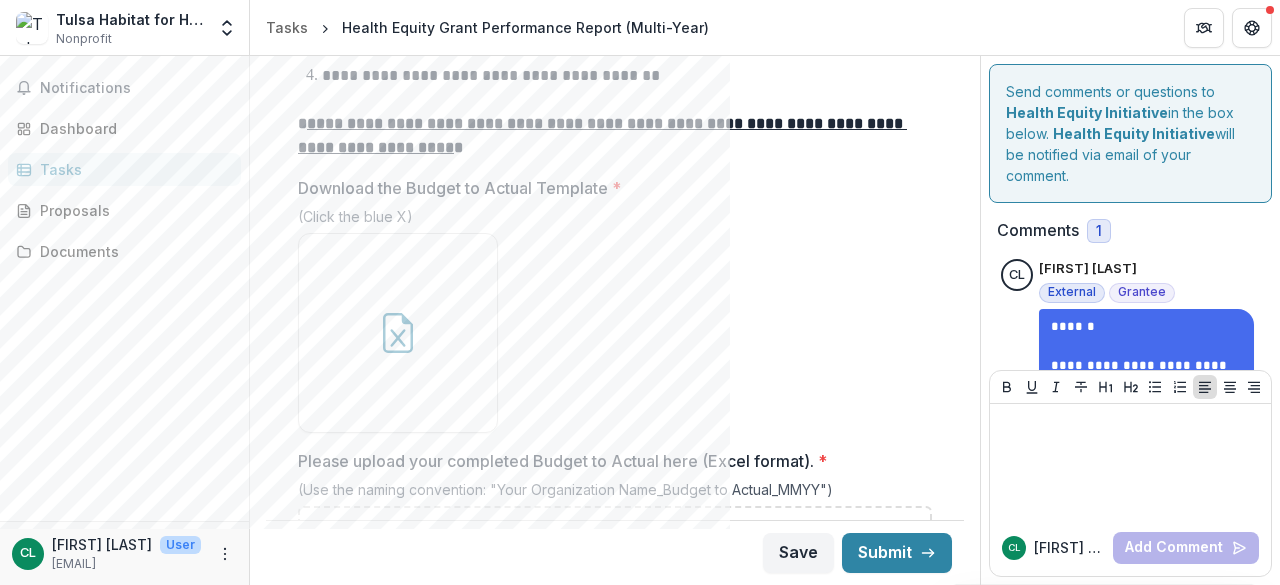 scroll, scrollTop: 1500, scrollLeft: 0, axis: vertical 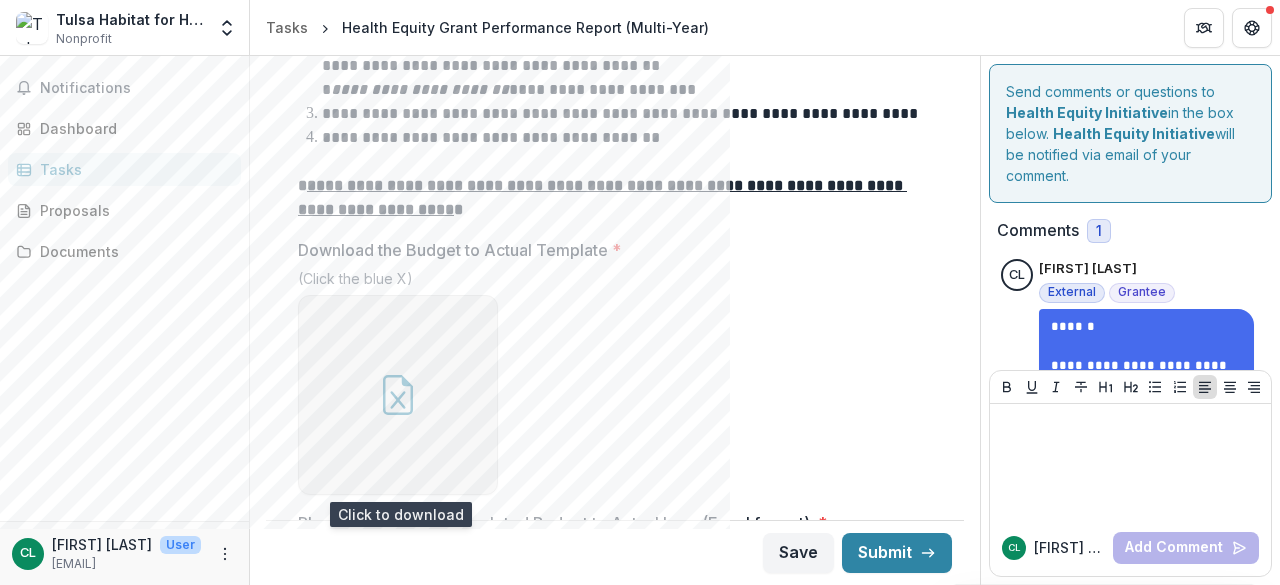 click 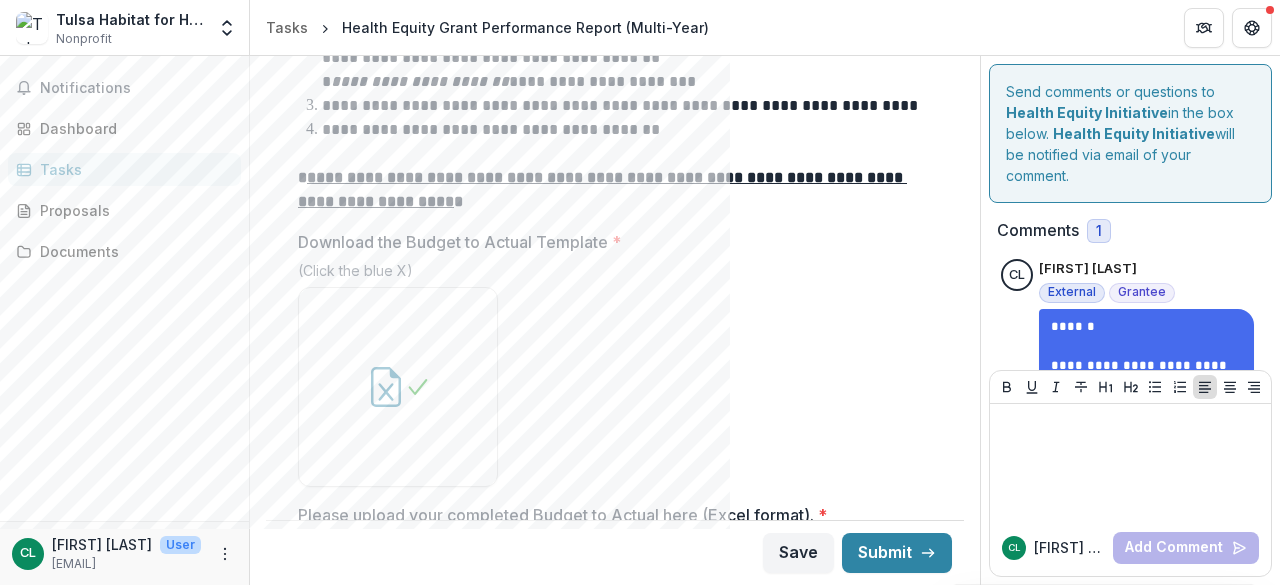scroll, scrollTop: 1323, scrollLeft: 0, axis: vertical 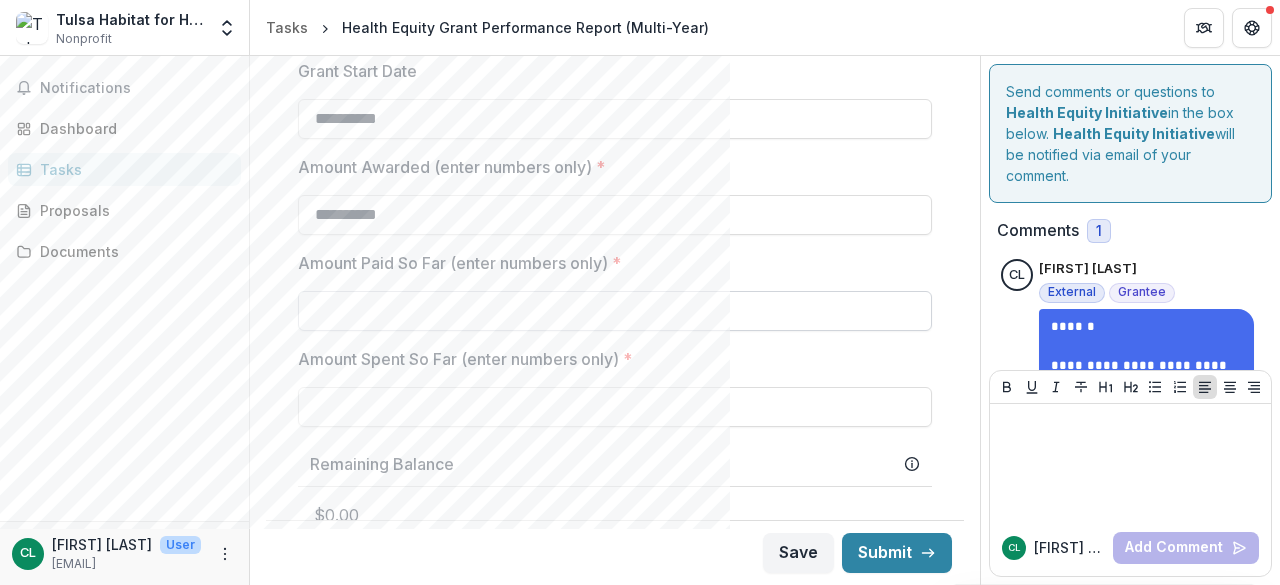 click on "Amount Paid So Far (enter numbers only) *" at bounding box center (615, 311) 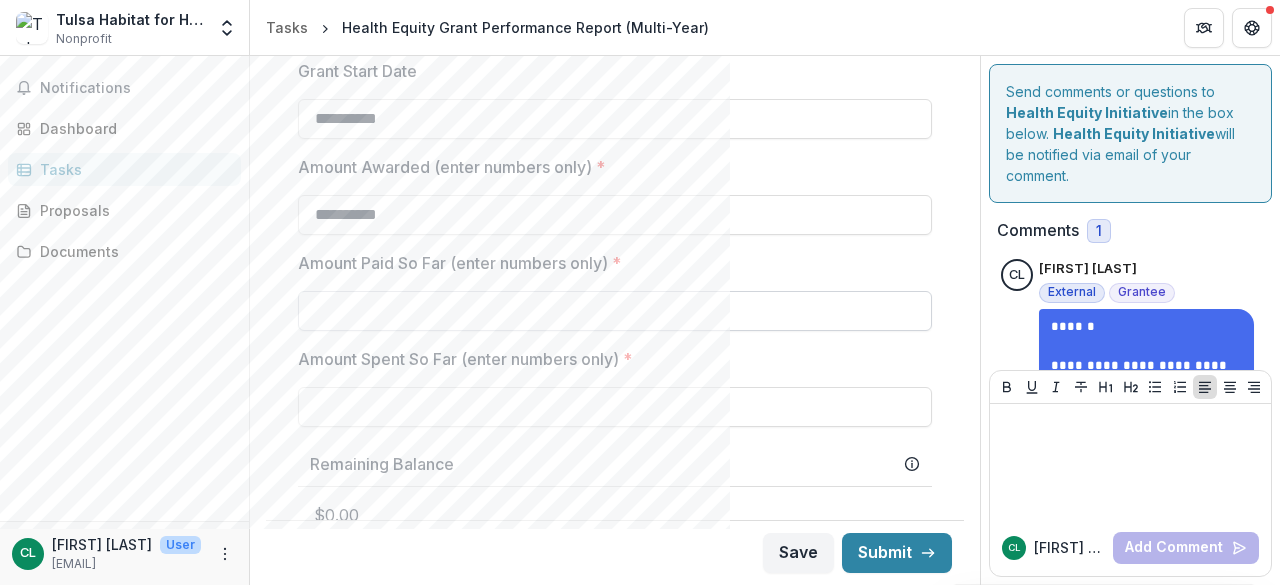 click on "Amount Paid So Far (enter numbers only) *" at bounding box center [615, 311] 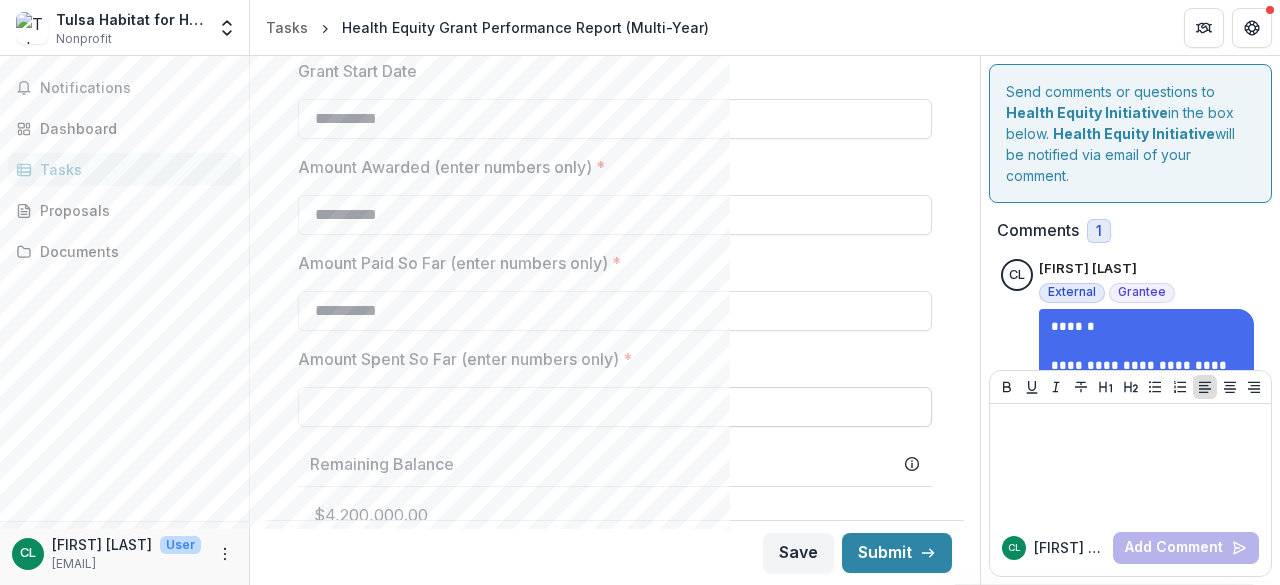 type on "**********" 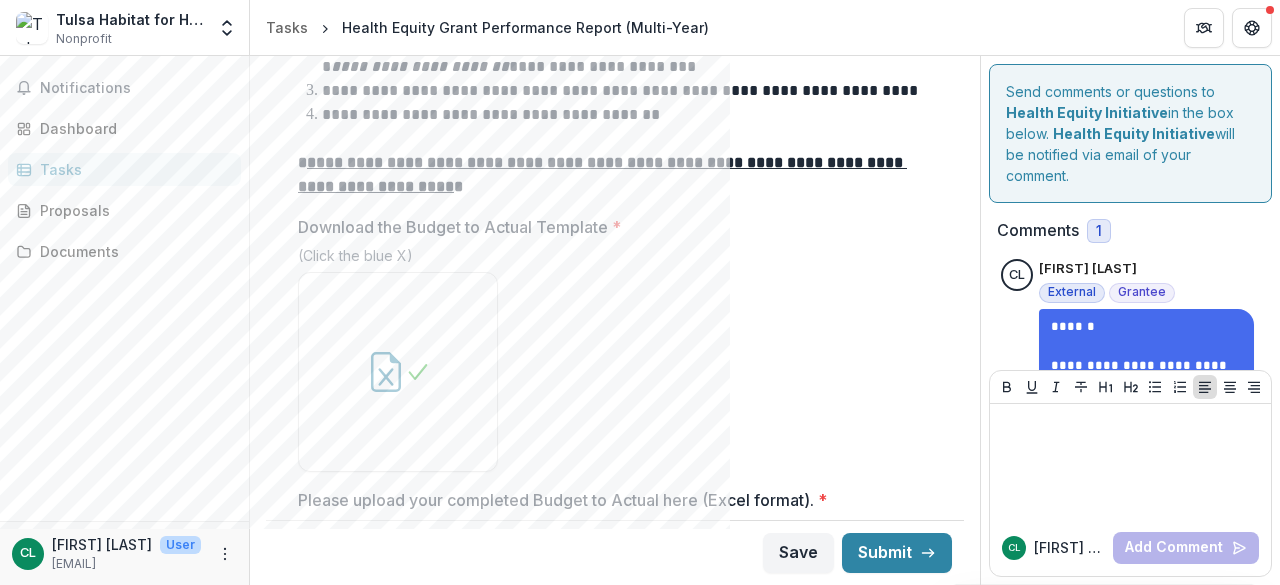 scroll, scrollTop: 1823, scrollLeft: 0, axis: vertical 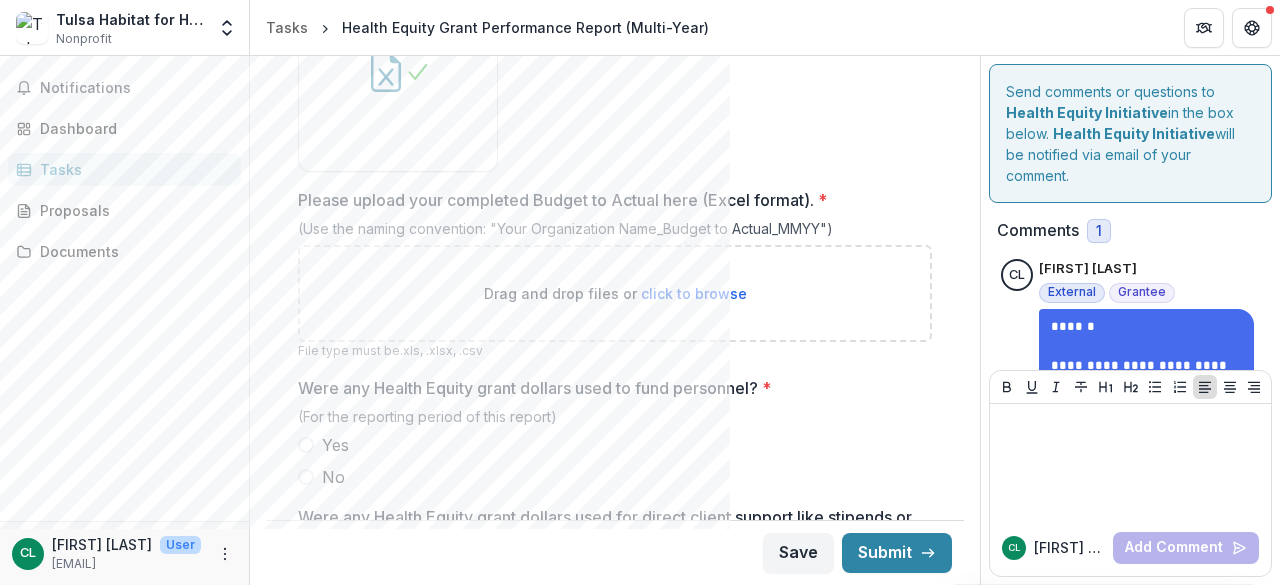 type on "**********" 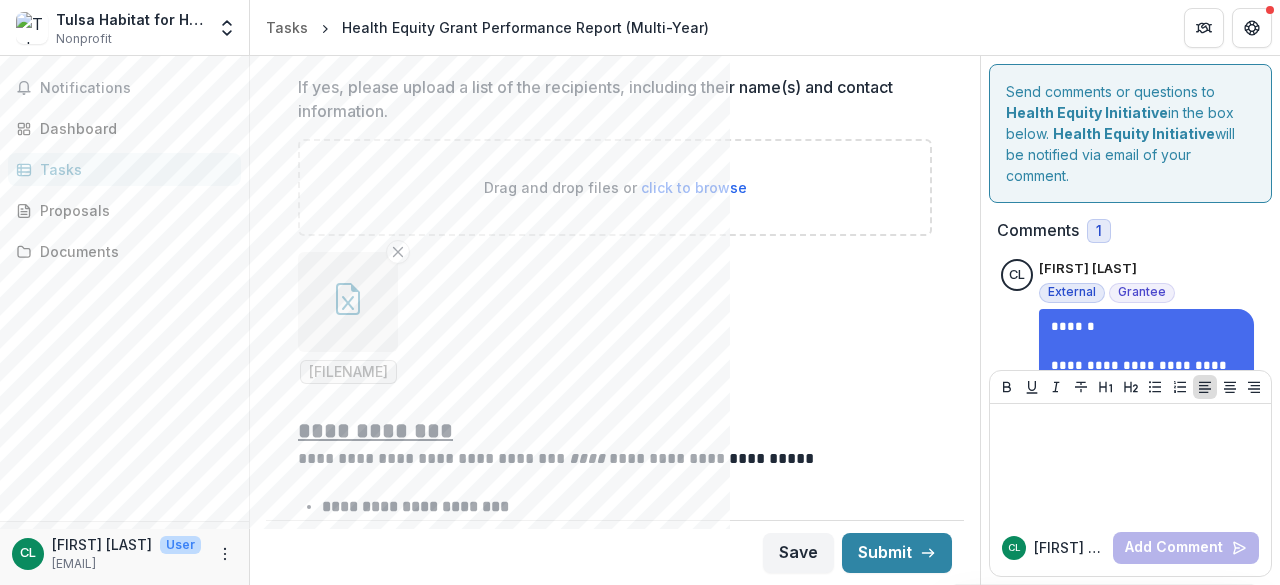 scroll, scrollTop: 2423, scrollLeft: 0, axis: vertical 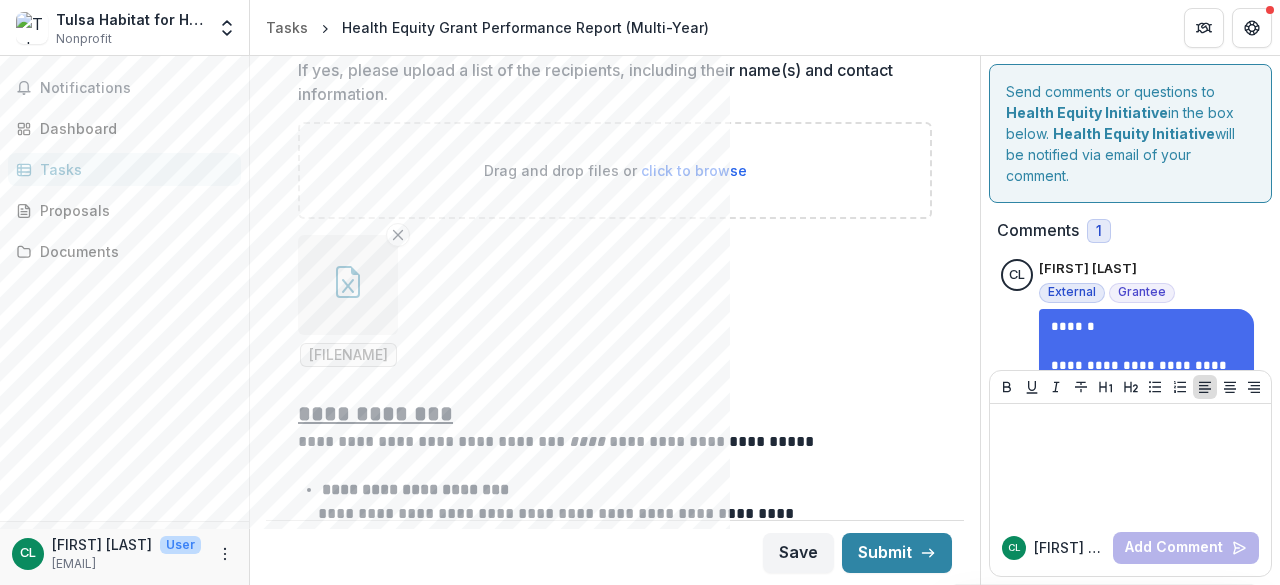click 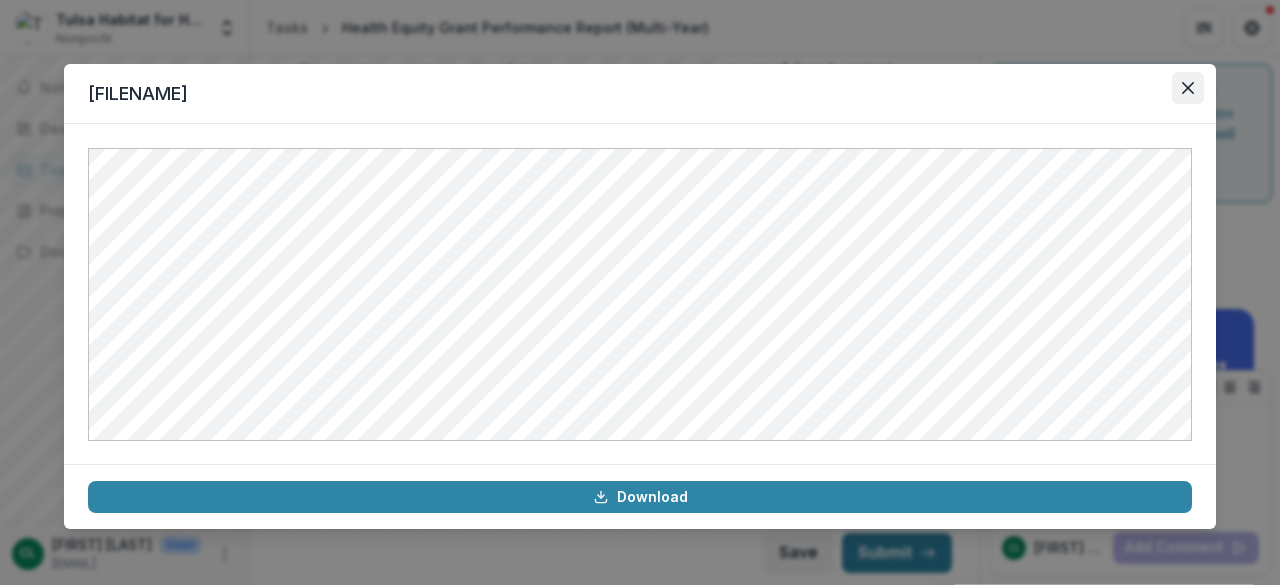 click 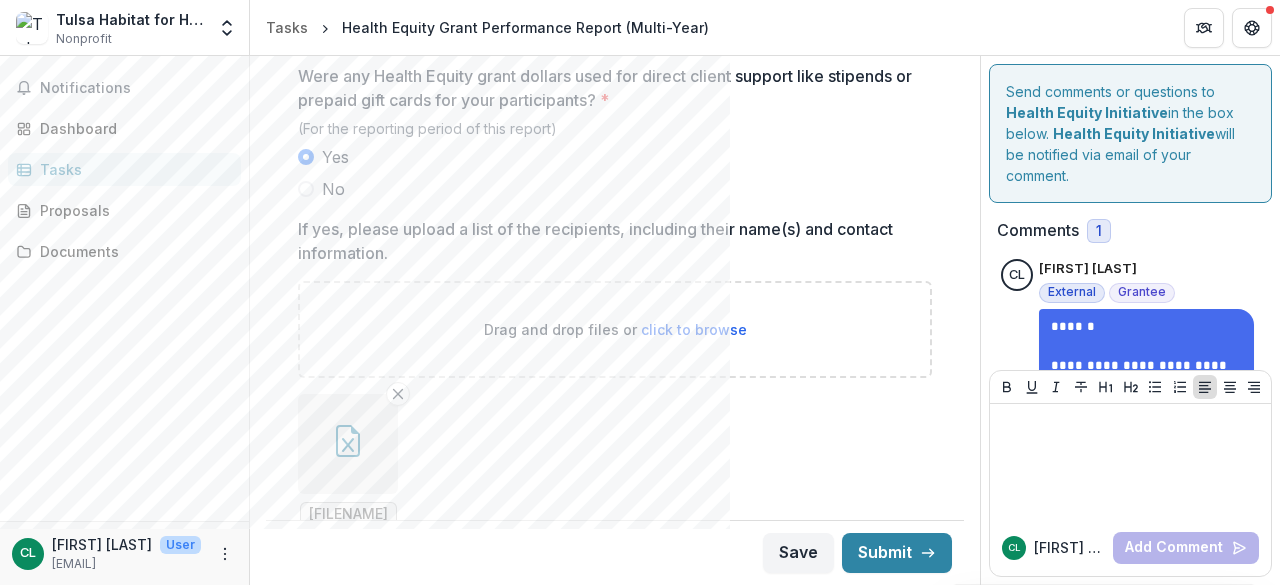 scroll, scrollTop: 2223, scrollLeft: 0, axis: vertical 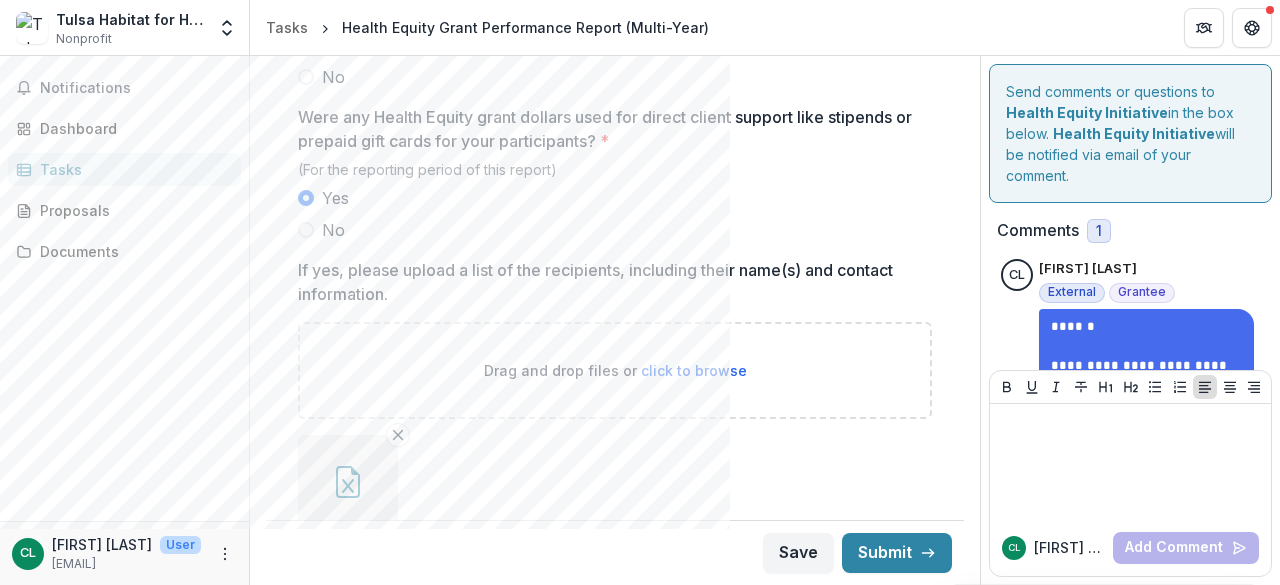 drag, startPoint x: 396, startPoint y: 432, endPoint x: 507, endPoint y: 454, distance: 113.15918 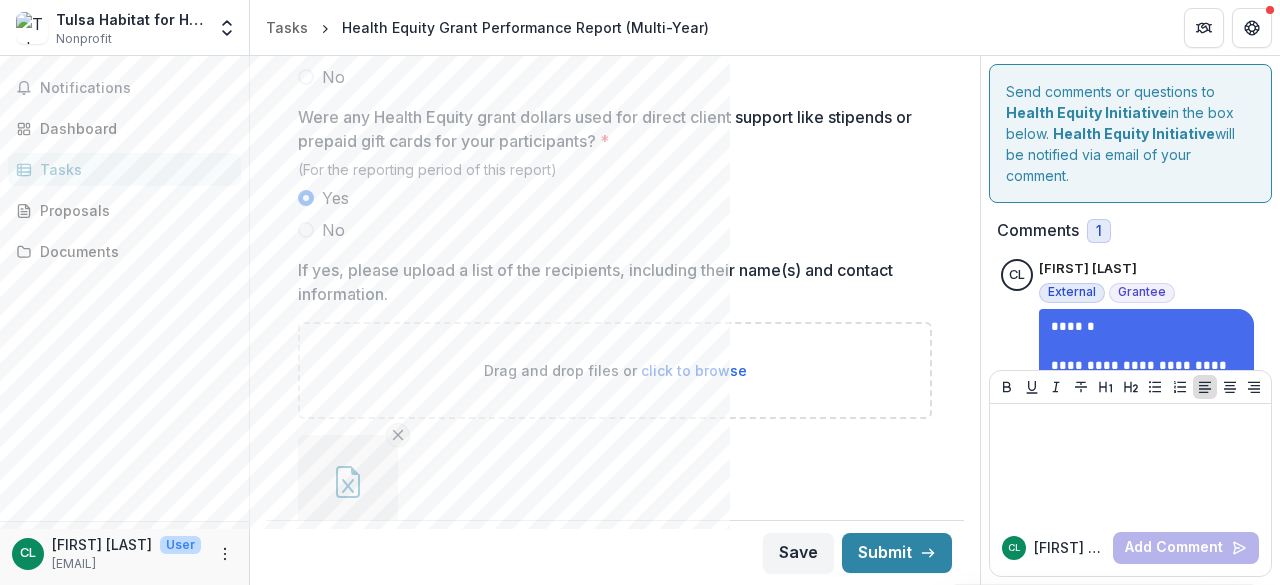 click 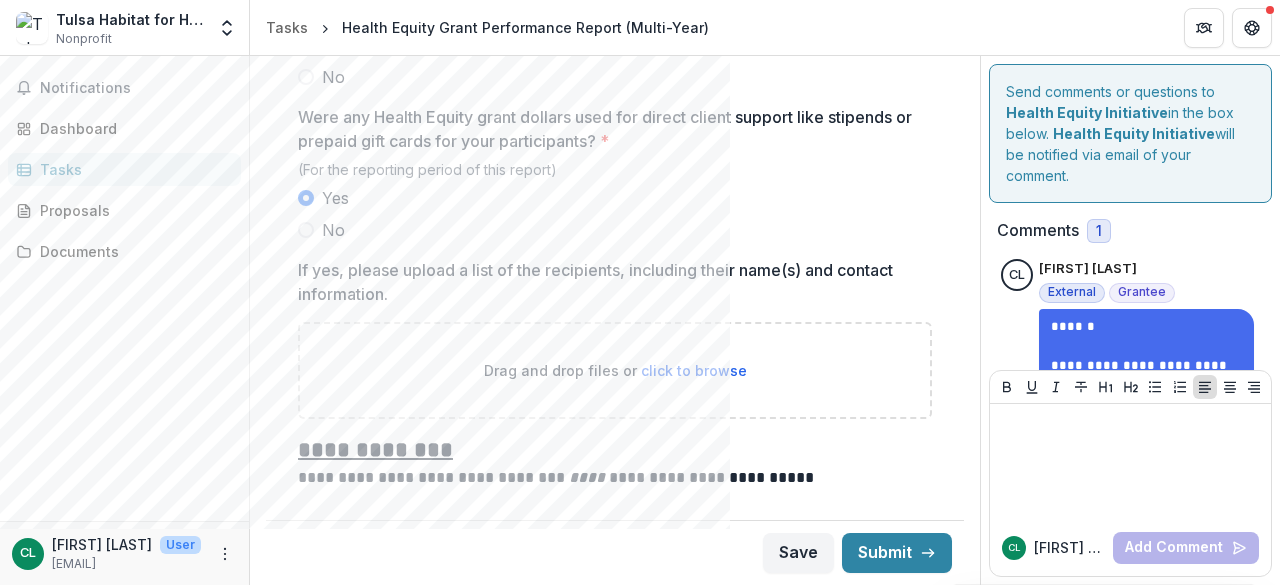 click at bounding box center (306, 230) 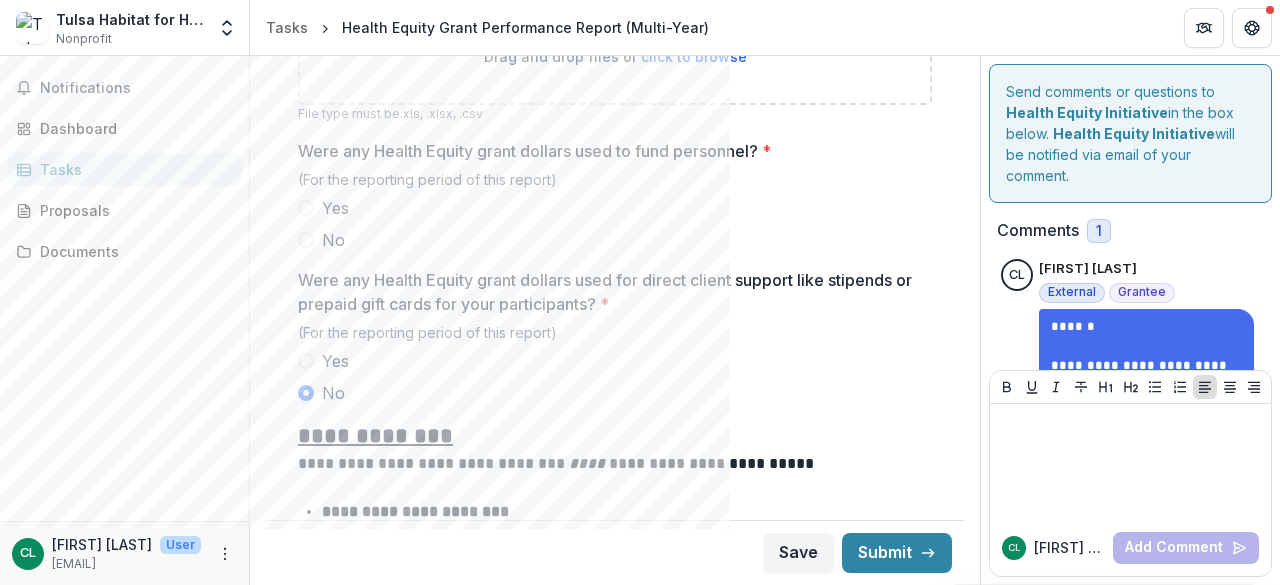 scroll, scrollTop: 1923, scrollLeft: 0, axis: vertical 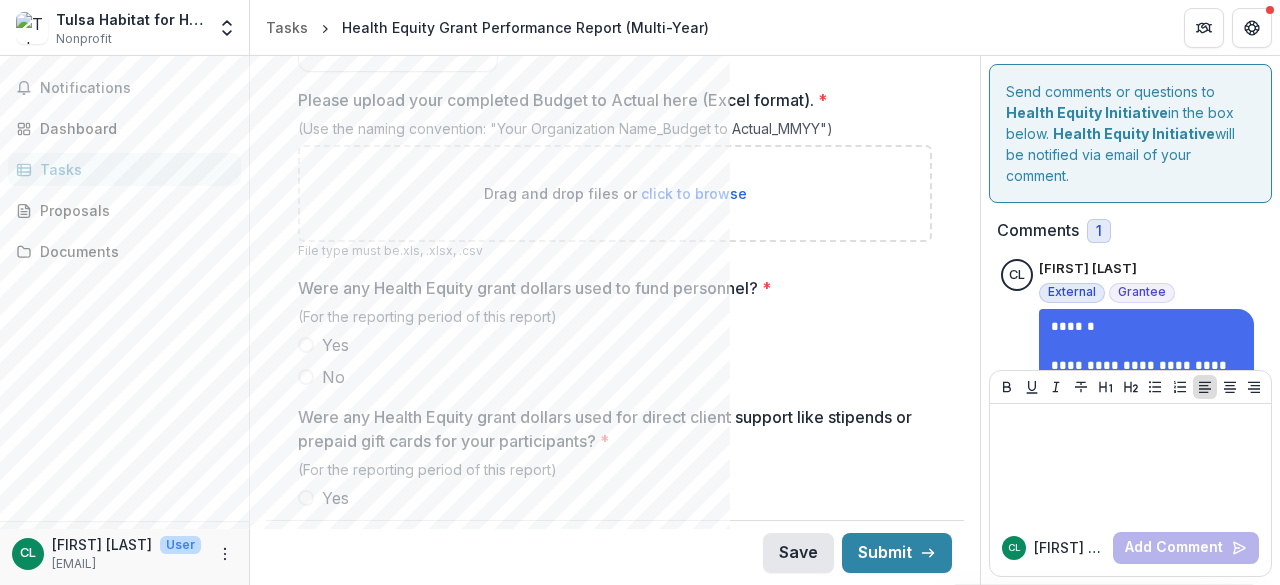 click on "Save" at bounding box center (798, 553) 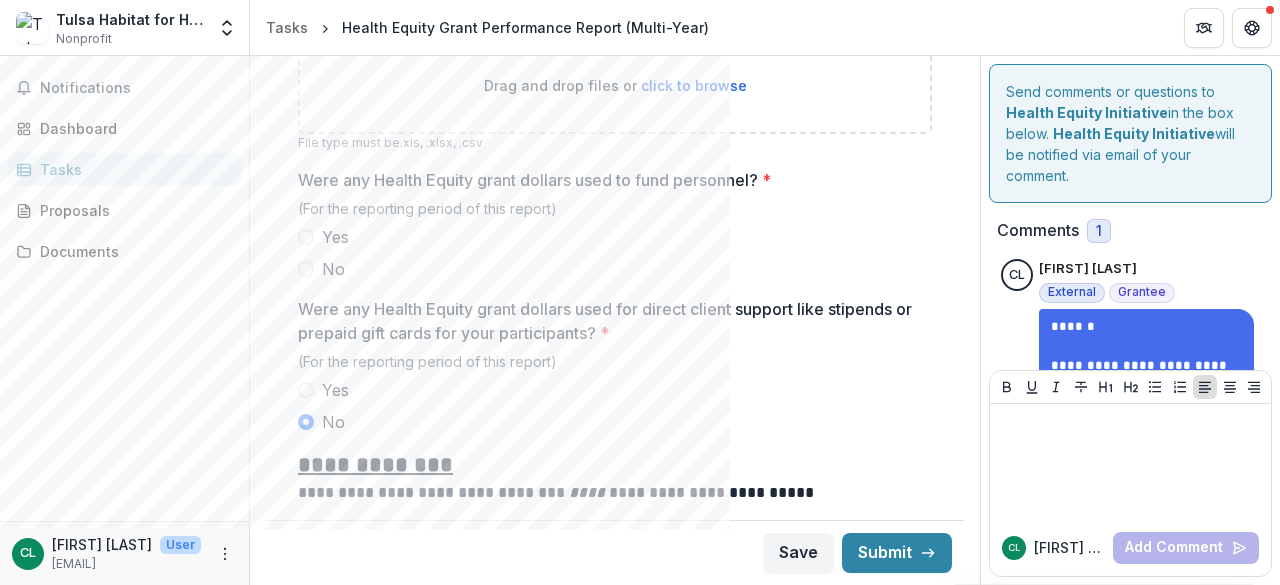 scroll, scrollTop: 2023, scrollLeft: 0, axis: vertical 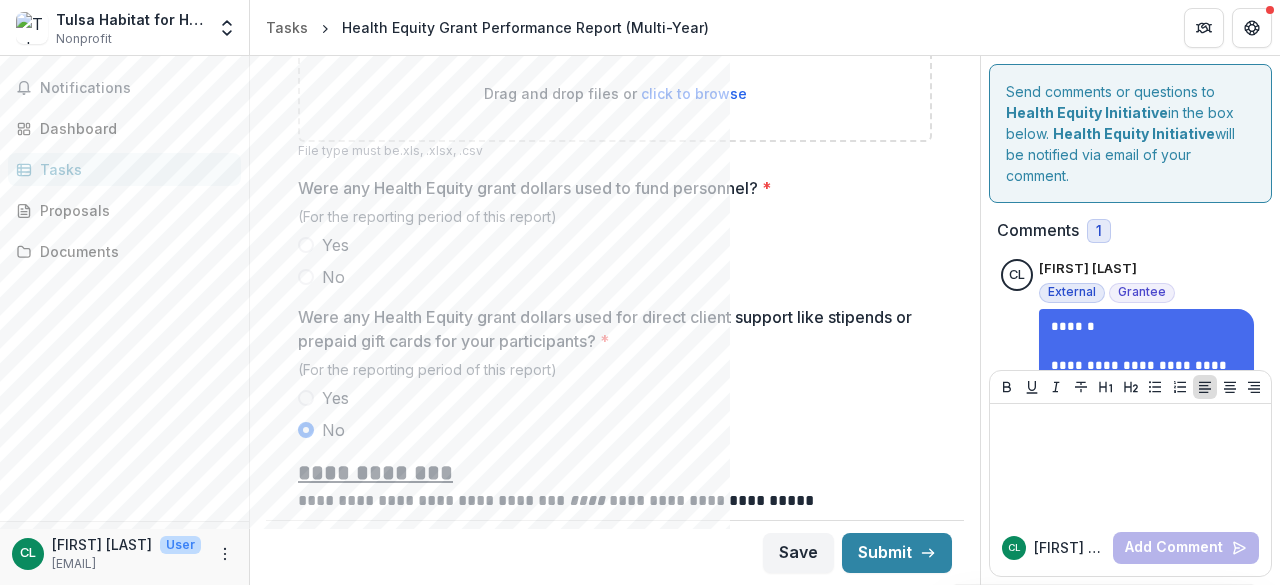 click at bounding box center [306, 245] 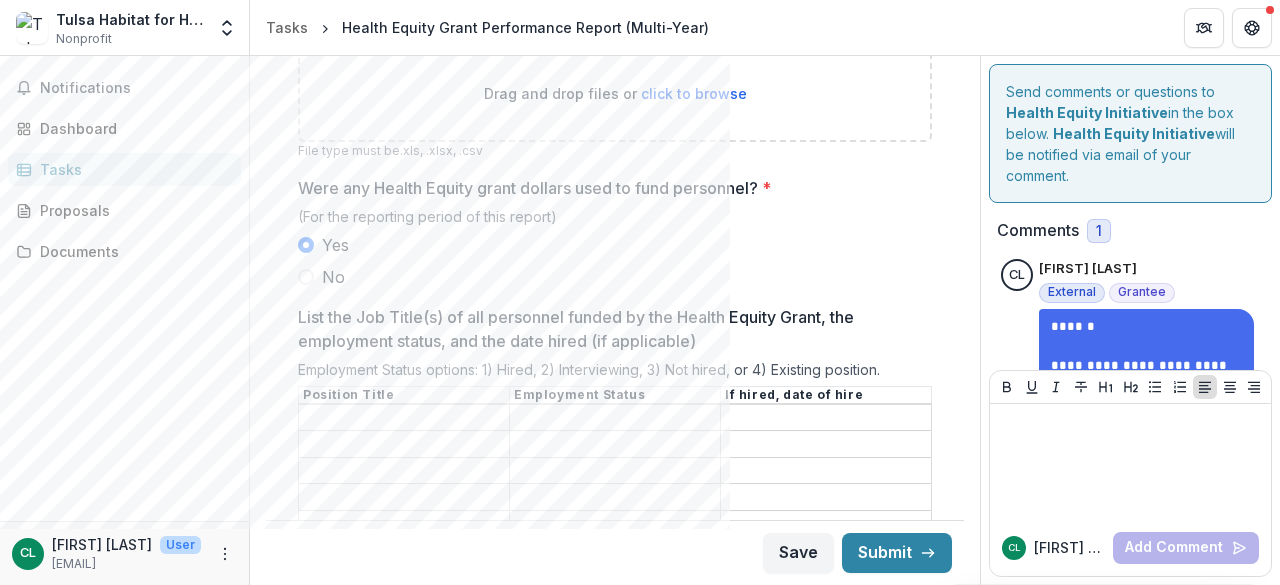 click on "List the Job Title(s) of all personnel funded by the Health Equity Grant, the employment status, and the date hired (if applicable)" at bounding box center (404, 418) 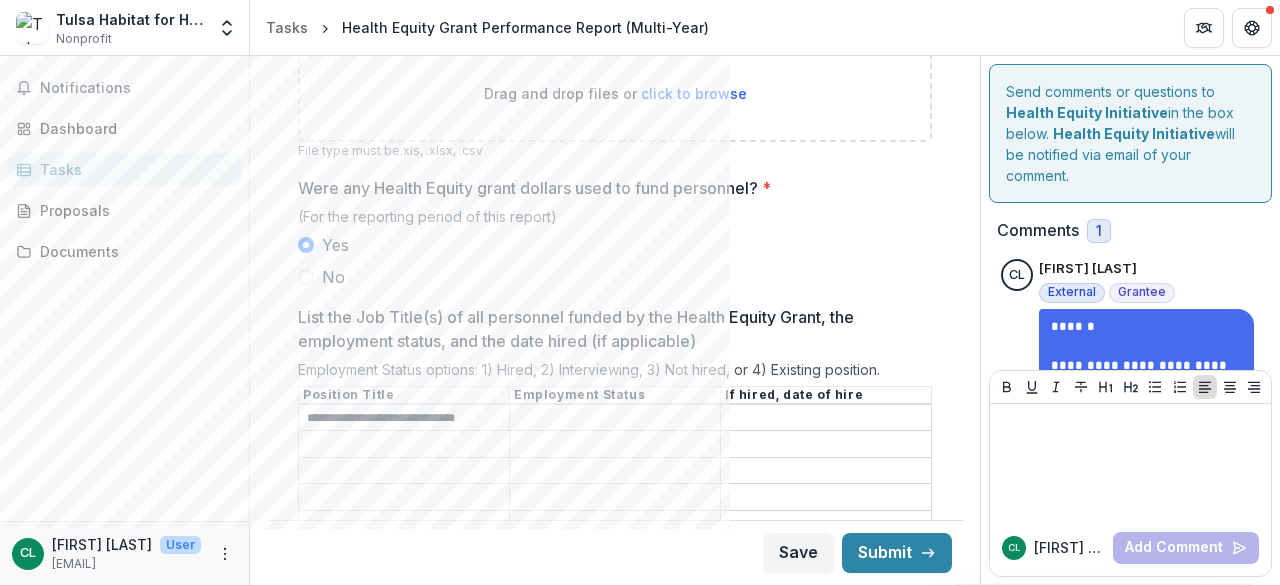 click on "List the Job Title(s) of all personnel funded by the Health Equity Grant, the employment status, and the date hired (if applicable)" at bounding box center [404, 445] 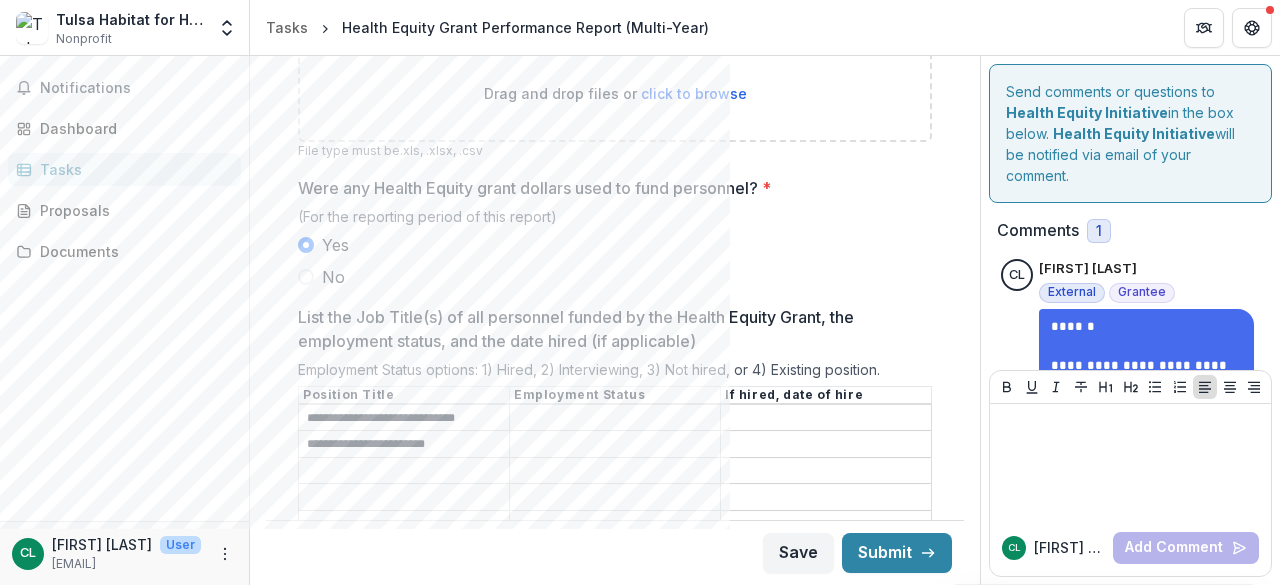 click on "List the Job Title(s) of all personnel funded by the Health Equity Grant, the employment status, and the date hired (if applicable)" at bounding box center [404, 471] 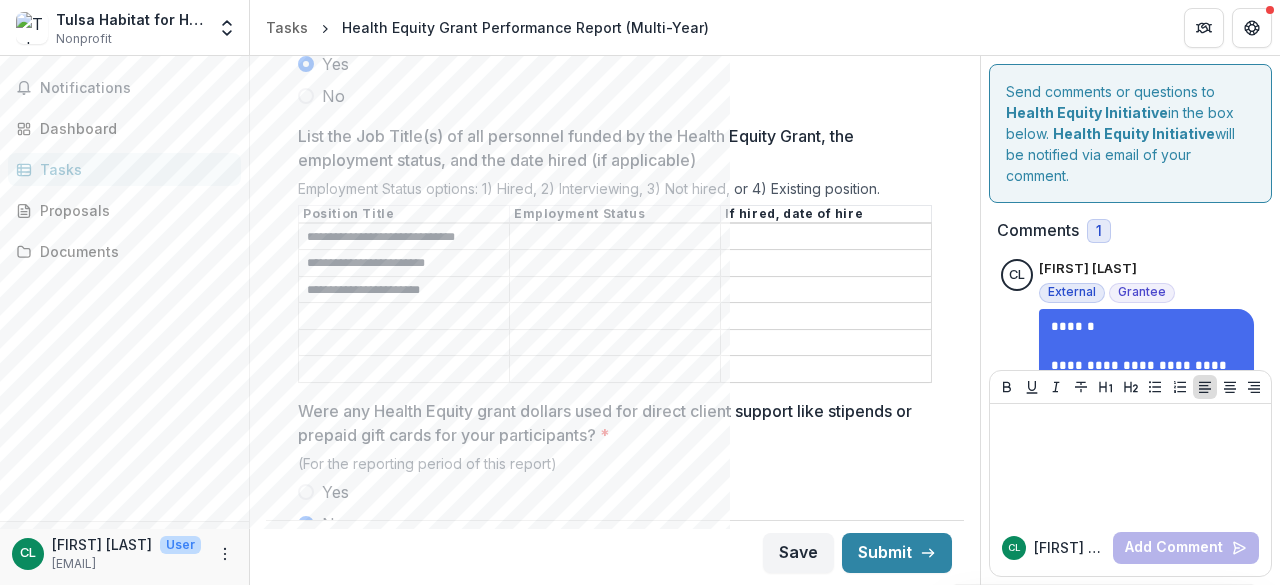 scroll, scrollTop: 2223, scrollLeft: 0, axis: vertical 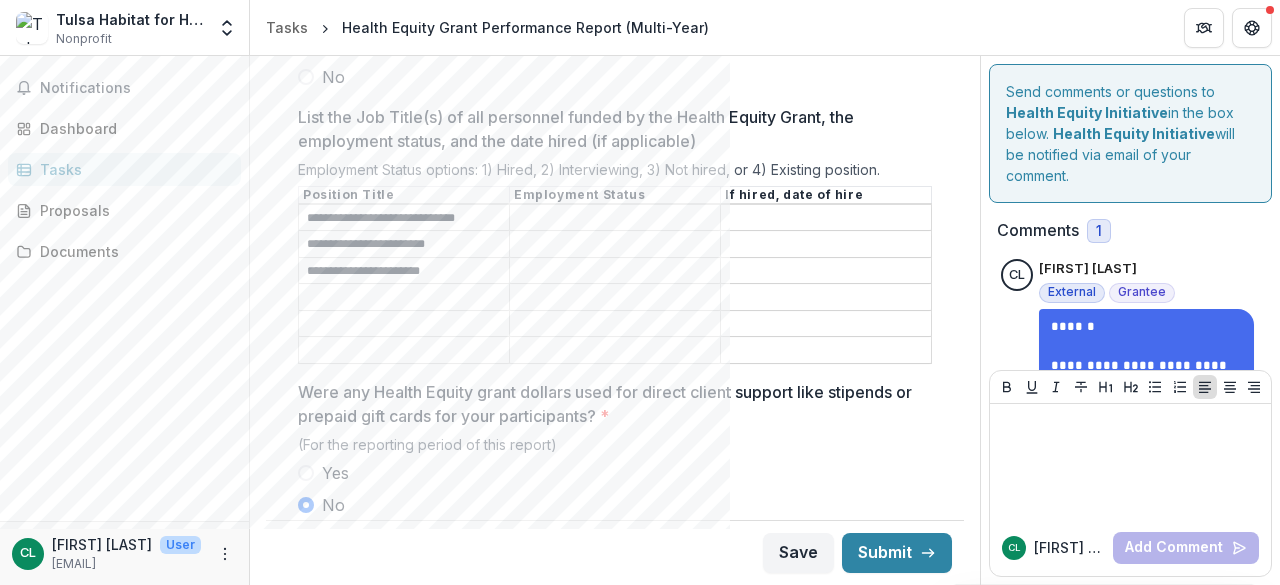 click on "List the Job Title(s) of all personnel funded by the Health Equity Grant, the employment status, and the date hired (if applicable)" at bounding box center (404, 298) 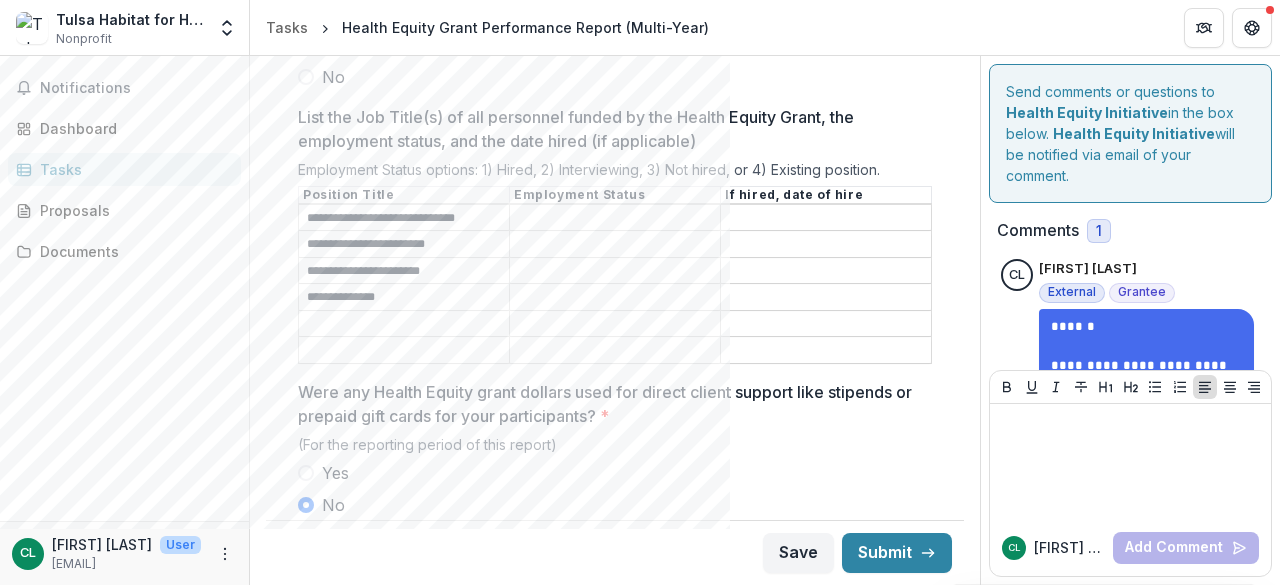 click on "List the Job Title(s) of all personnel funded by the Health Equity Grant, the employment status, and the date hired (if applicable)" at bounding box center [404, 351] 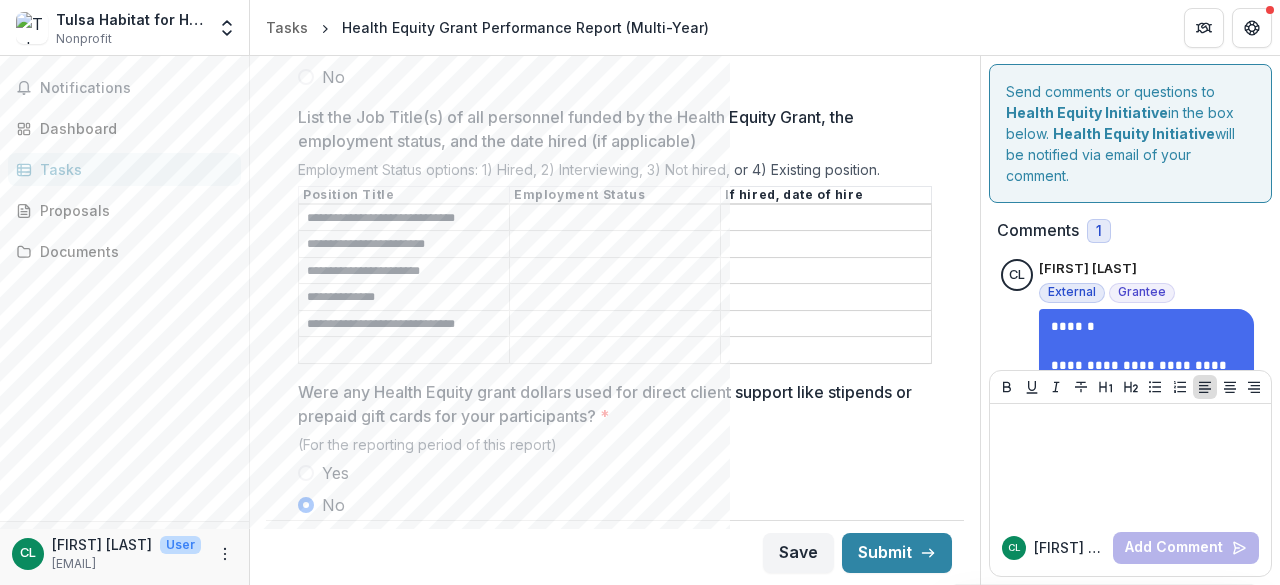 click on "List the Job Title(s) of all personnel funded by the Health Equity Grant, the employment status, and the date hired (if applicable)" at bounding box center [615, 218] 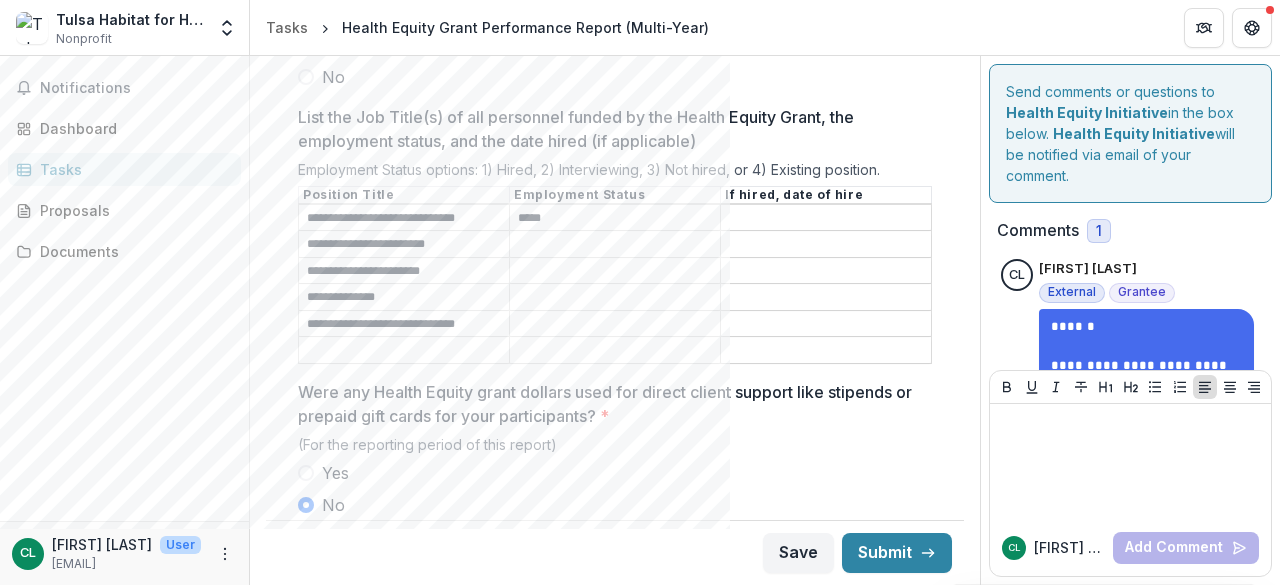click on "List the Job Title(s) of all personnel funded by the Health Equity Grant, the employment status, and the date hired (if applicable)" at bounding box center [615, 245] 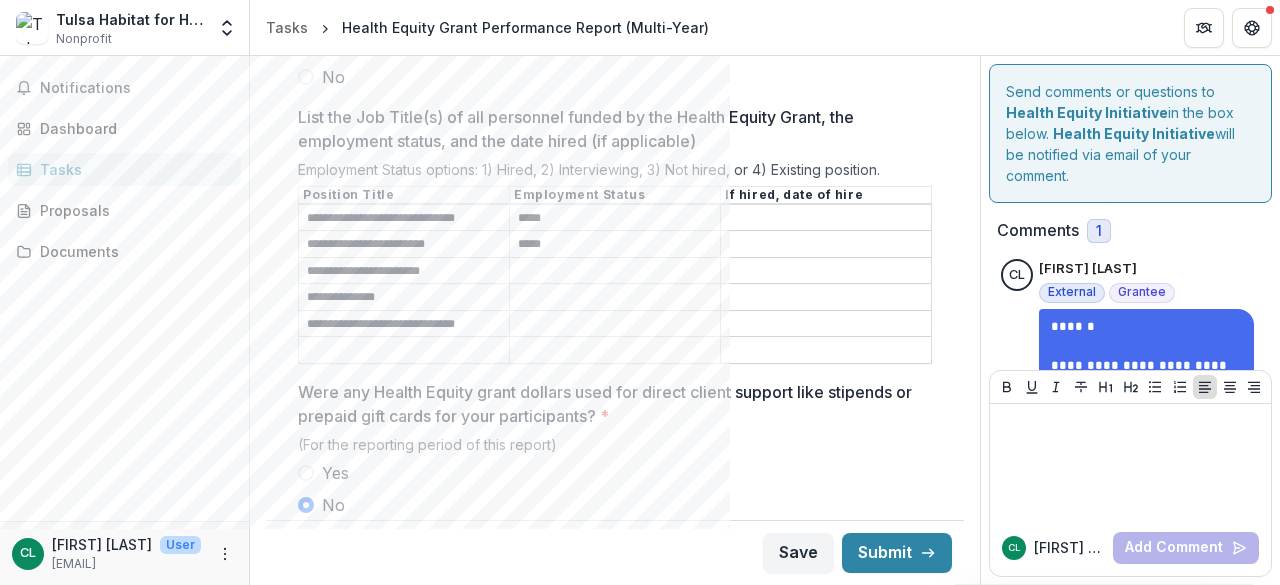 click on "List the Job Title(s) of all personnel funded by the Health Equity Grant, the employment status, and the date hired (if applicable)" at bounding box center (615, 271) 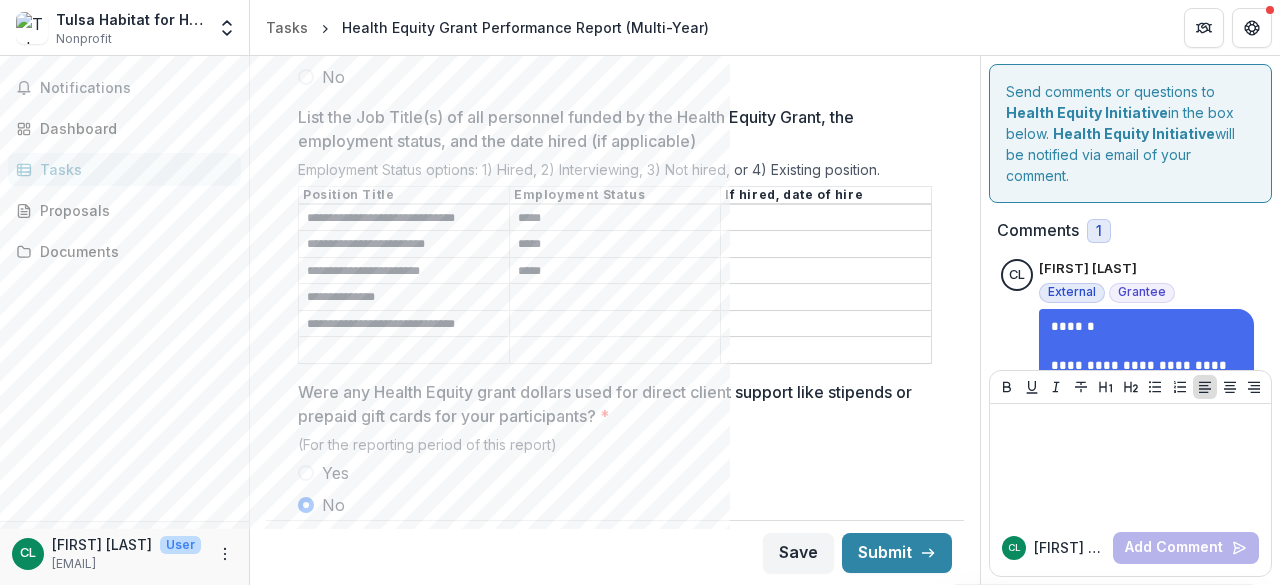 click on "List the Job Title(s) of all personnel funded by the Health Equity Grant, the employment status, and the date hired (if applicable)" at bounding box center (615, 298) 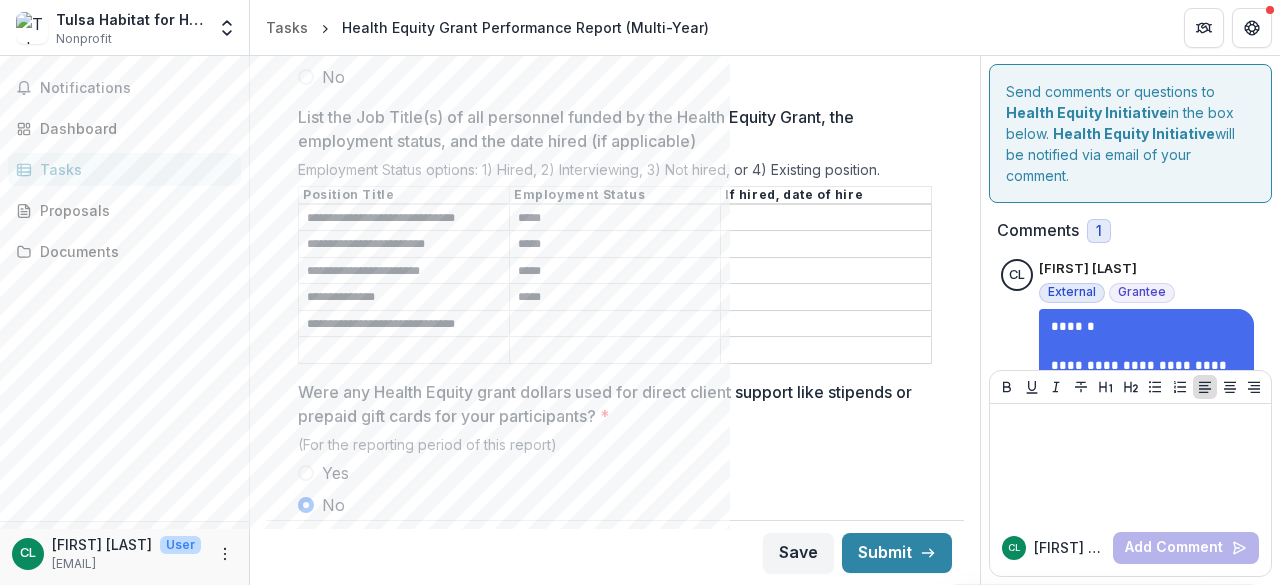click on "List the Job Title(s) of all personnel funded by the Health Equity Grant, the employment status, and the date hired (if applicable)" at bounding box center (615, 324) 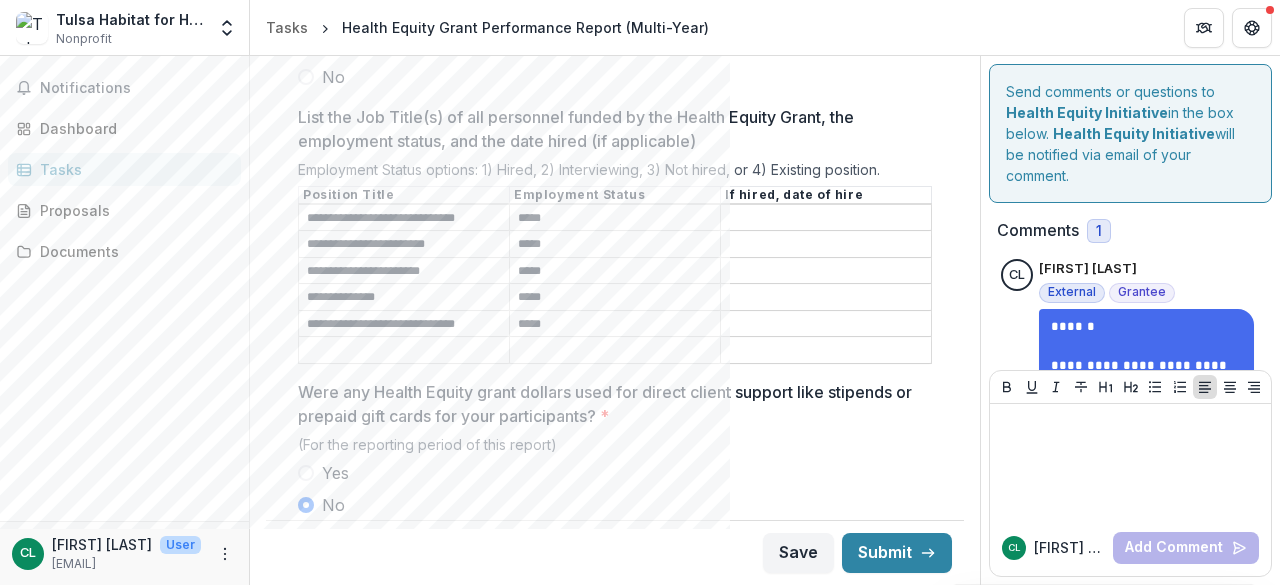 click on "List the Job Title(s) of all personnel funded by the Health Equity Grant, the employment status, and the date hired (if applicable)" at bounding box center [826, 218] 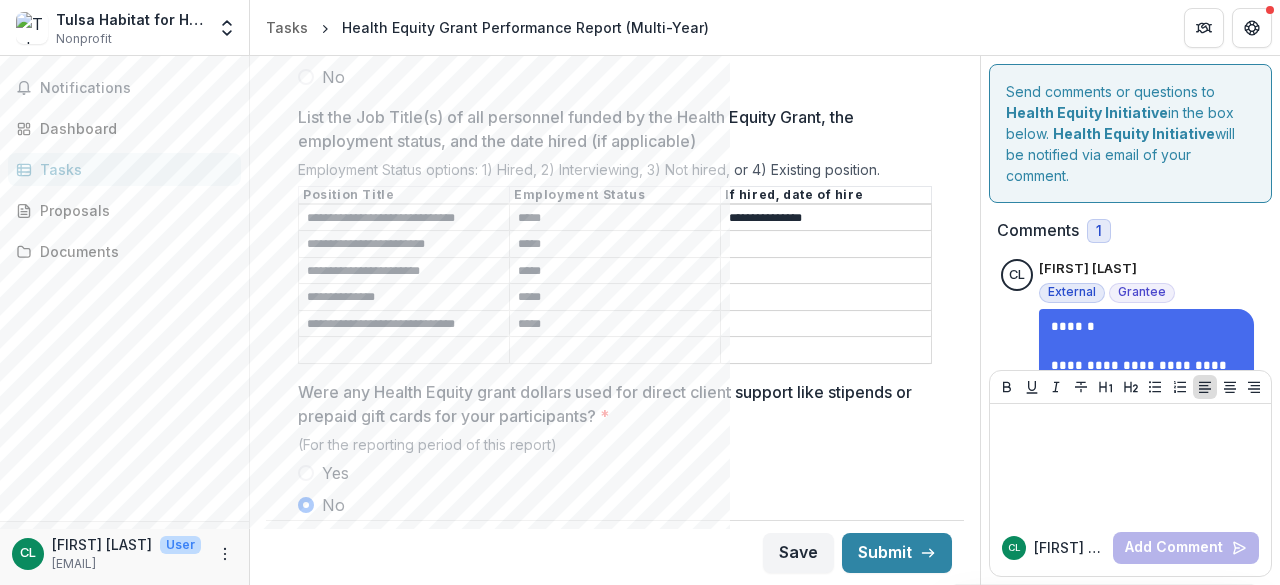 click on "List the Job Title(s) of all personnel funded by the Health Equity Grant, the employment status, and the date hired (if applicable)" at bounding box center (826, 271) 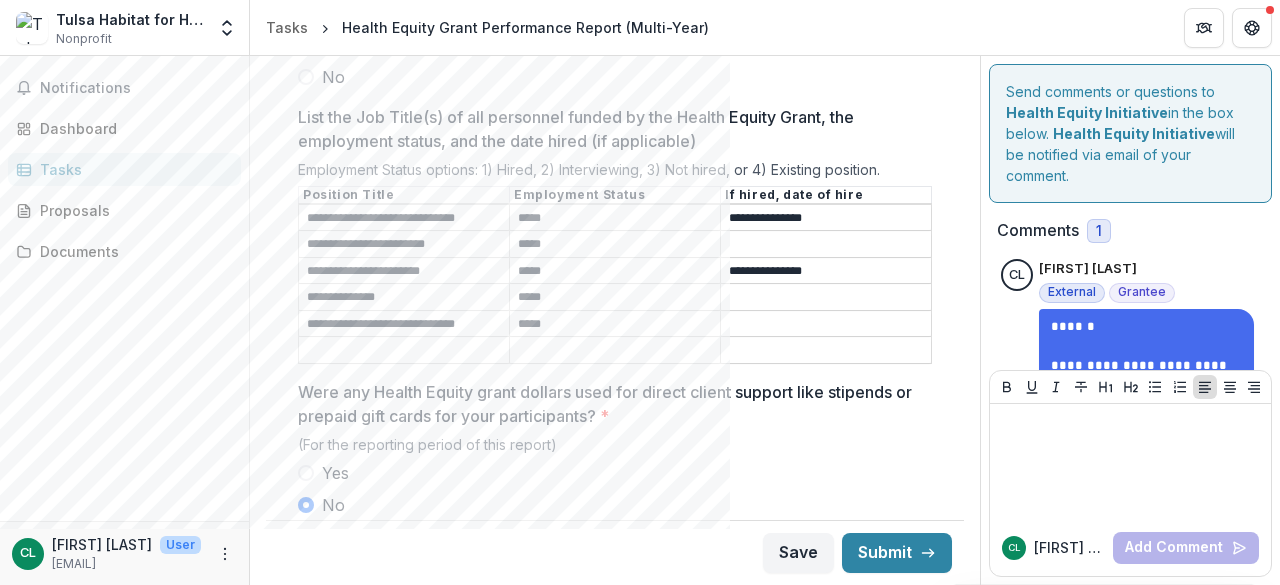 click on "List the Job Title(s) of all personnel funded by the Health Equity Grant, the employment status, and the date hired (if applicable)" at bounding box center [826, 298] 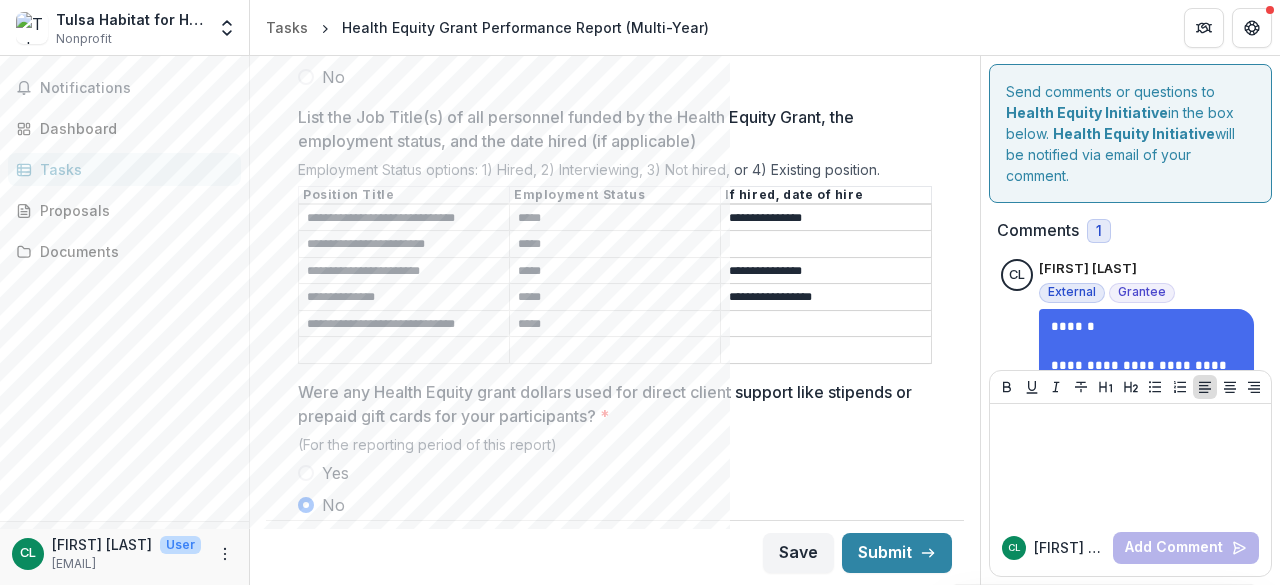 click on "List the Job Title(s) of all personnel funded by the Health Equity Grant, the employment status, and the date hired (if applicable)" at bounding box center [826, 324] 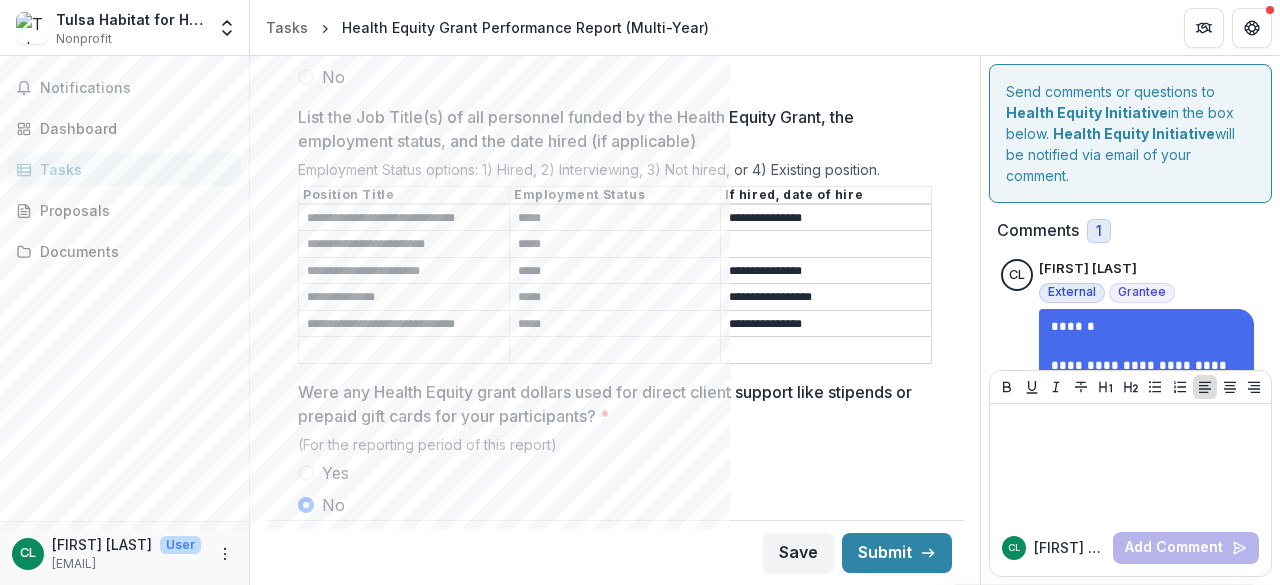 click on "List the Job Title(s) of all personnel funded by the Health Equity Grant, the employment status, and the date hired (if applicable)" at bounding box center (826, 245) 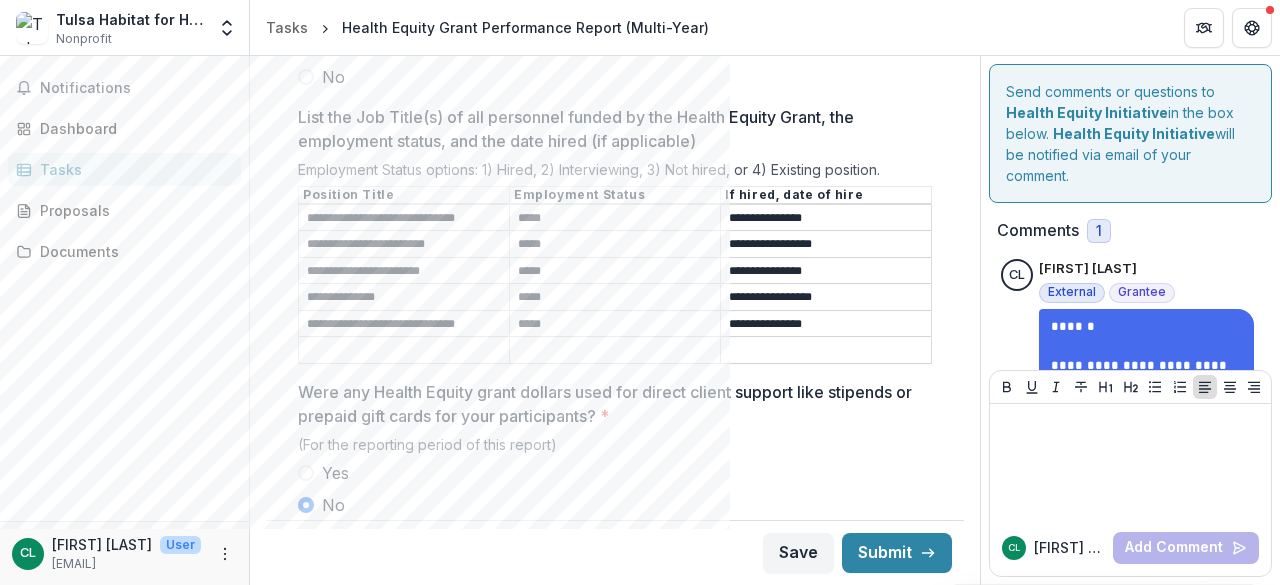 type on "**********" 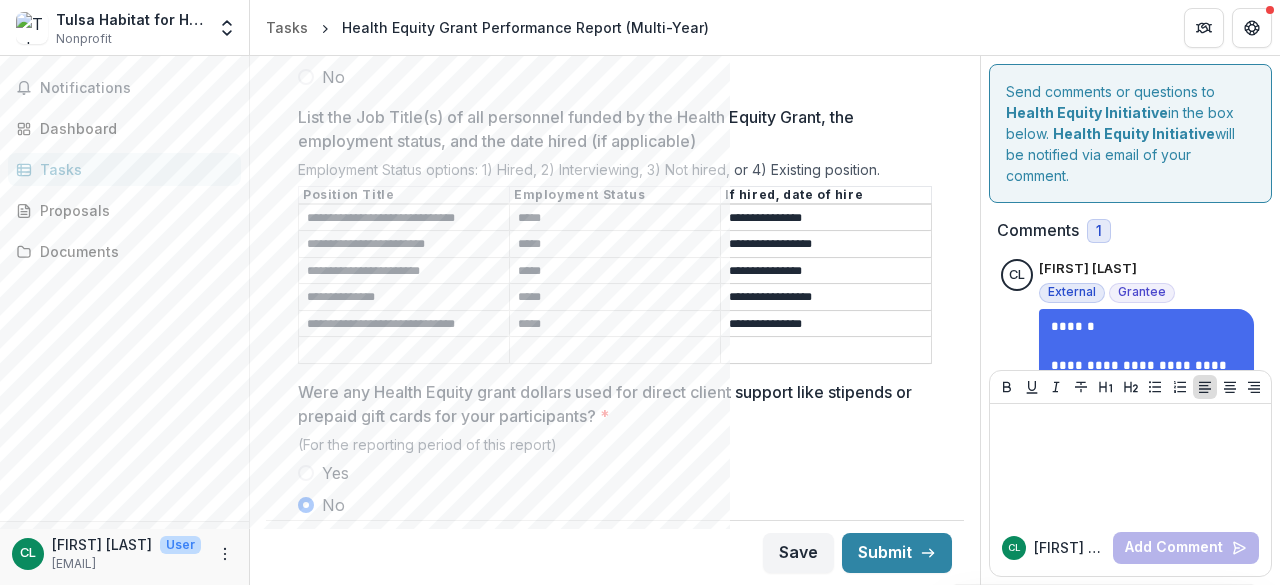 click on "**********" at bounding box center (615, 1321) 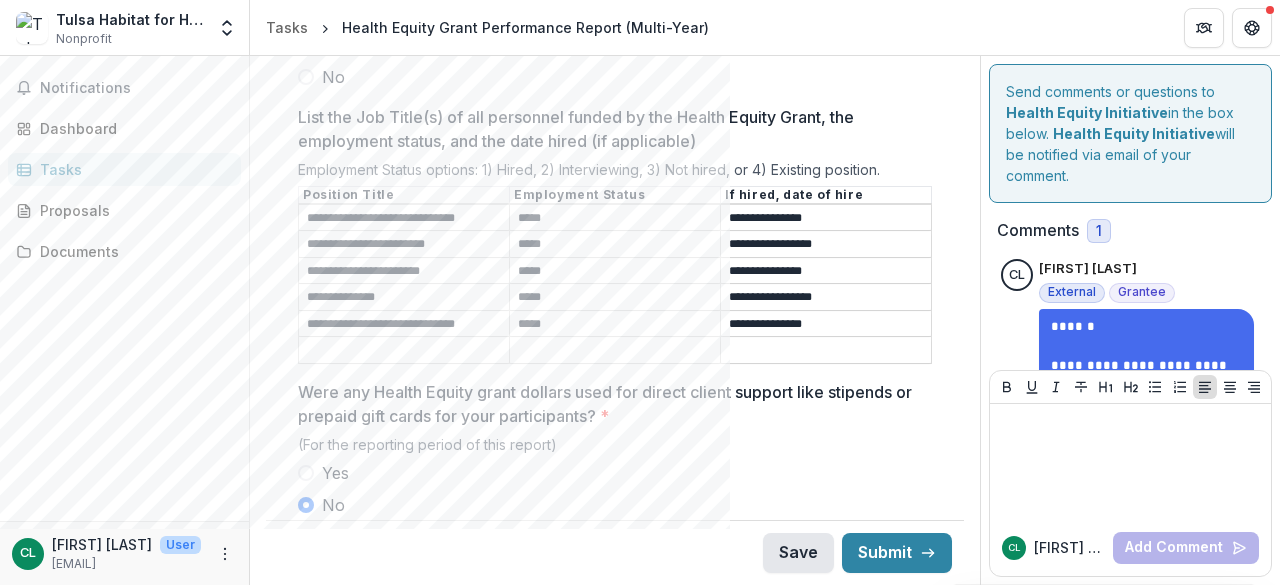 click on "Save" at bounding box center [798, 553] 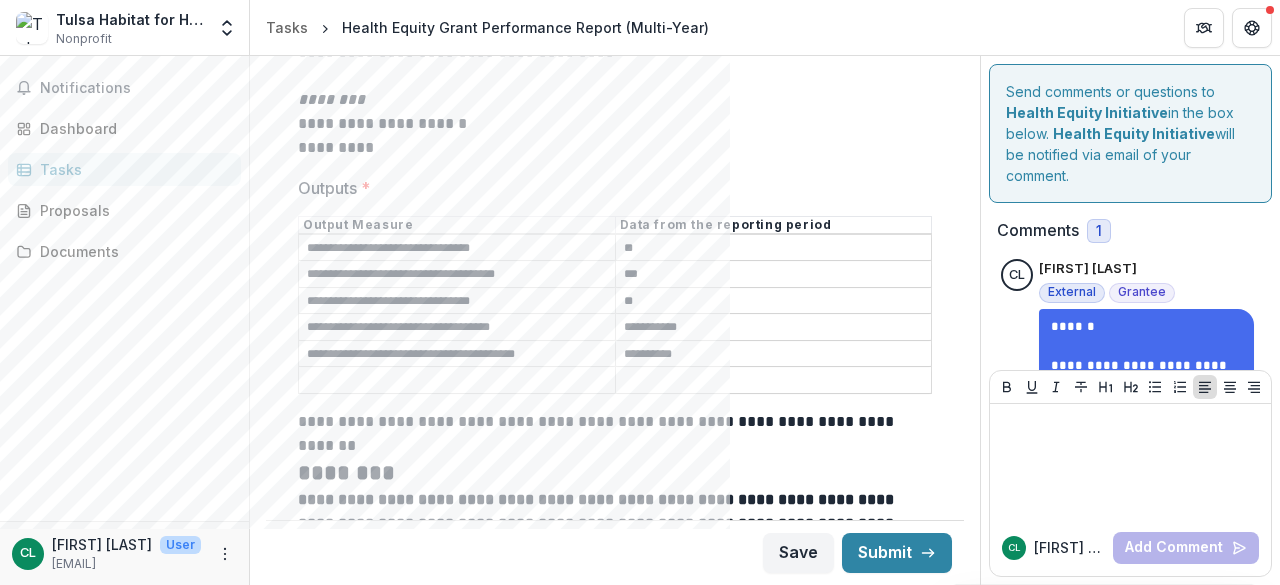 scroll, scrollTop: 3123, scrollLeft: 0, axis: vertical 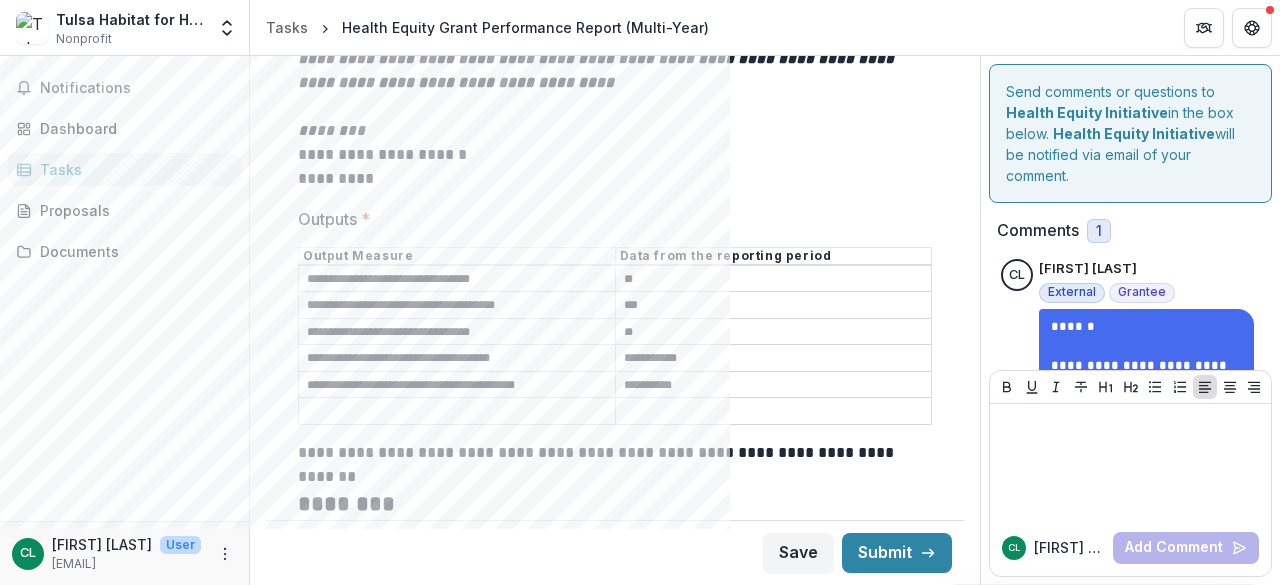 click on "Outputs *" at bounding box center [457, 412] 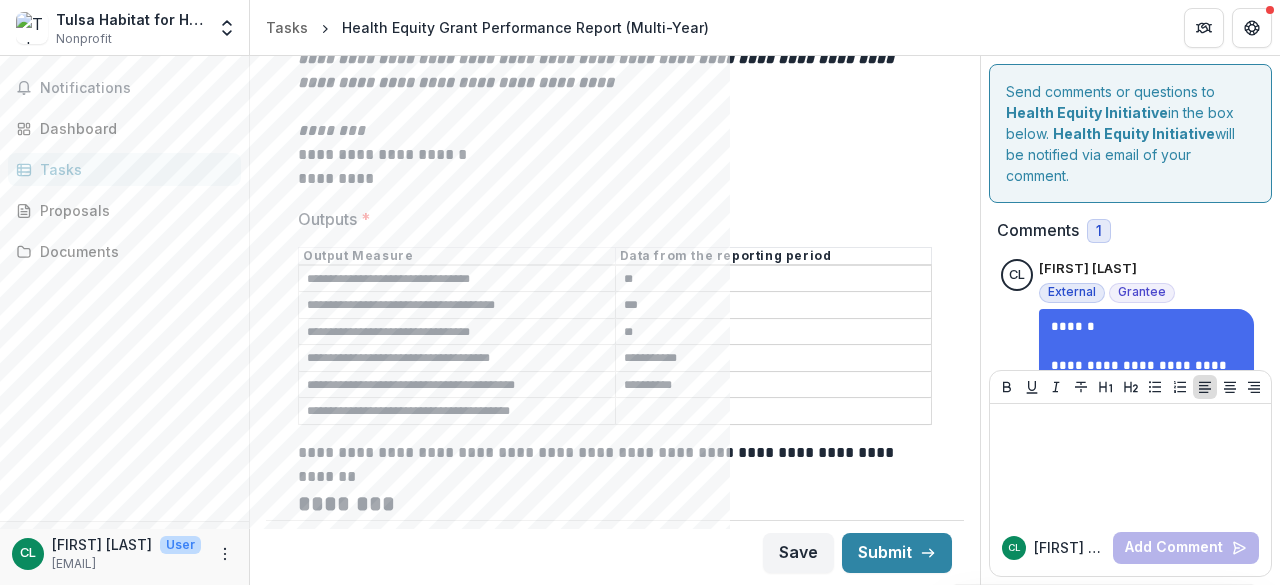 click on "Outputs *" at bounding box center [774, 412] 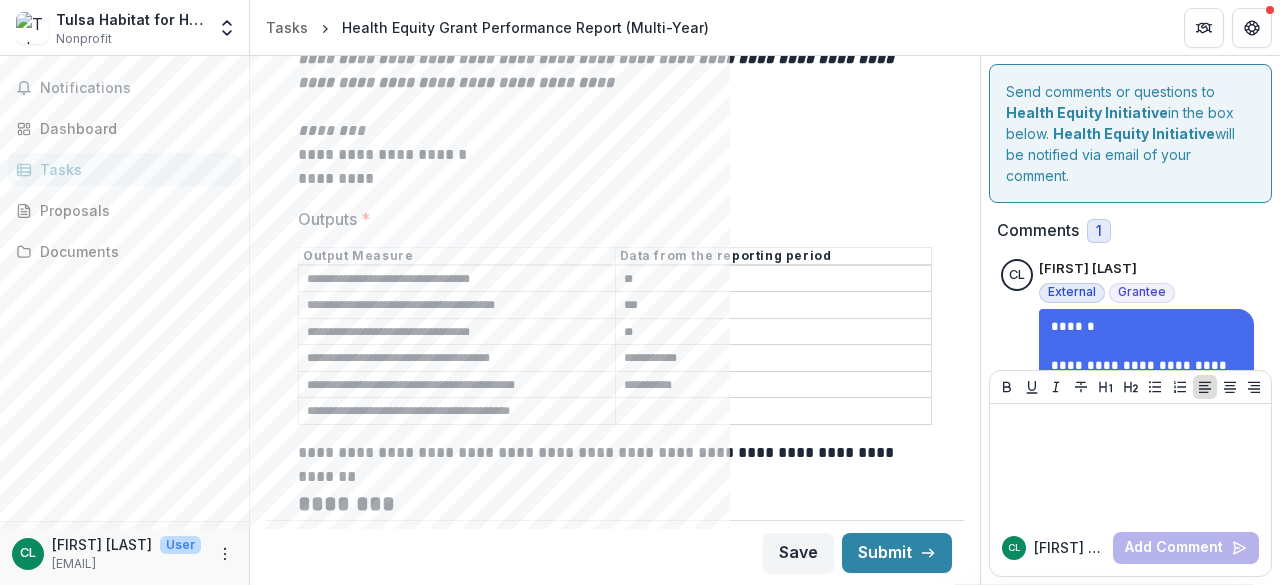 click on "**********" at bounding box center [612, 155] 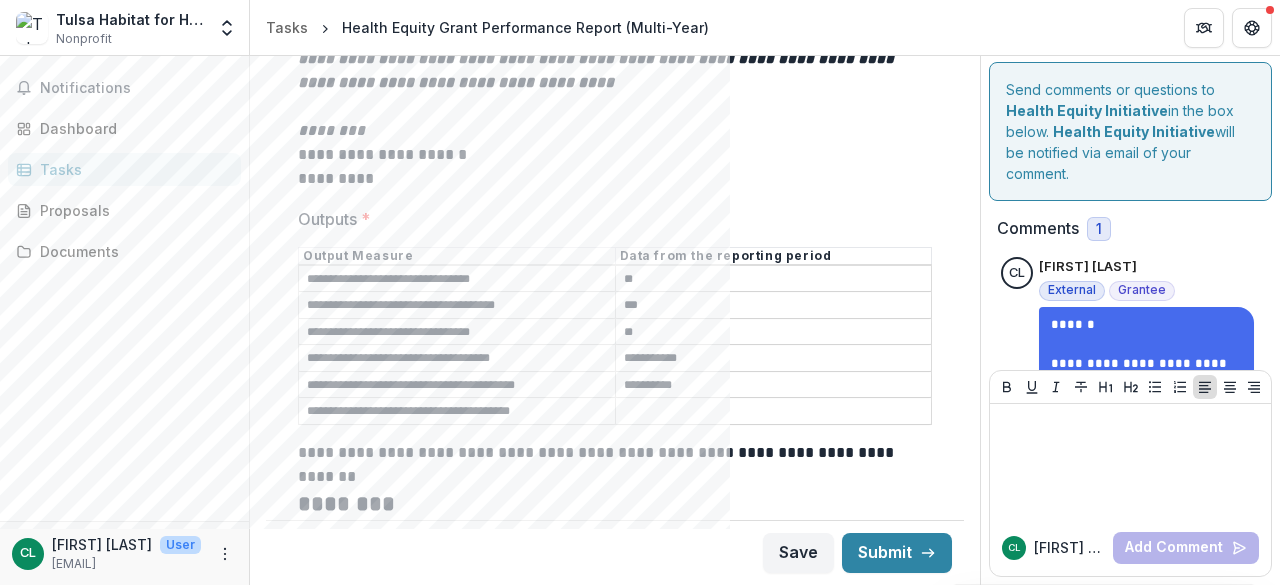 scroll, scrollTop: 0, scrollLeft: 0, axis: both 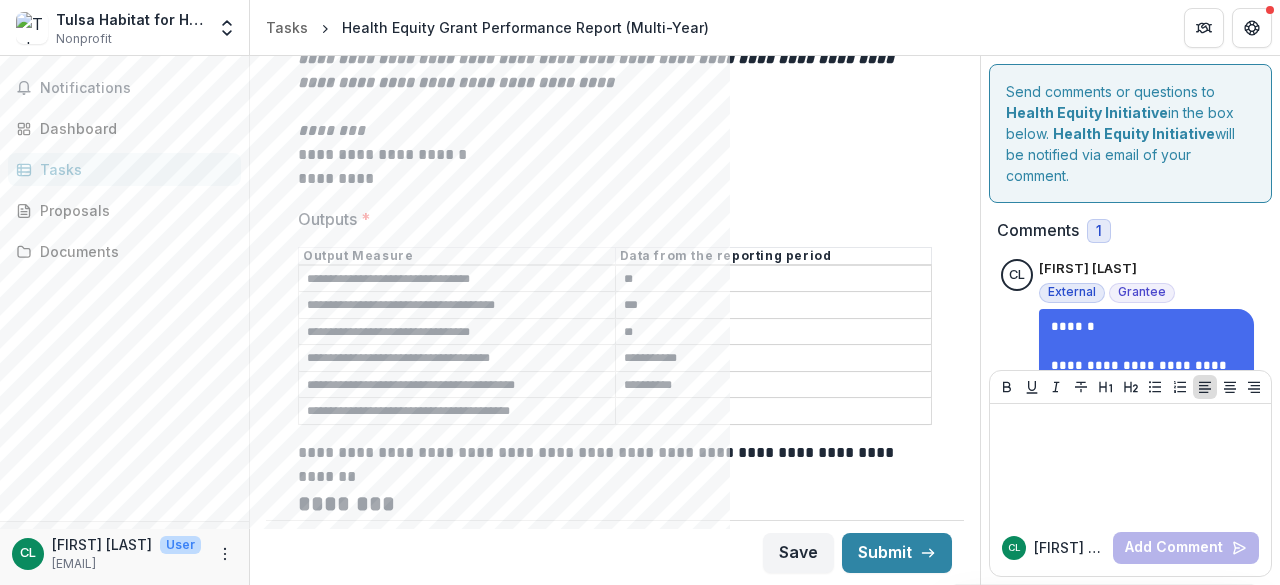 click on "1" at bounding box center [1099, 231] 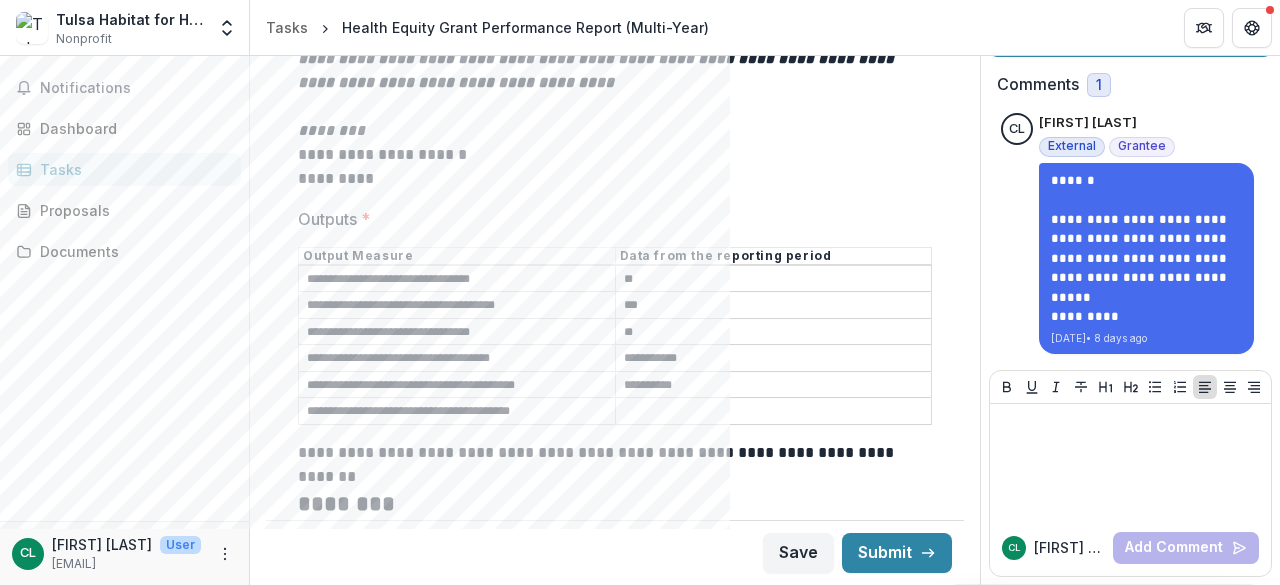 click on "External" at bounding box center (1072, 146) 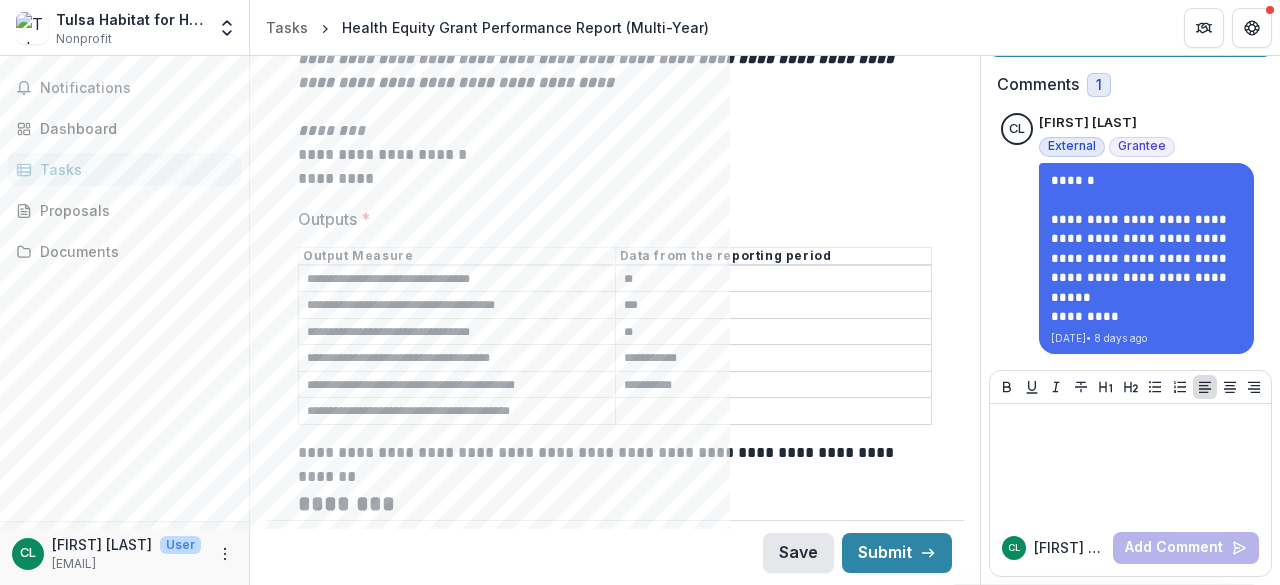 click on "Save" at bounding box center (798, 553) 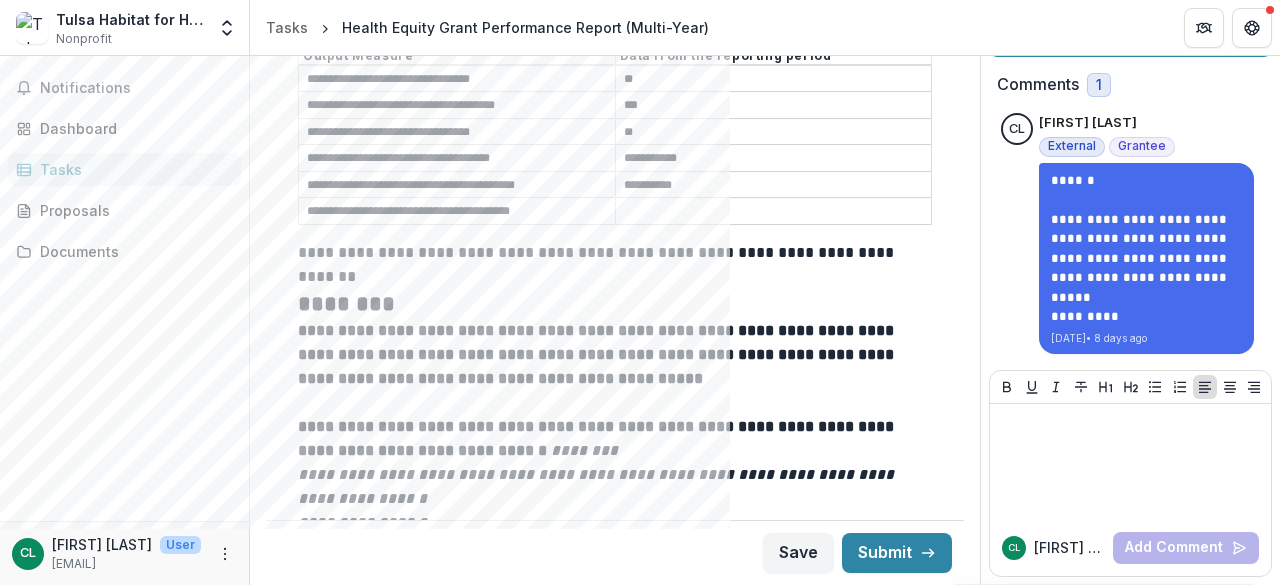 scroll, scrollTop: 3223, scrollLeft: 0, axis: vertical 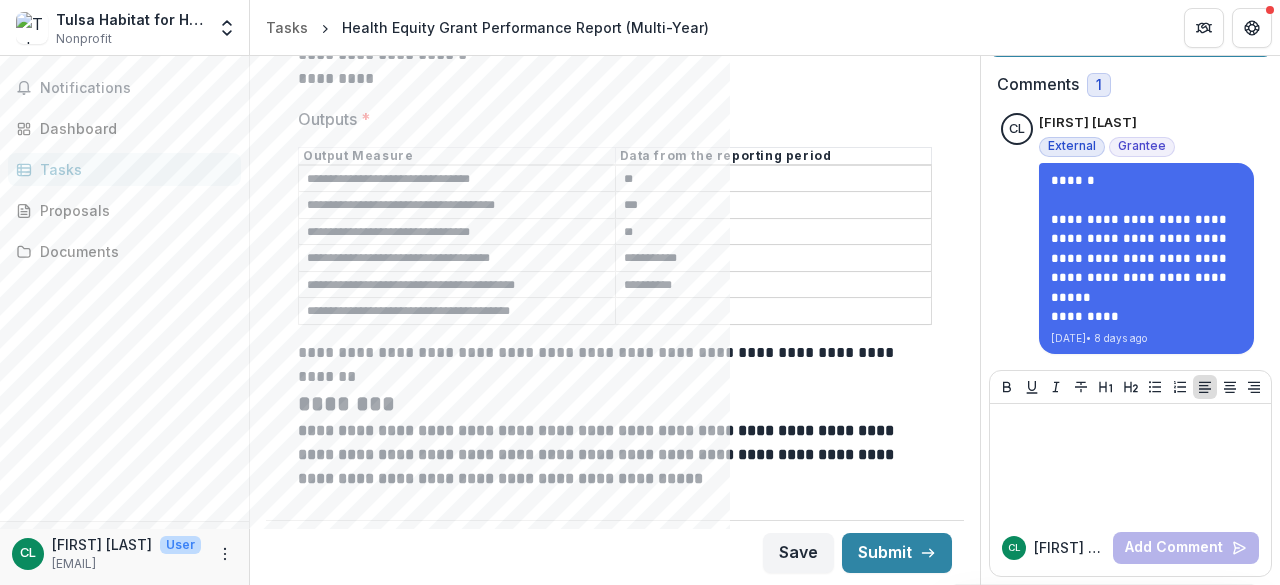 click on "**" at bounding box center [774, 179] 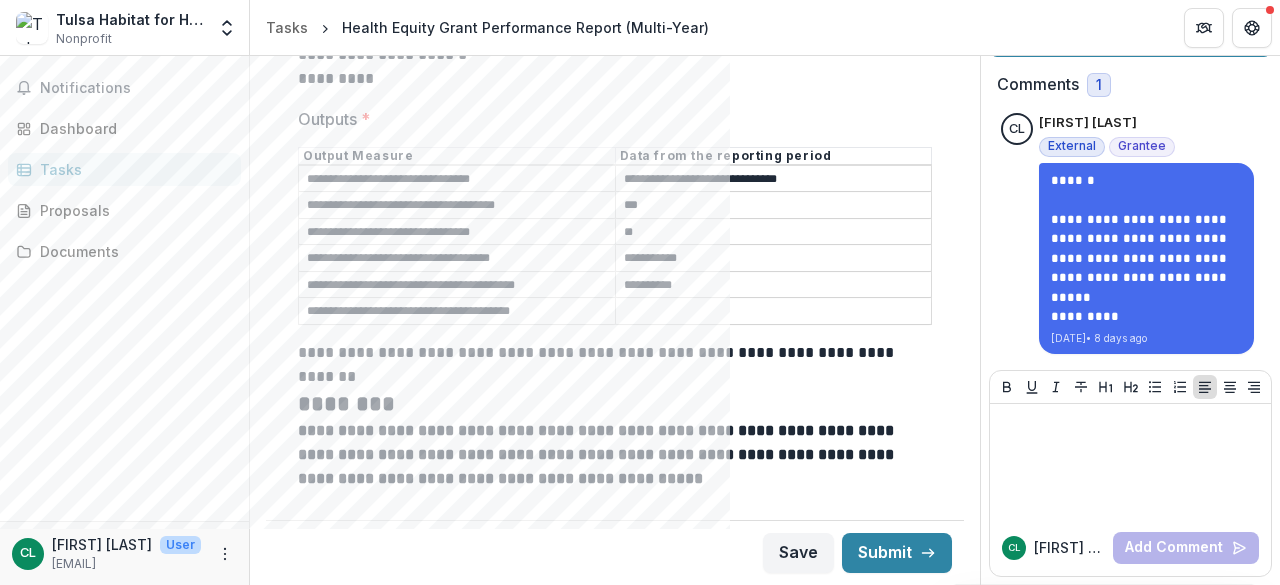 type on "**********" 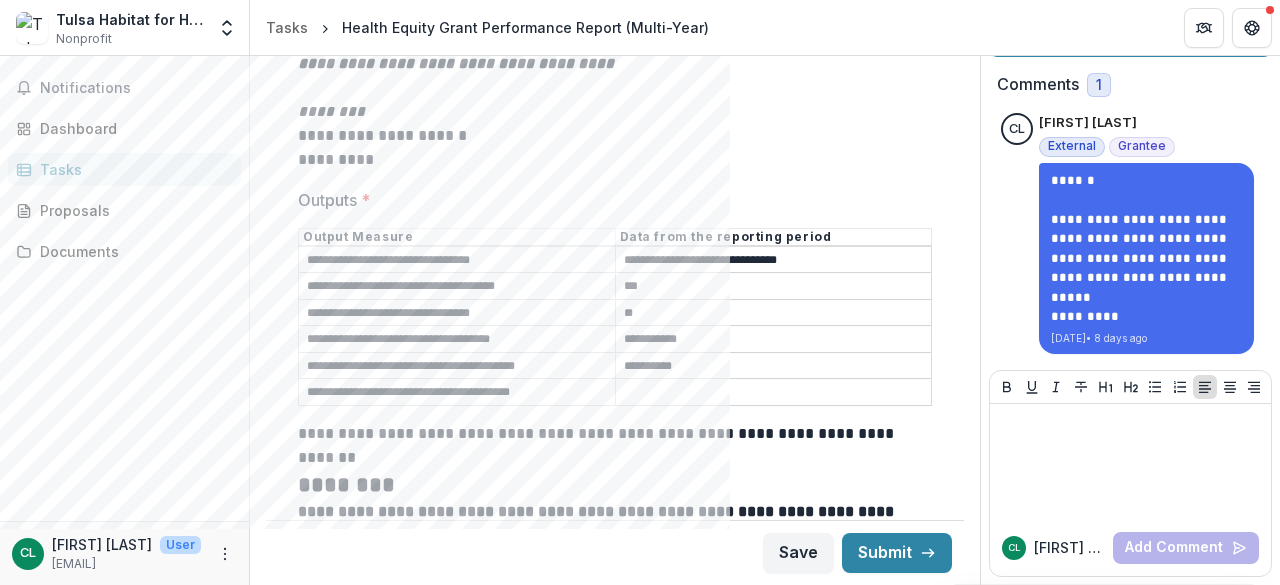 scroll, scrollTop: 3123, scrollLeft: 0, axis: vertical 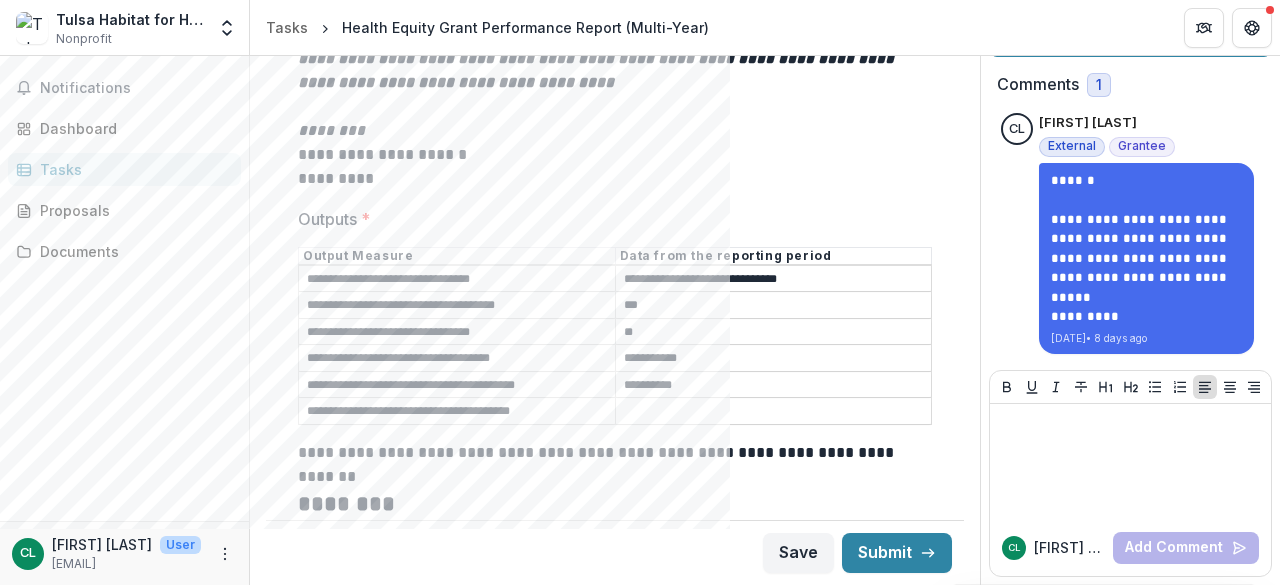 click on "**********" at bounding box center [774, 359] 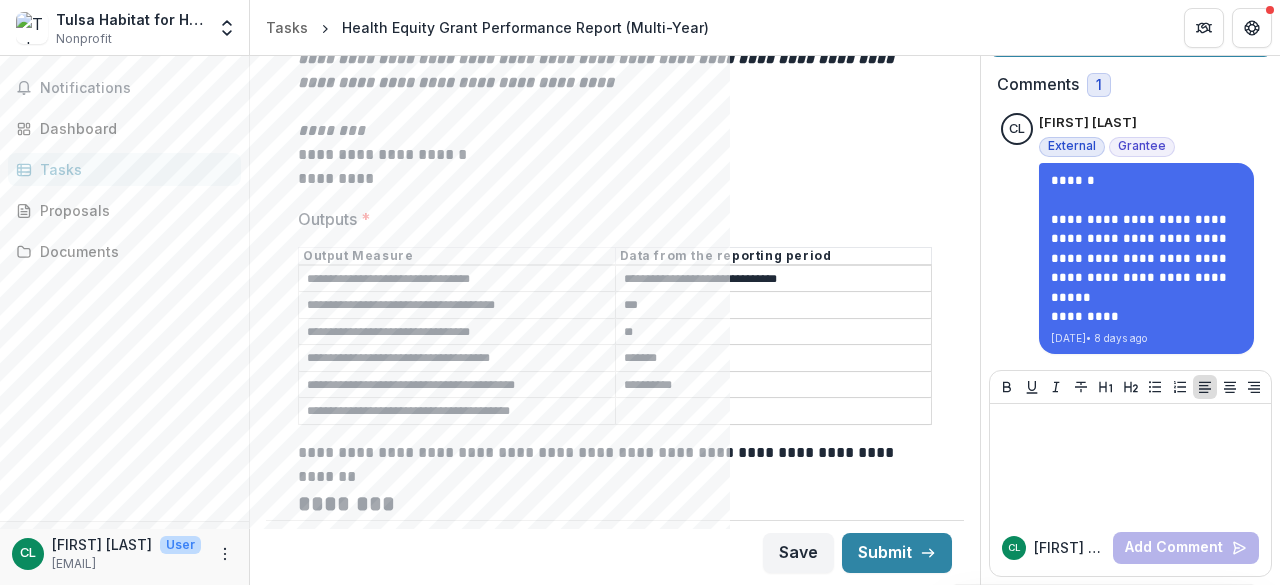 click on "Outputs *" at bounding box center [774, 412] 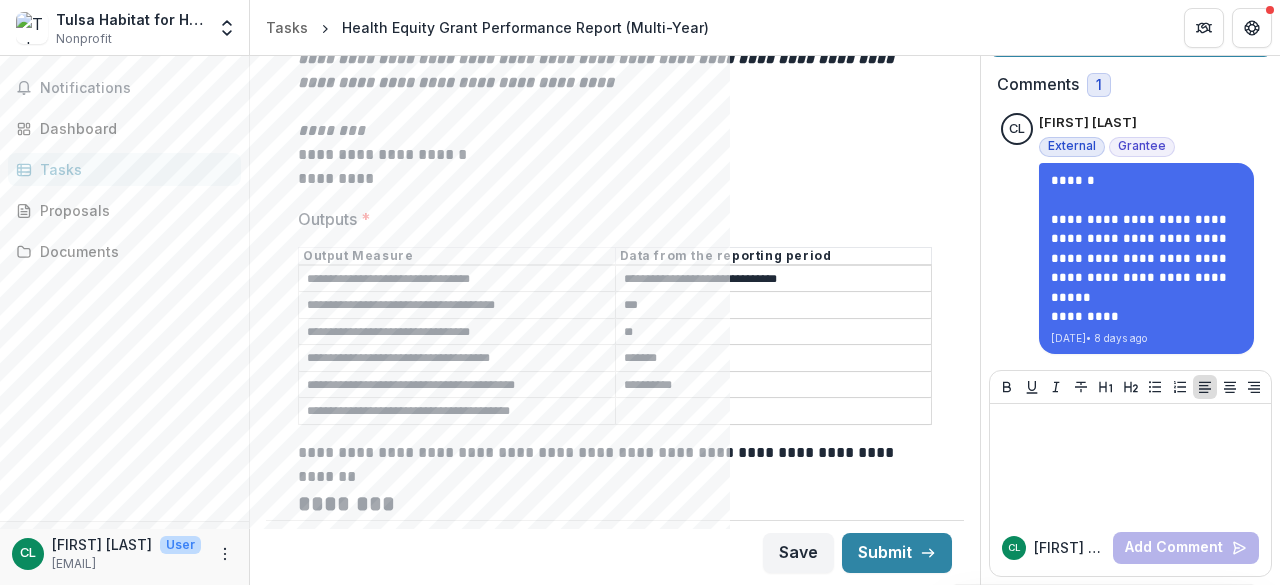 click on "*******" at bounding box center [774, 359] 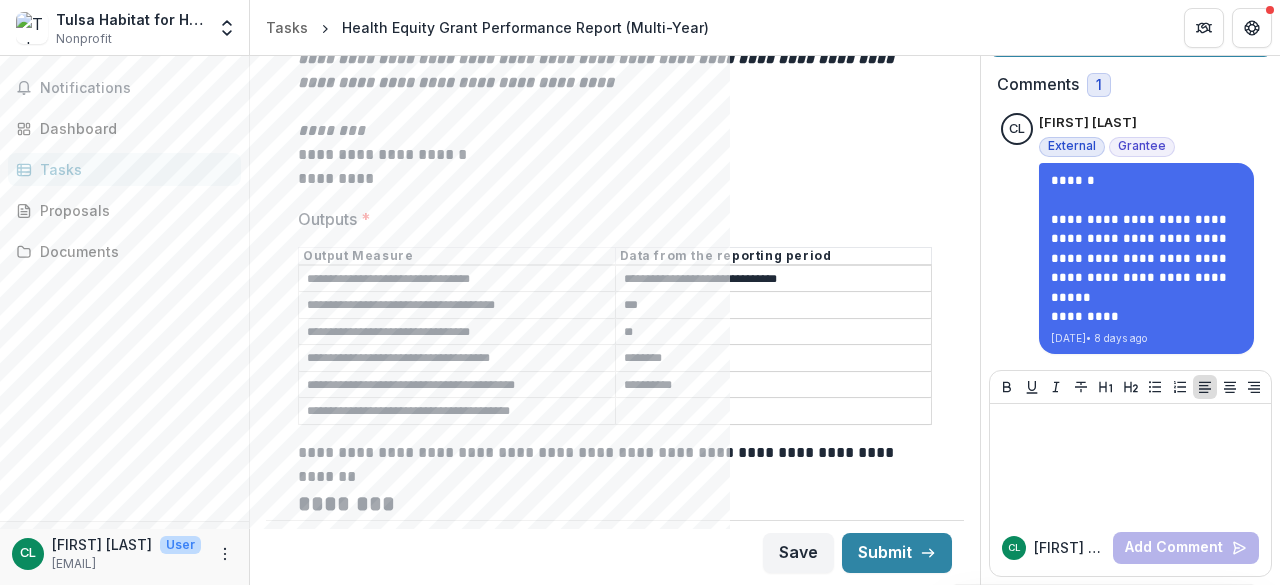 click on "********" at bounding box center [774, 359] 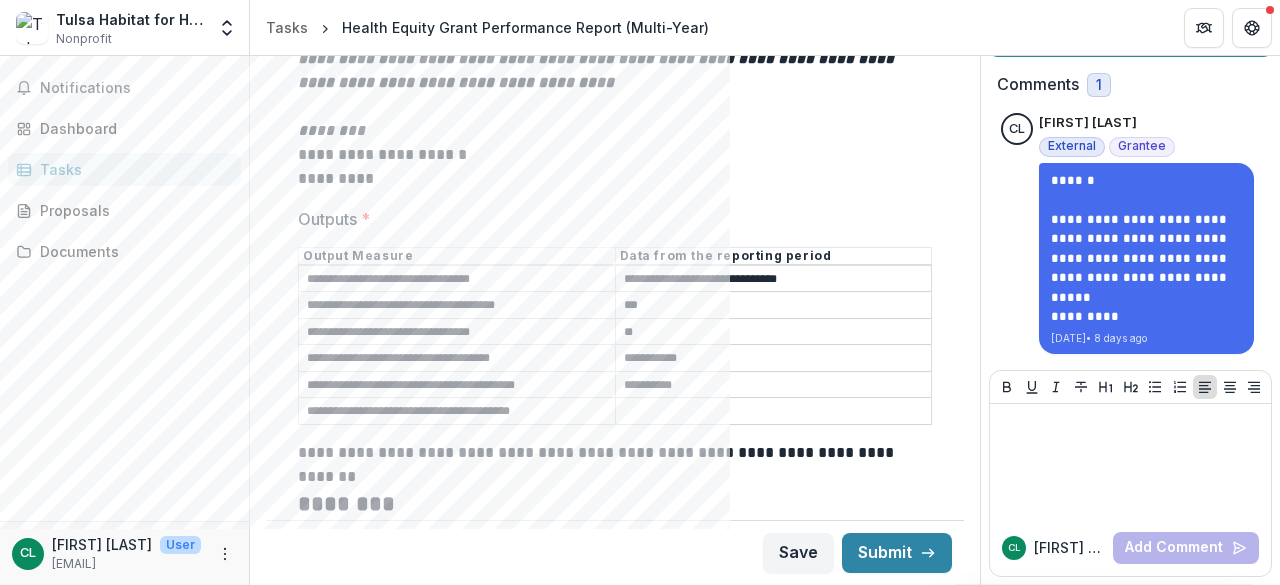 type on "**********" 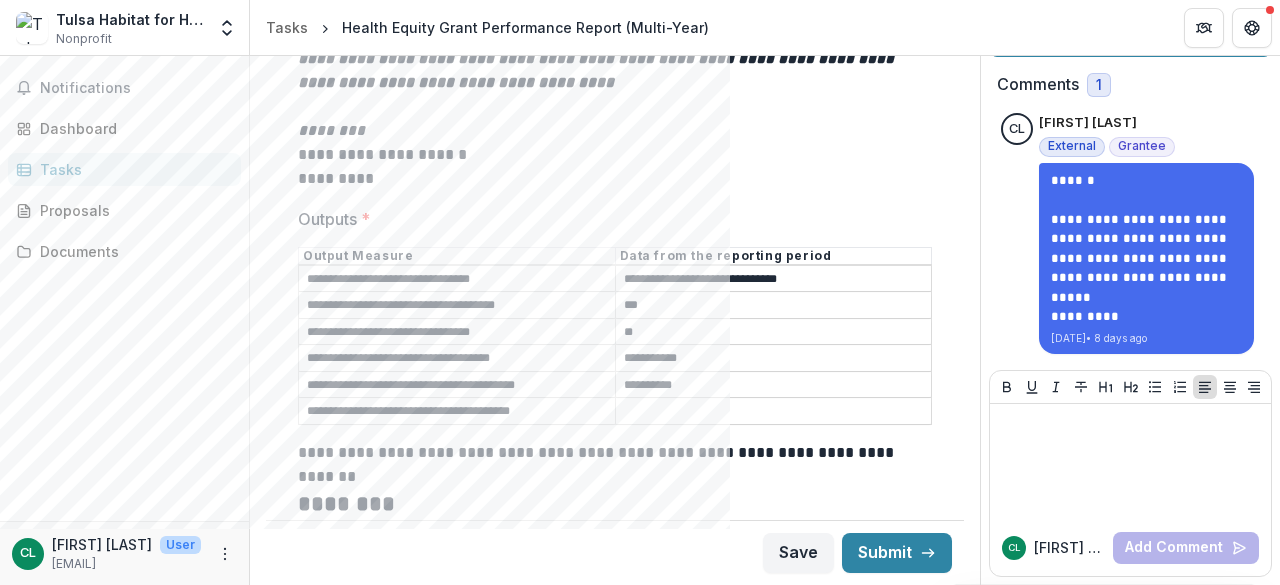 click on "Outputs *" at bounding box center (774, 412) 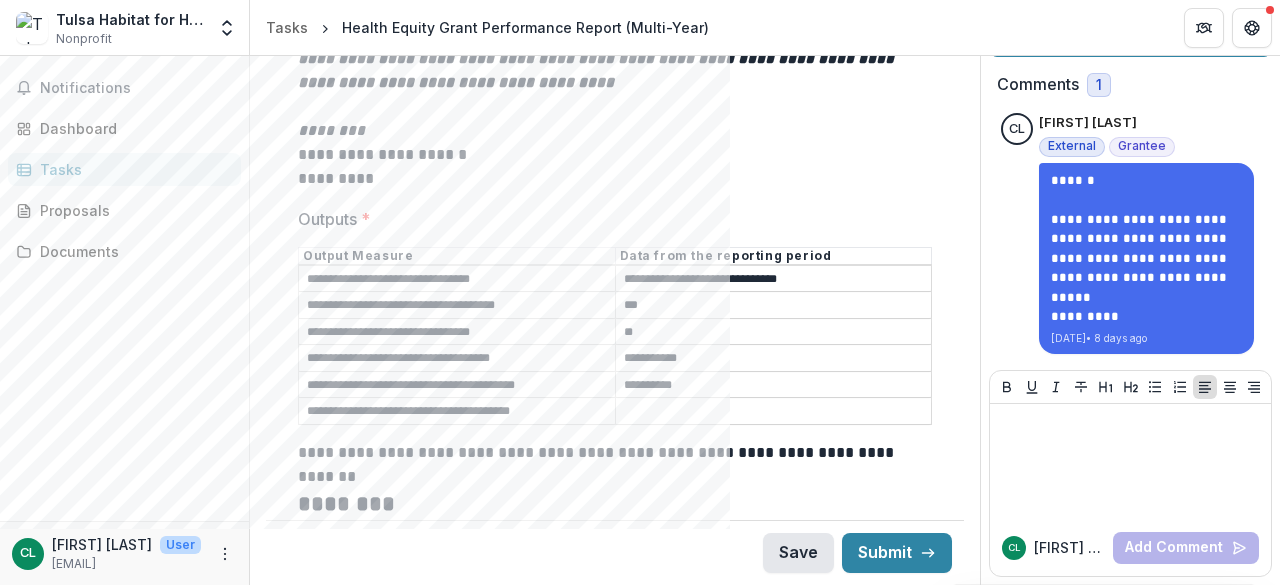 type on "**" 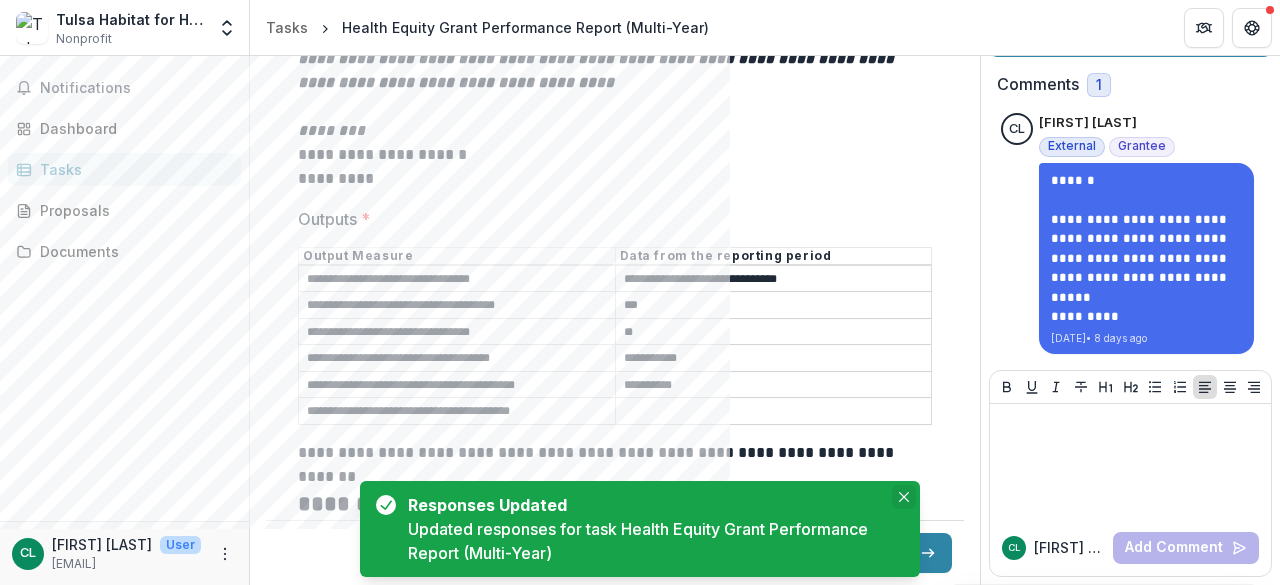 click 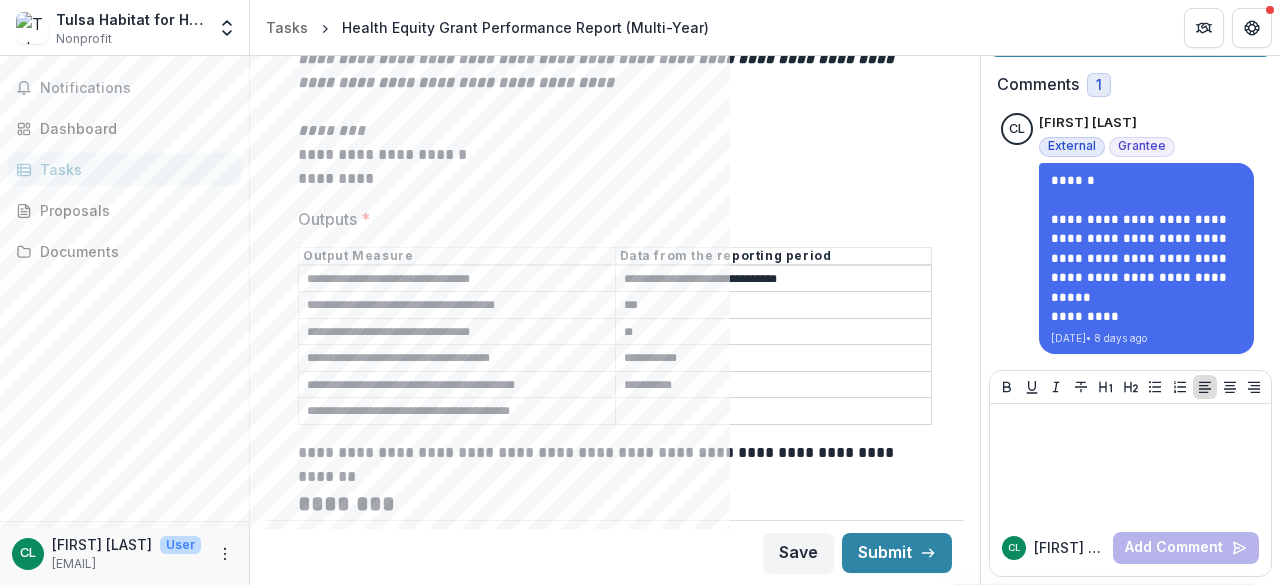 drag, startPoint x: 1252, startPoint y: 0, endPoint x: 698, endPoint y: 361, distance: 661.239 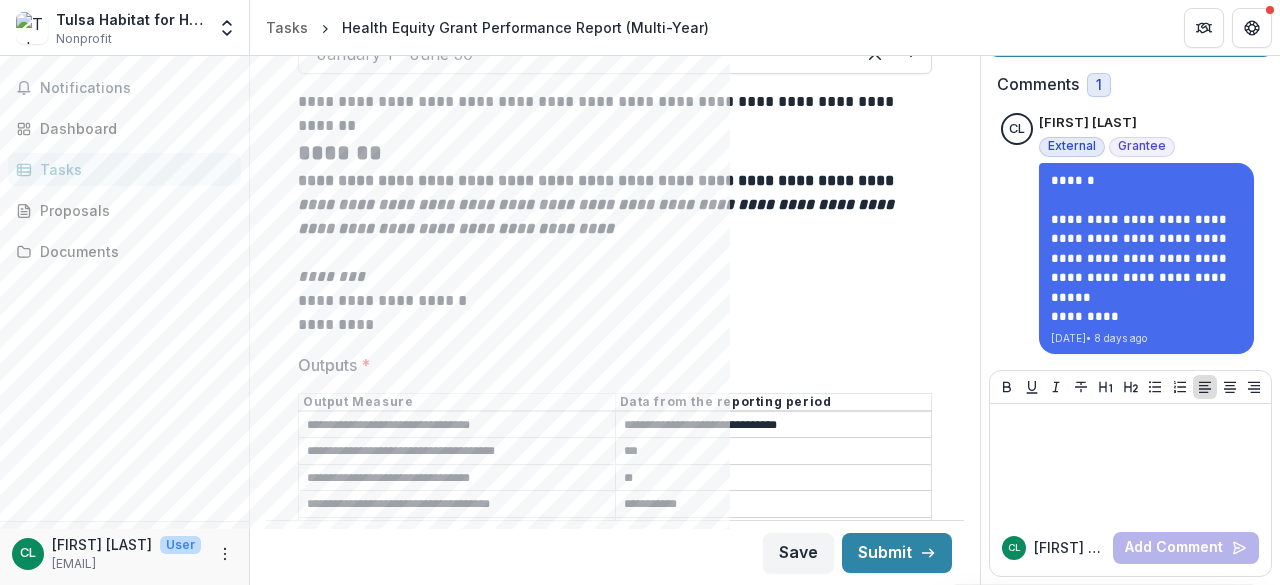 scroll, scrollTop: 3123, scrollLeft: 0, axis: vertical 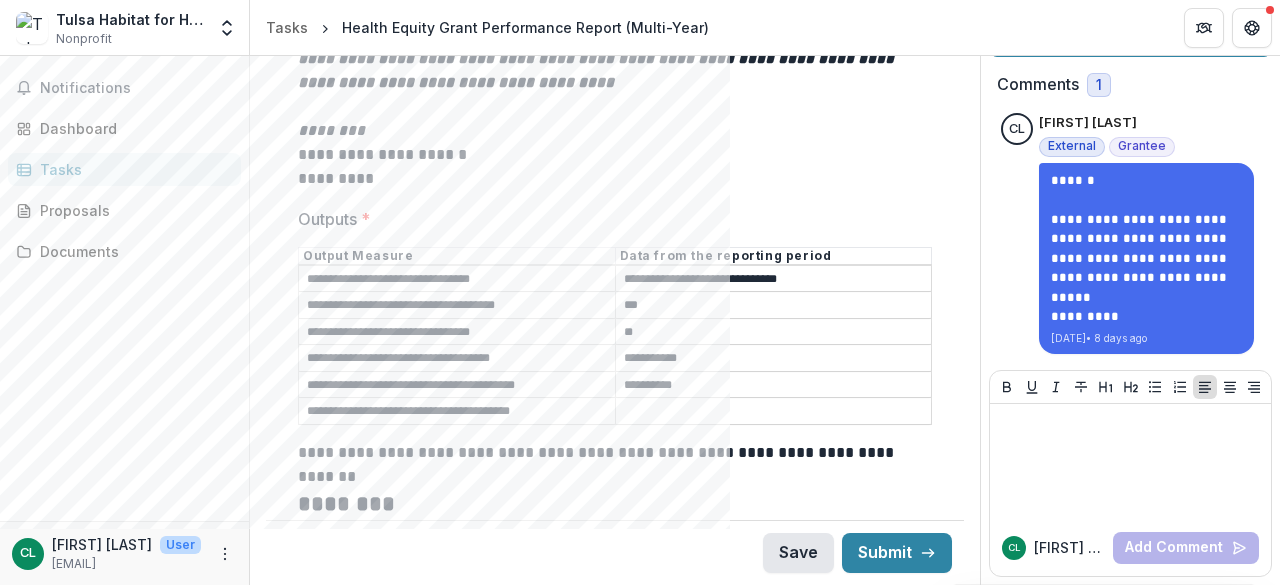 click on "Save" at bounding box center (798, 553) 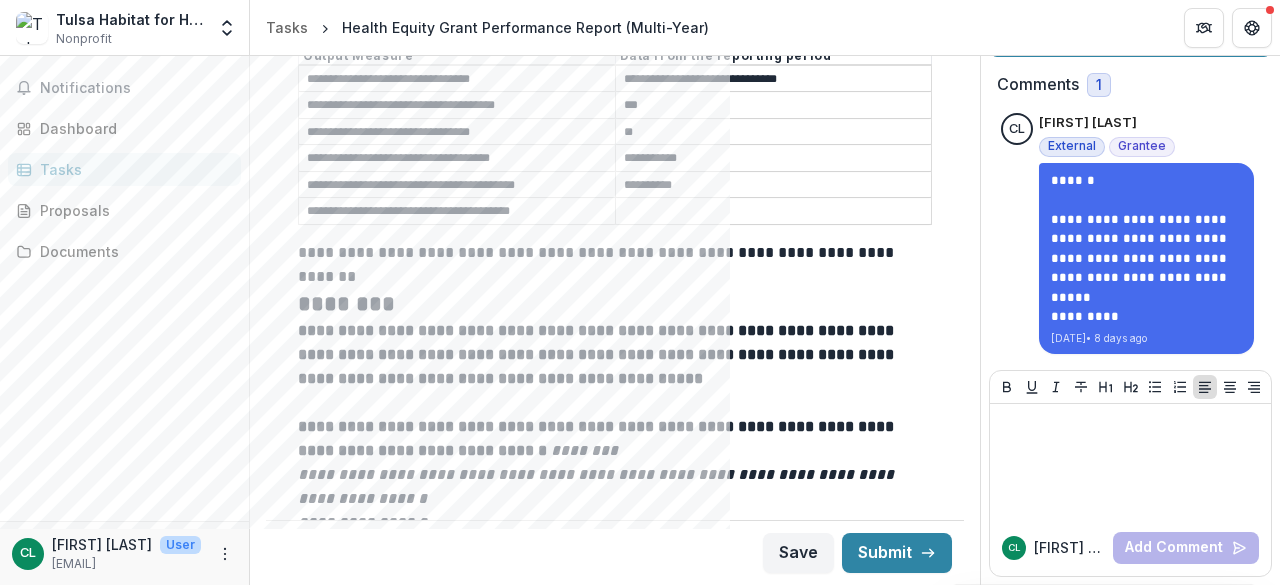 scroll, scrollTop: 3023, scrollLeft: 0, axis: vertical 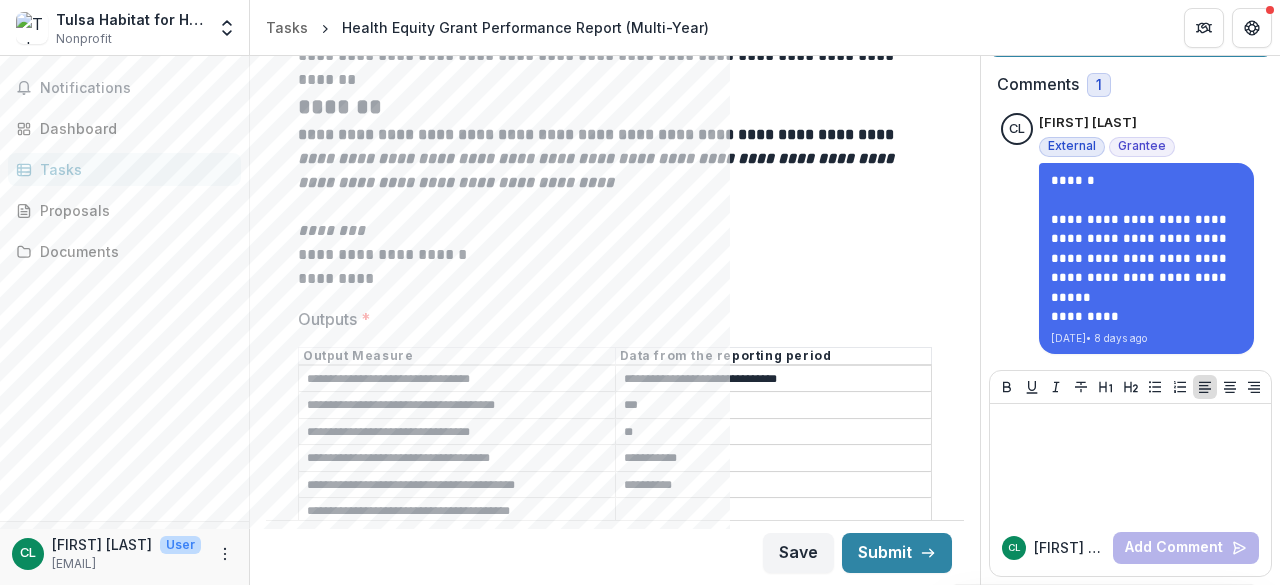 click on "**********" at bounding box center (774, 485) 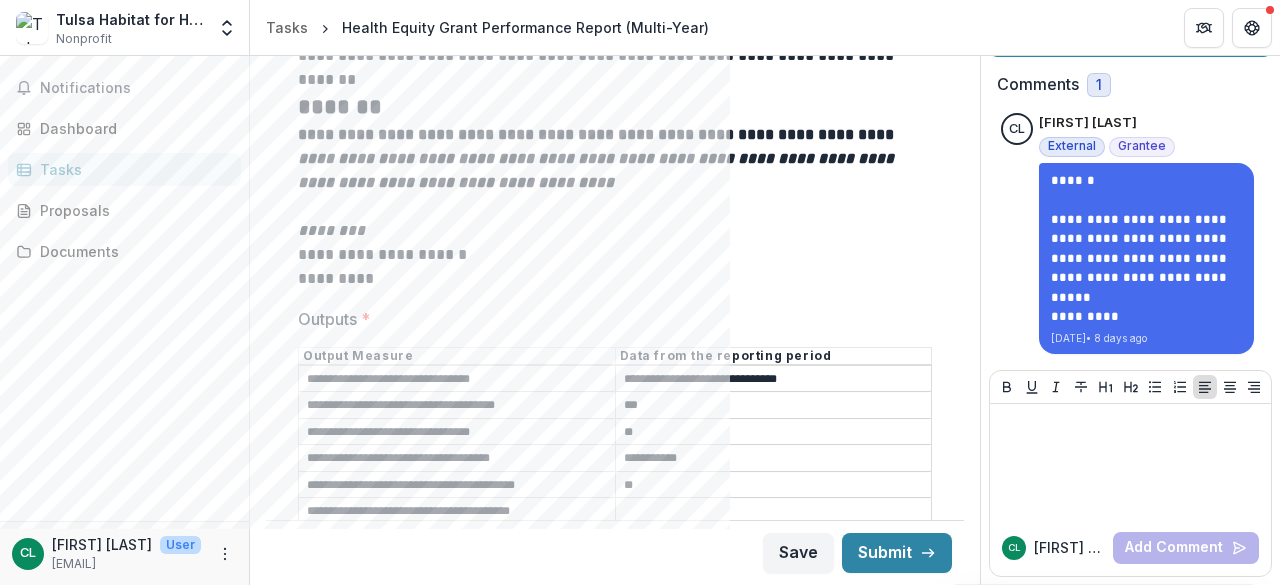 type on "*" 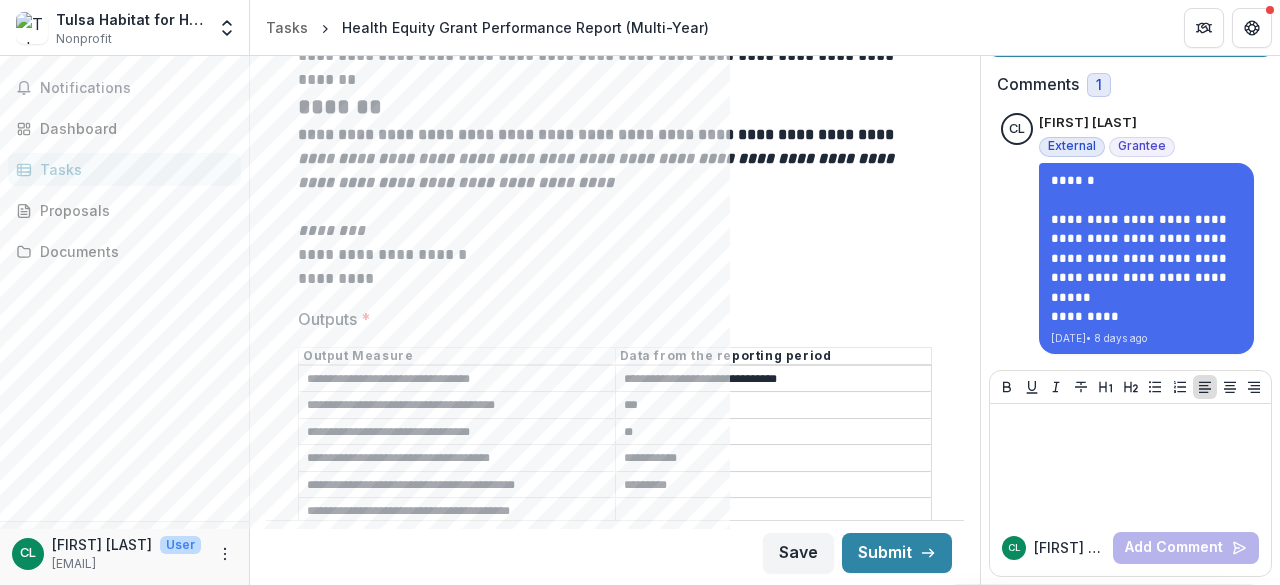click on "Outputs *" at bounding box center [774, 512] 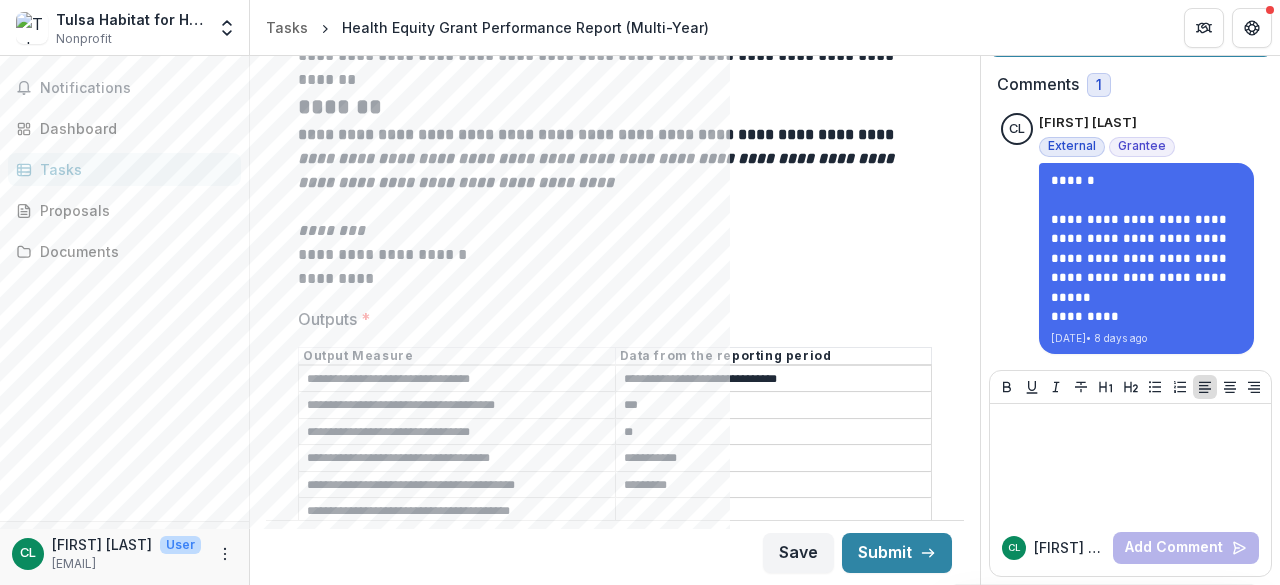 click on "*********" at bounding box center (774, 485) 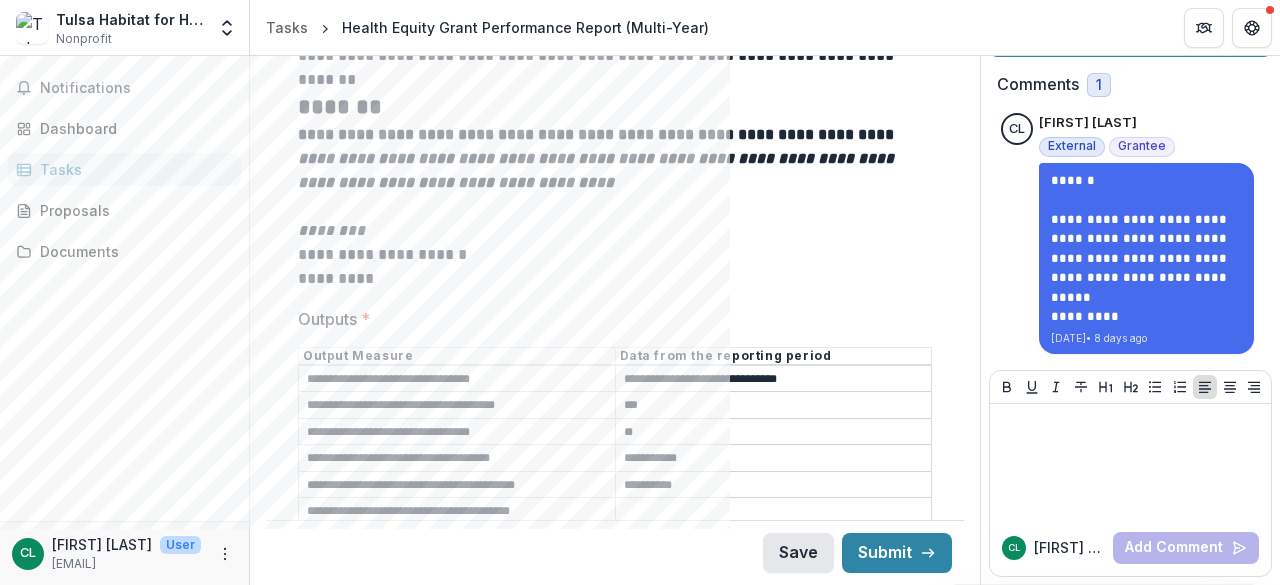 type on "**********" 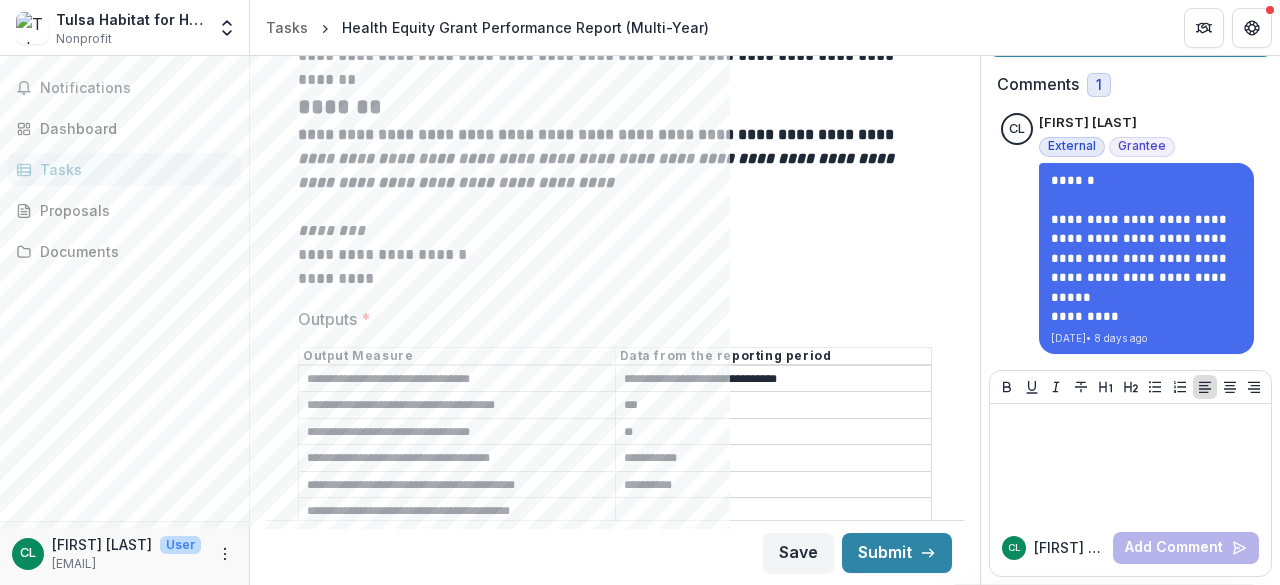 click on "Outputs *" at bounding box center (774, 512) 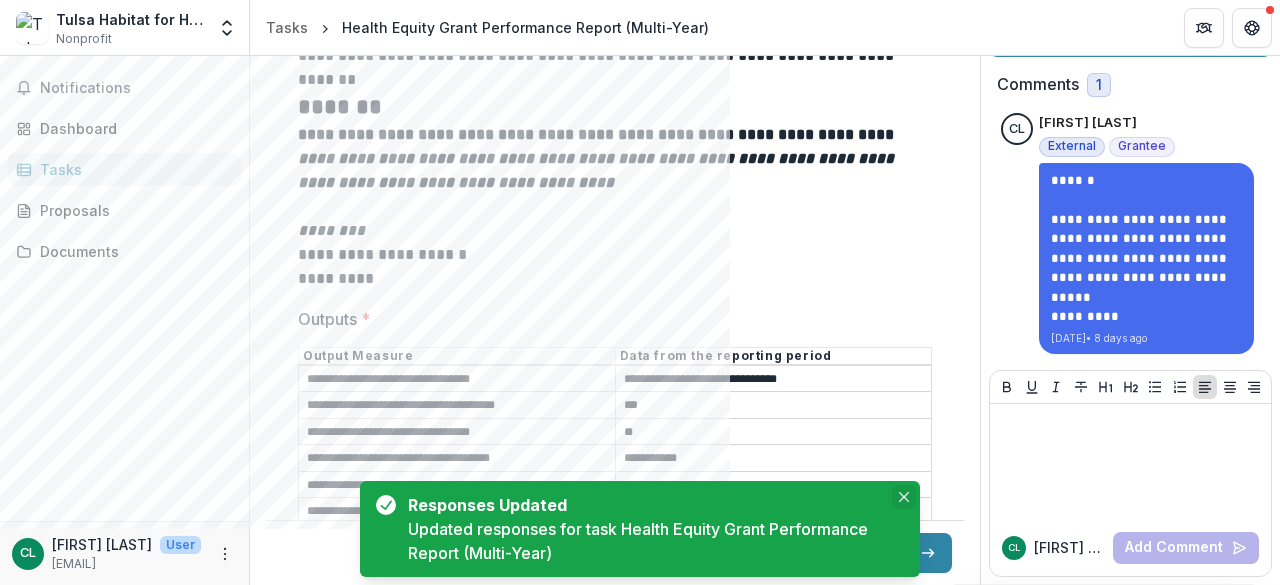 click at bounding box center (904, 497) 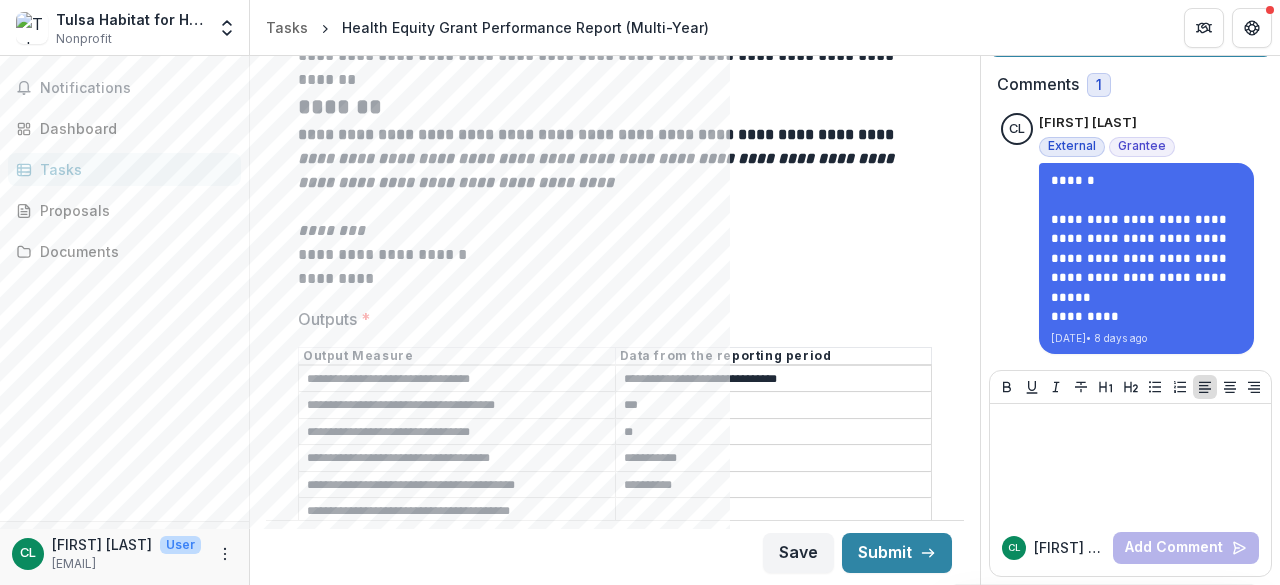 click on "Outputs *" at bounding box center [774, 512] 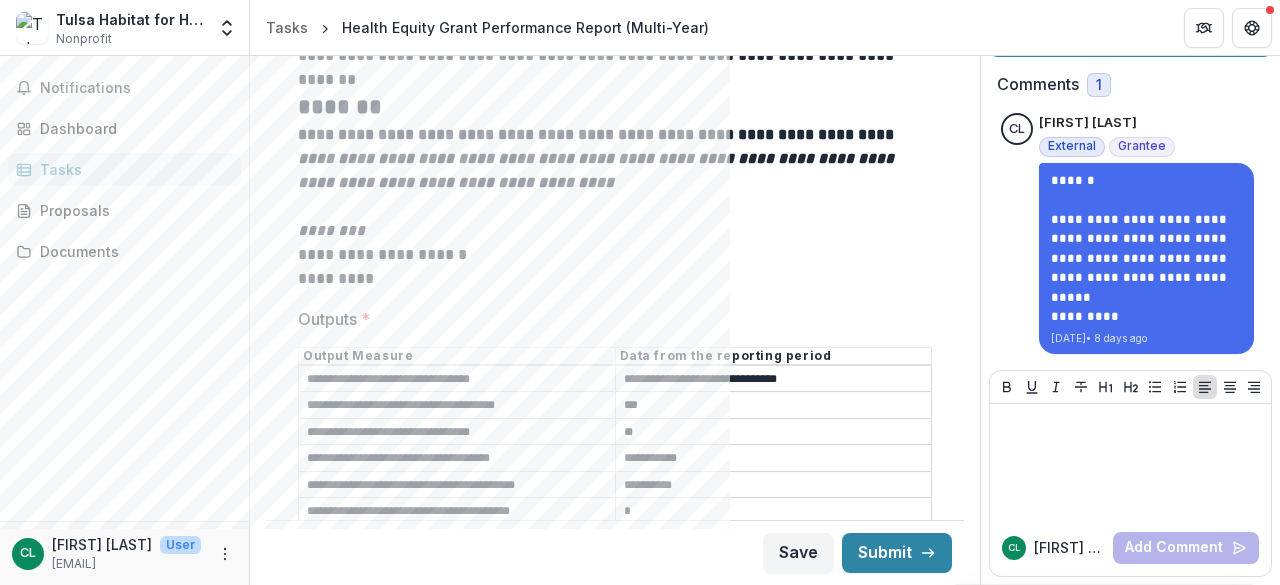 type on "*" 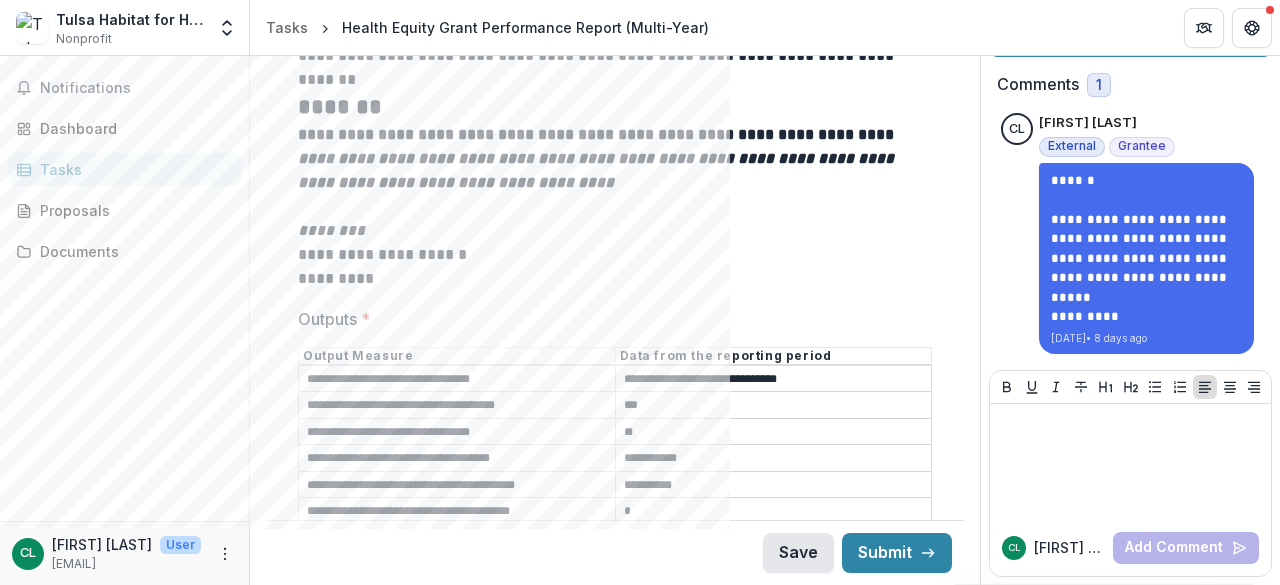 type on "**********" 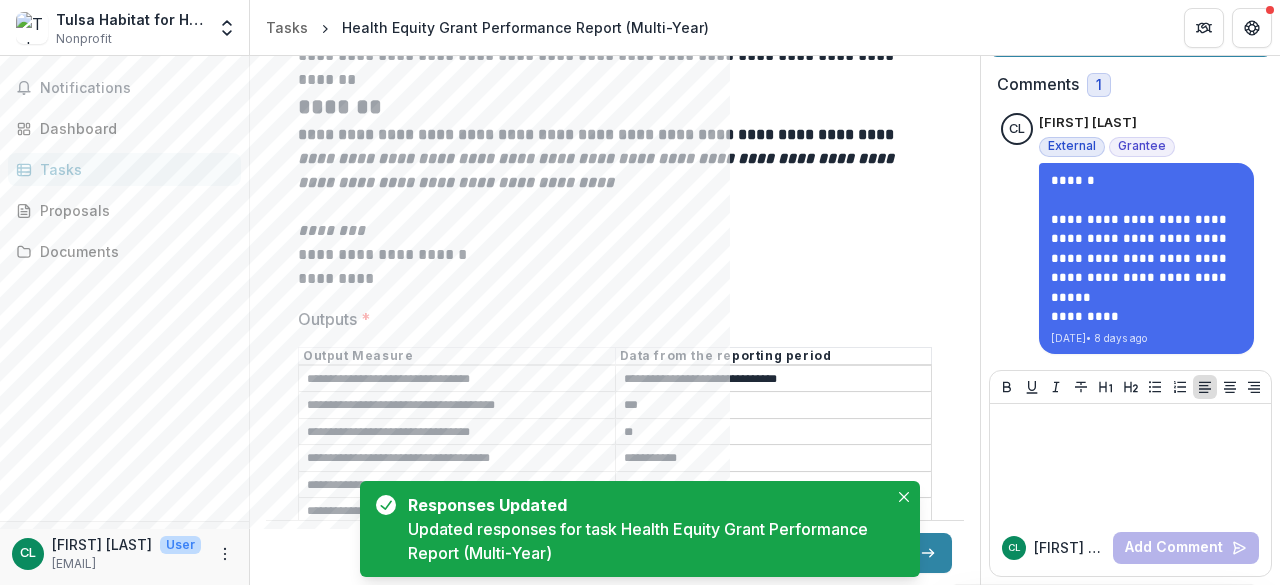 click on "**" at bounding box center [774, 432] 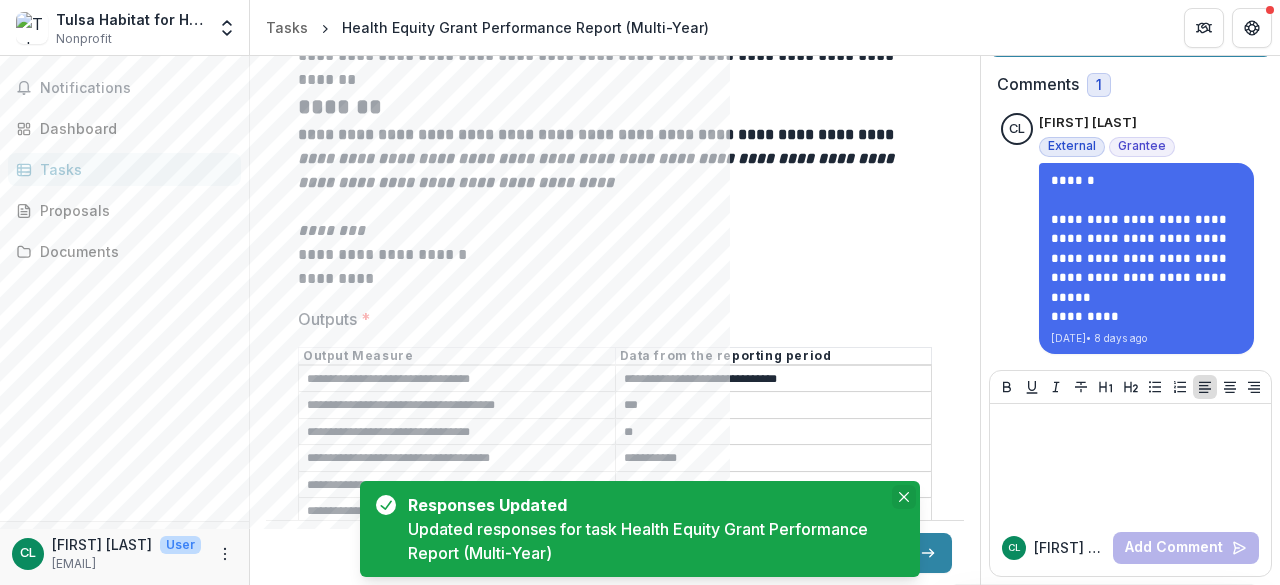 click 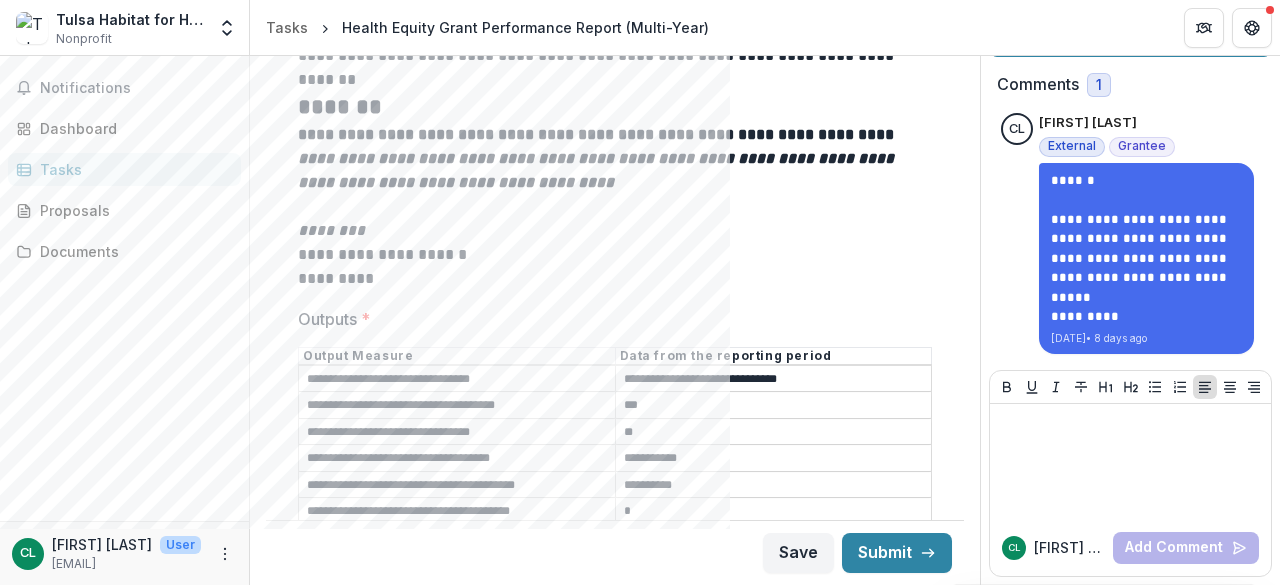 click on "*" at bounding box center [774, 512] 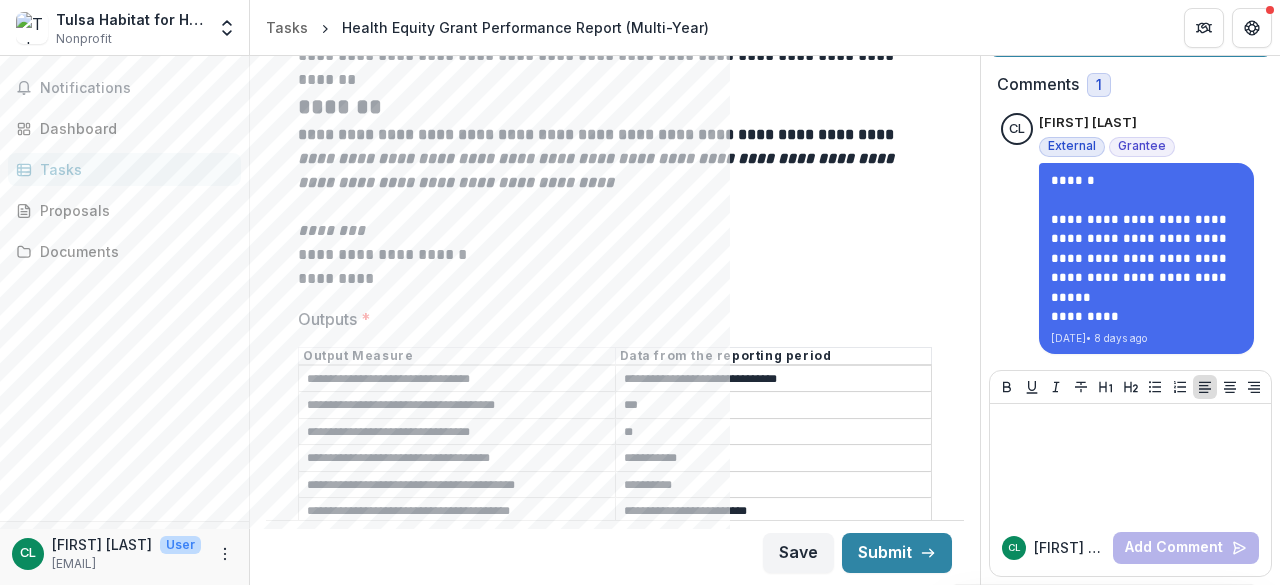 type on "**********" 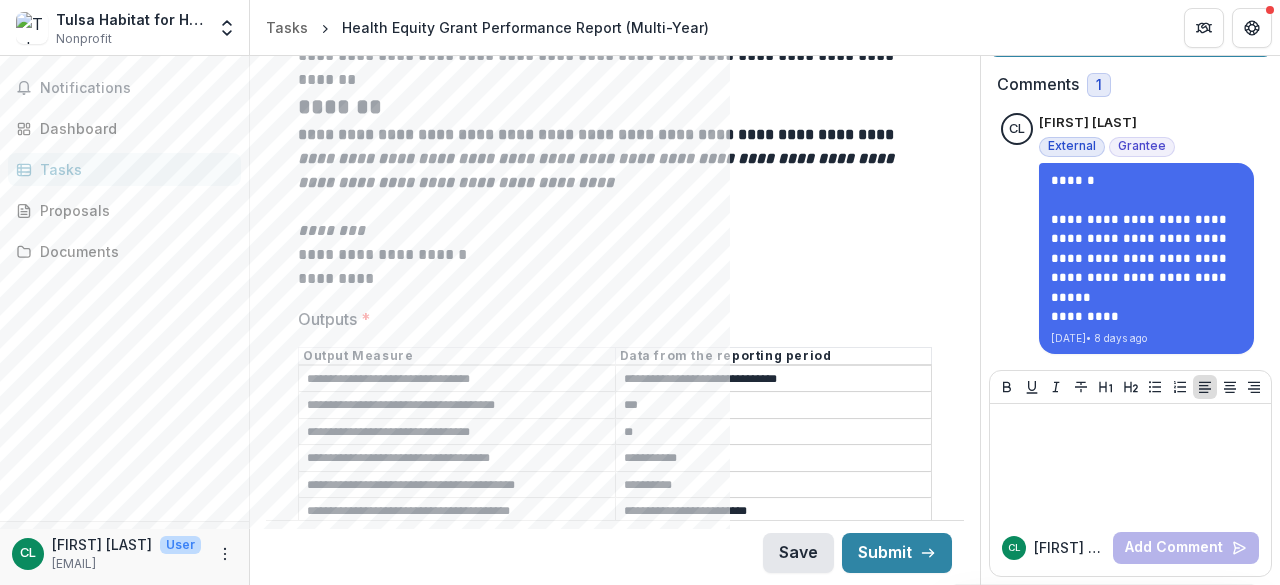click on "Save" at bounding box center (798, 553) 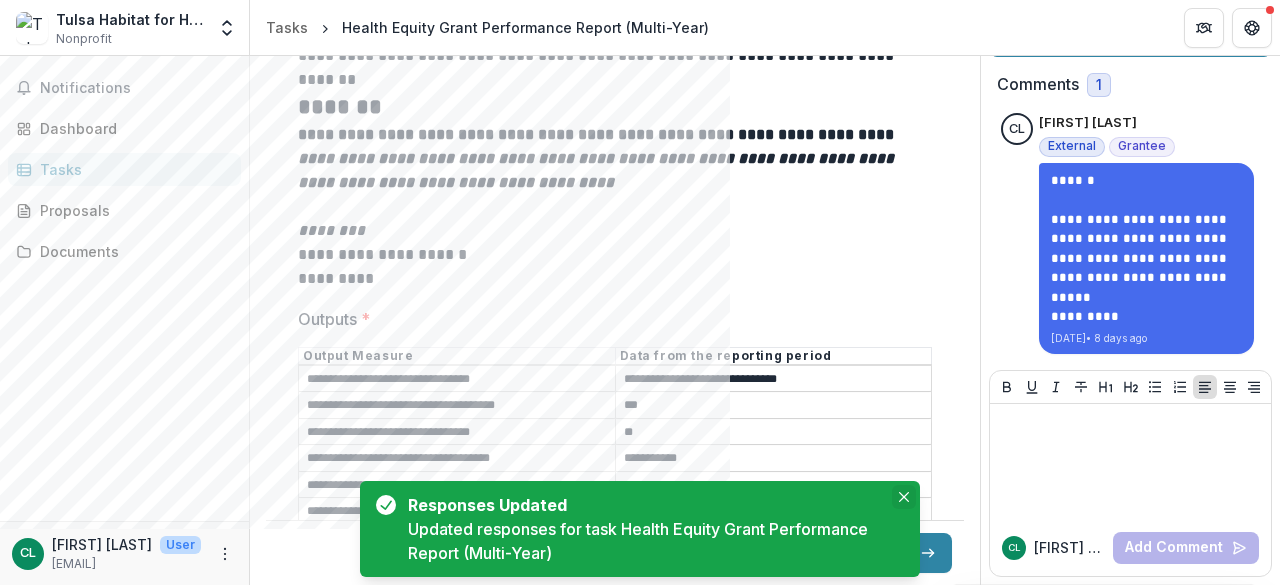 click 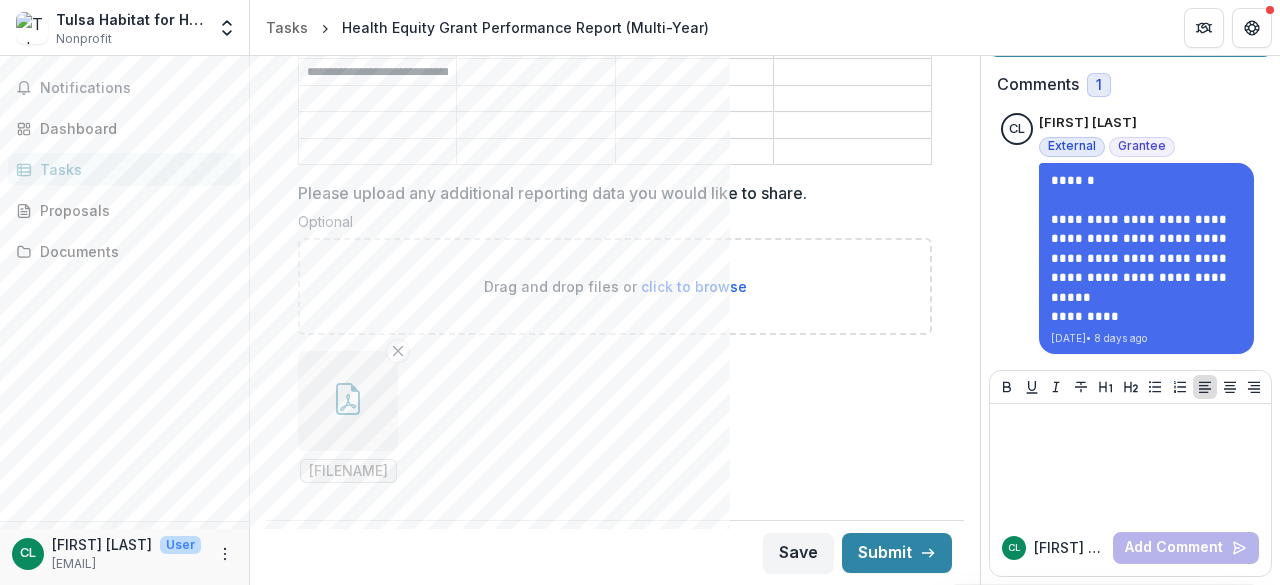 scroll, scrollTop: 3723, scrollLeft: 0, axis: vertical 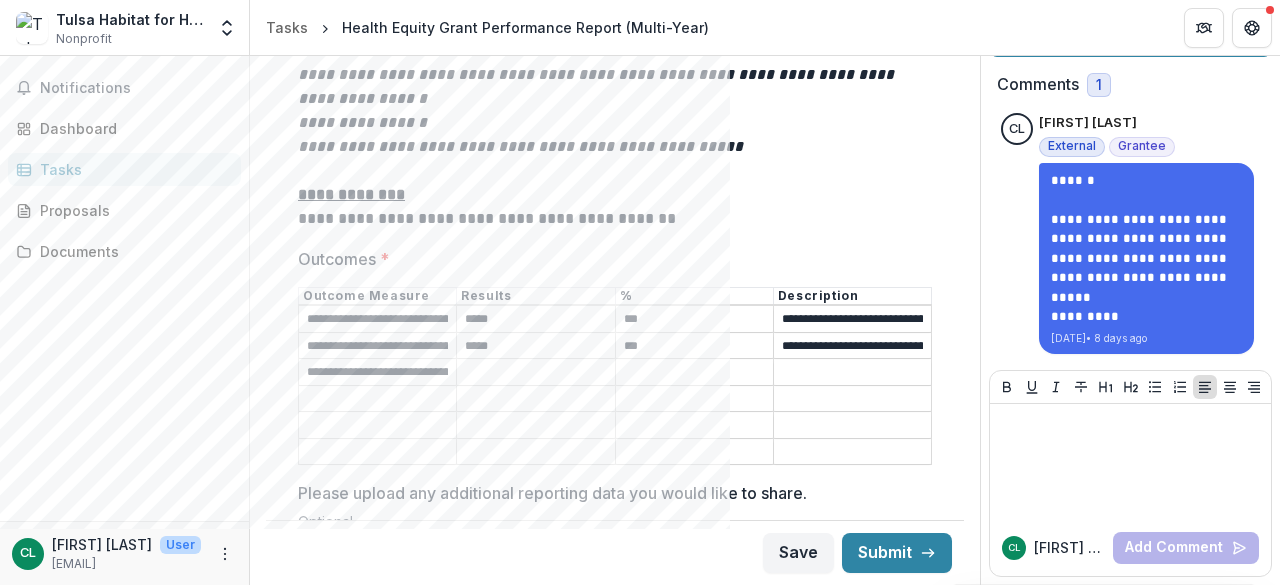 click on "*****" at bounding box center [535, 320] 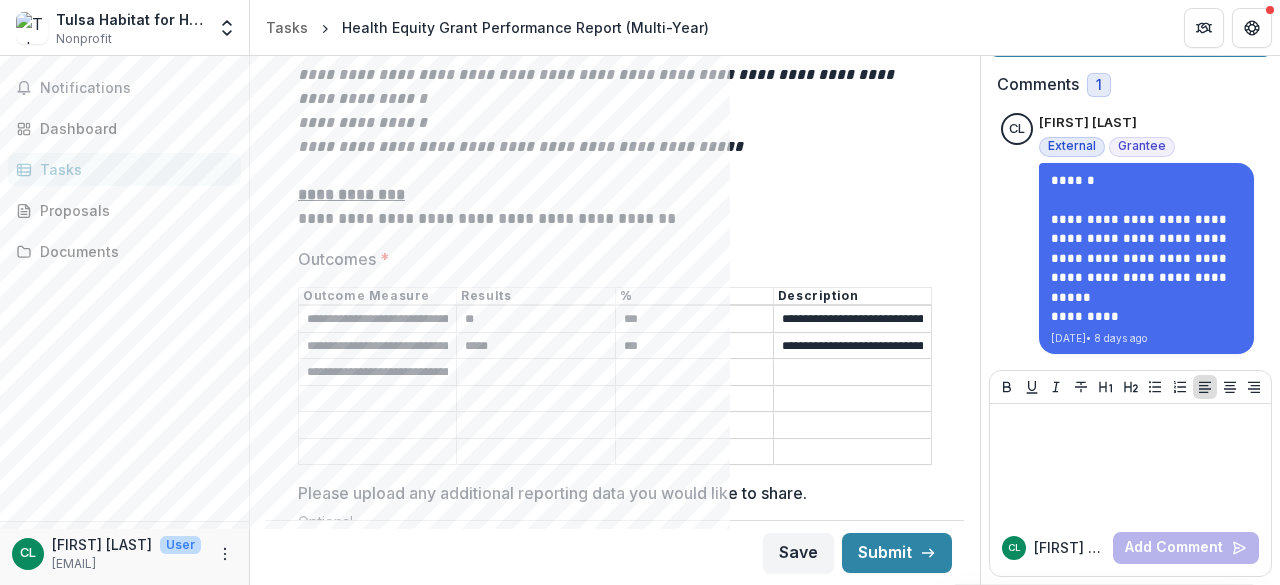 type on "*" 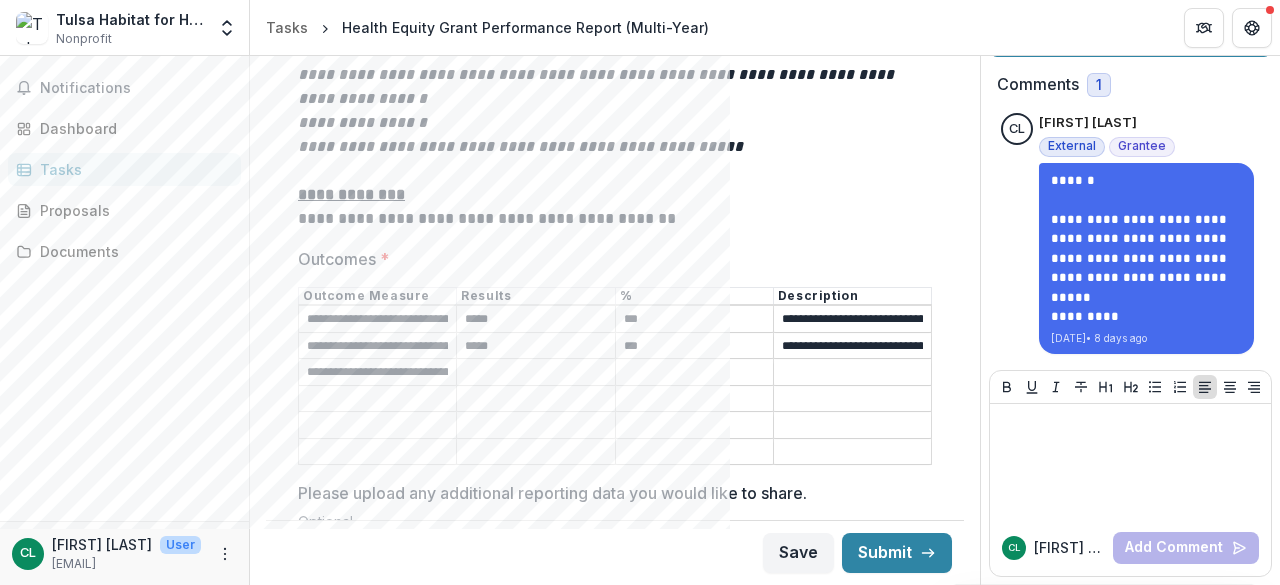 type on "*****" 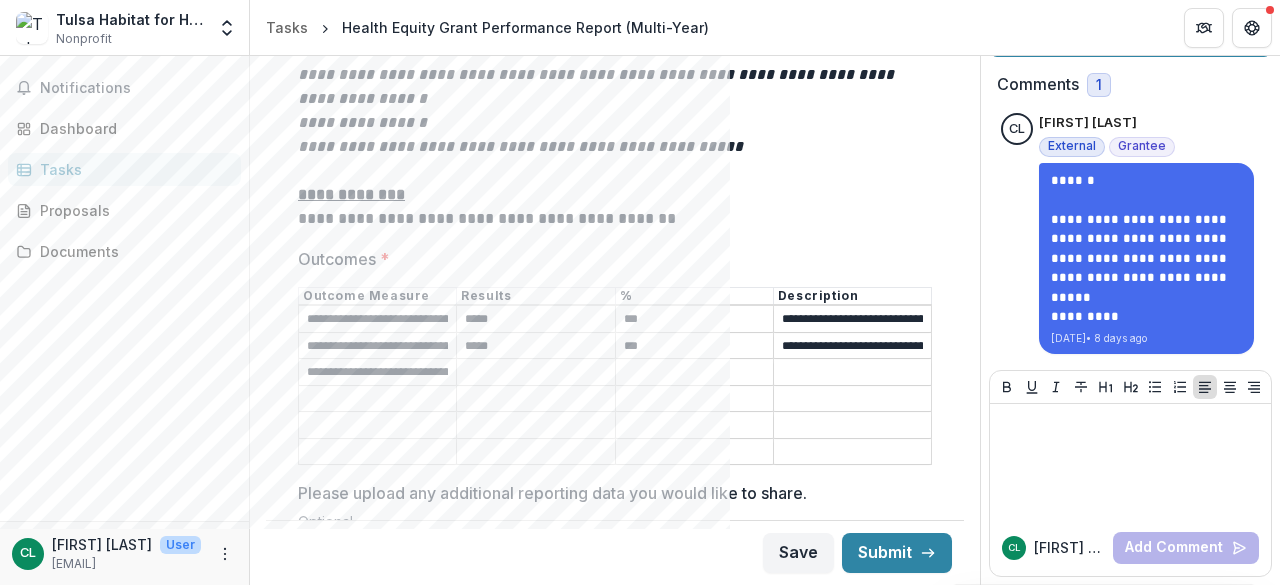 click on "**********" at bounding box center (852, 320) 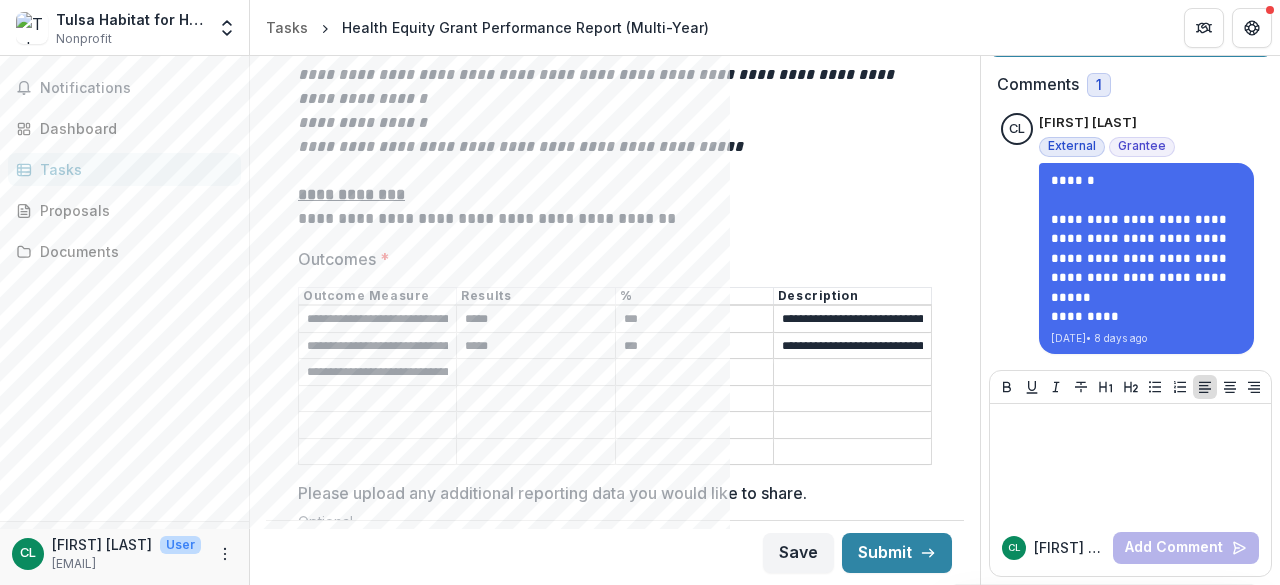 type on "**********" 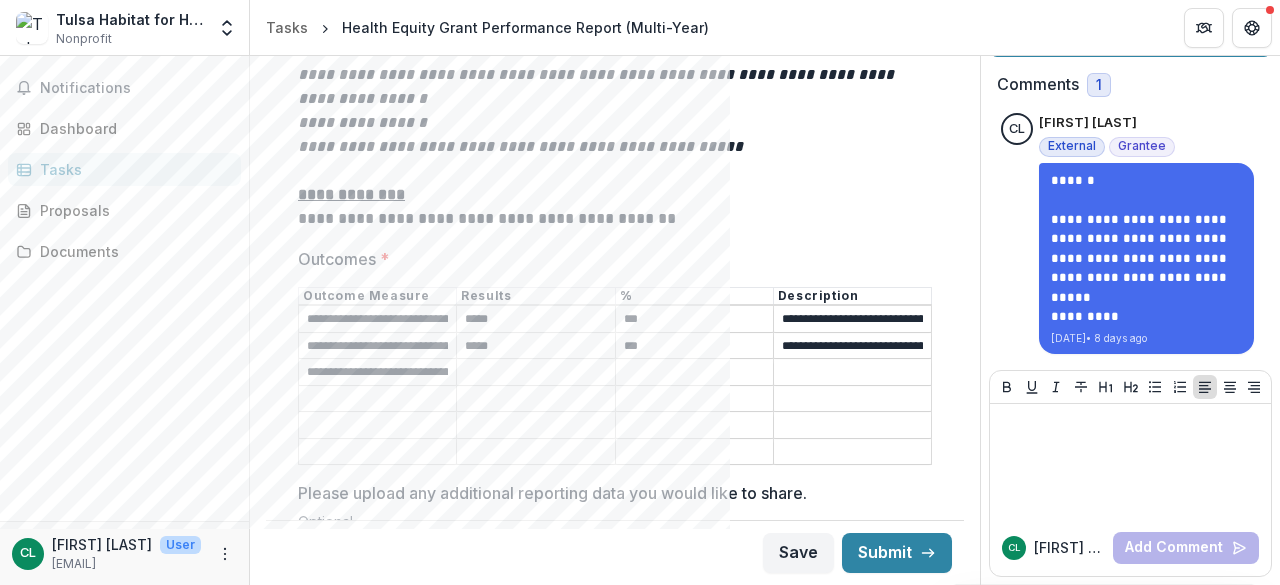 click on "*****" at bounding box center [535, 346] 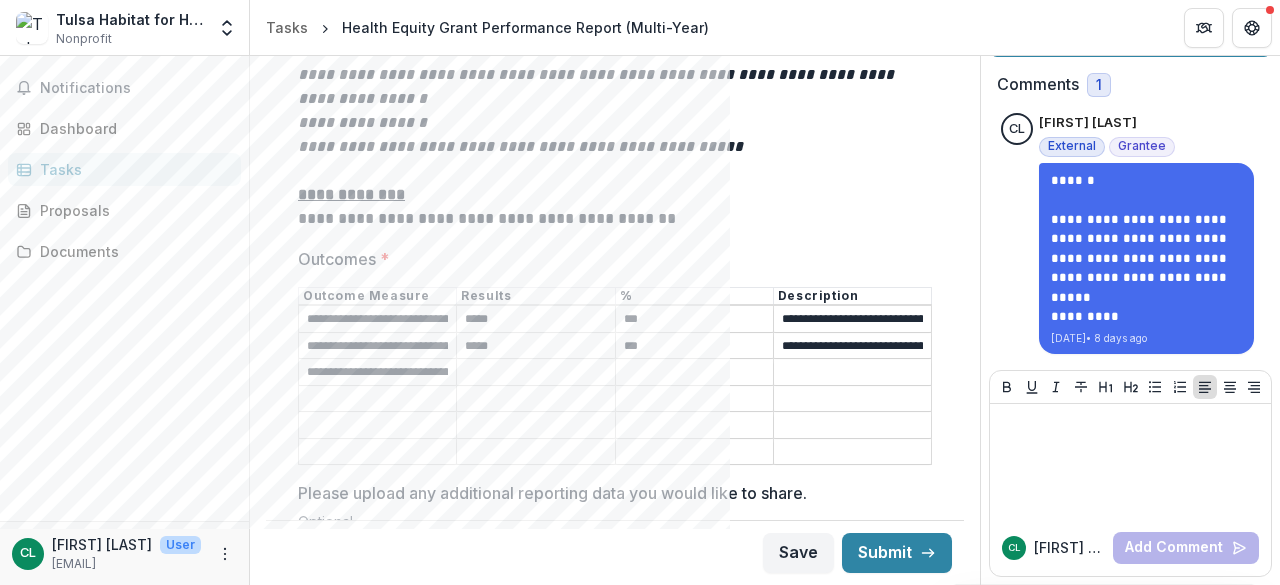 type on "*****" 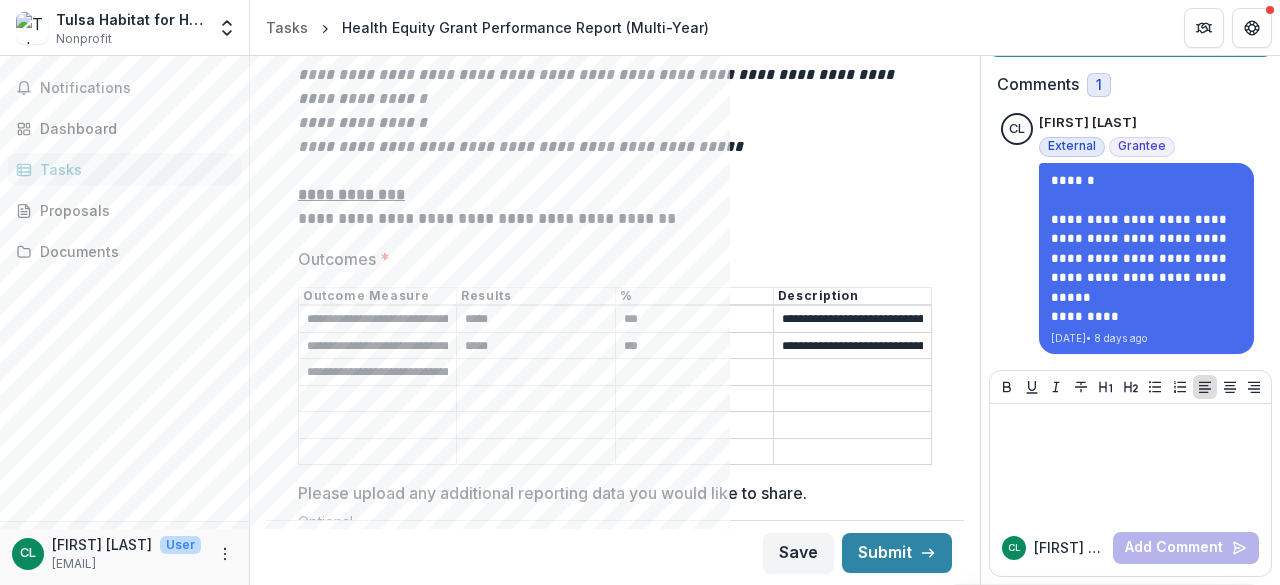 click on "**********" at bounding box center (852, 346) 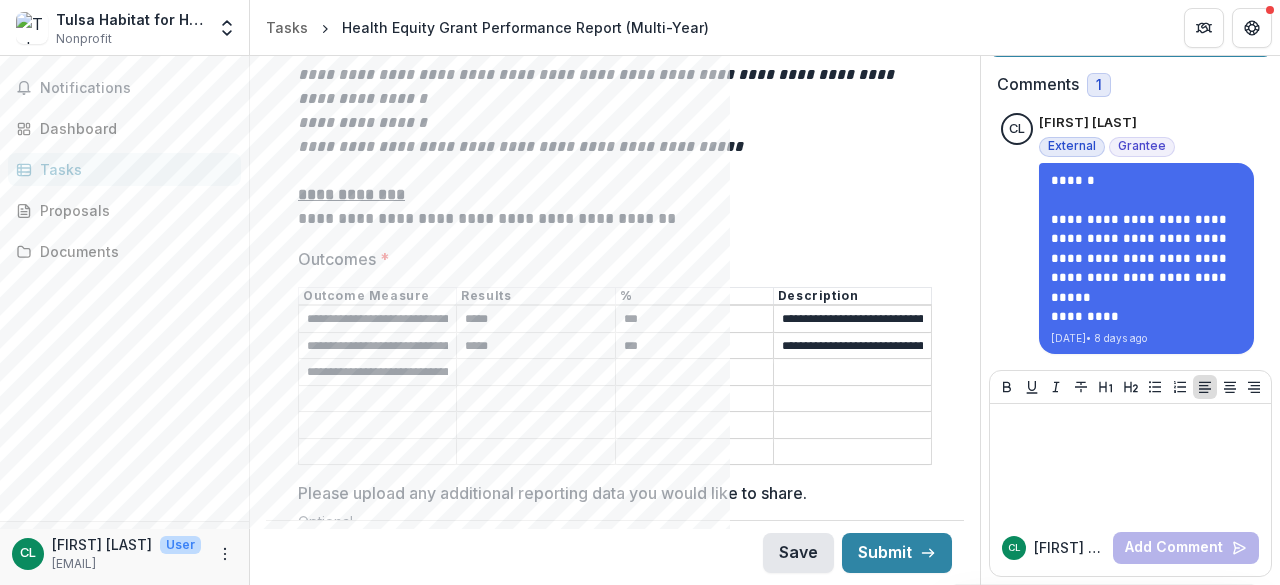 type on "**********" 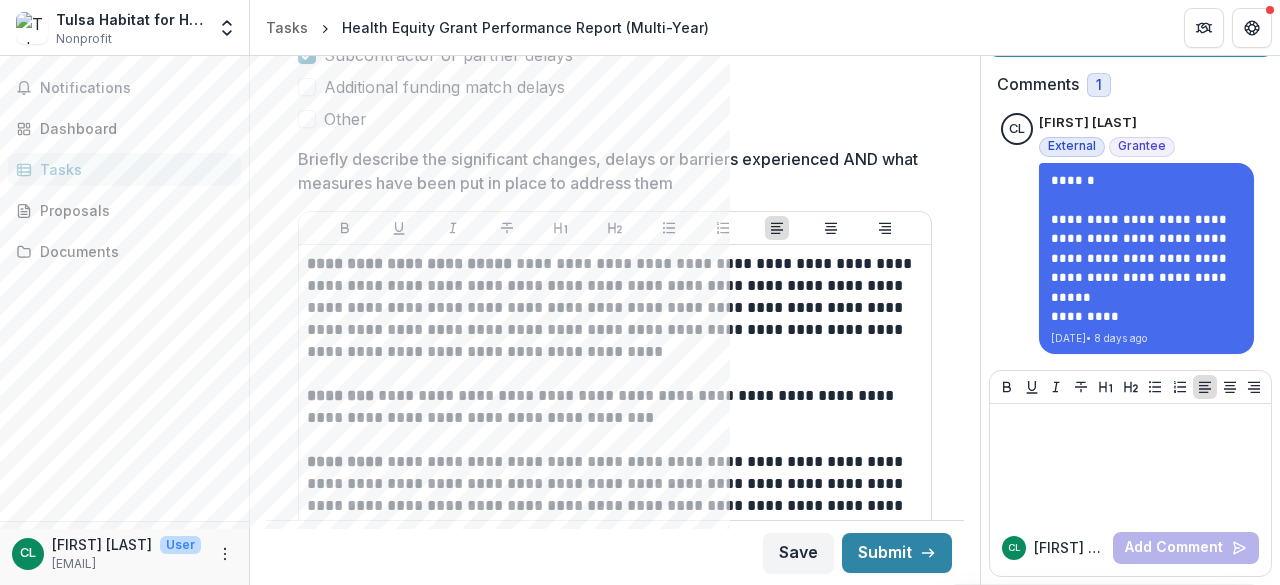 scroll, scrollTop: 5023, scrollLeft: 0, axis: vertical 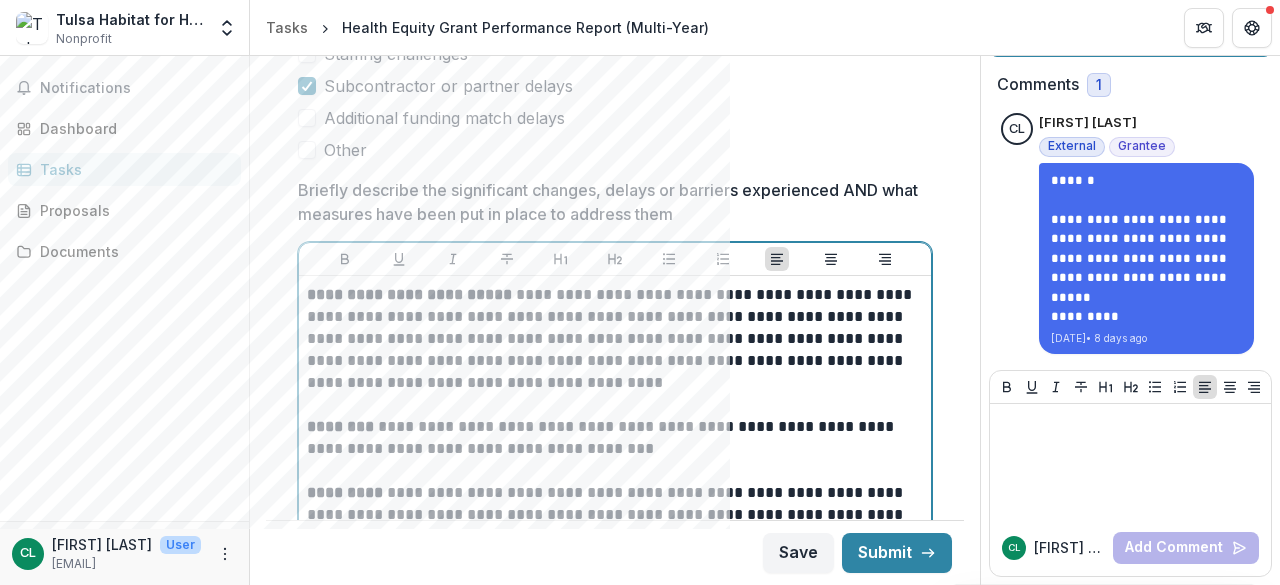 click on "**********" at bounding box center (612, 339) 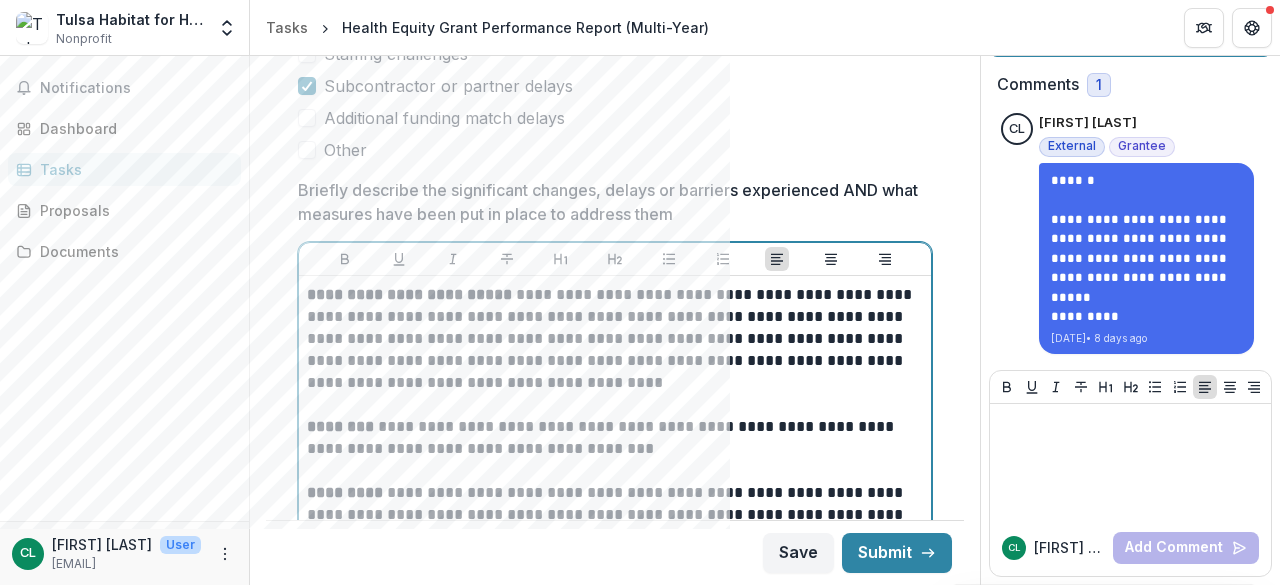 click on "**********" at bounding box center (612, 339) 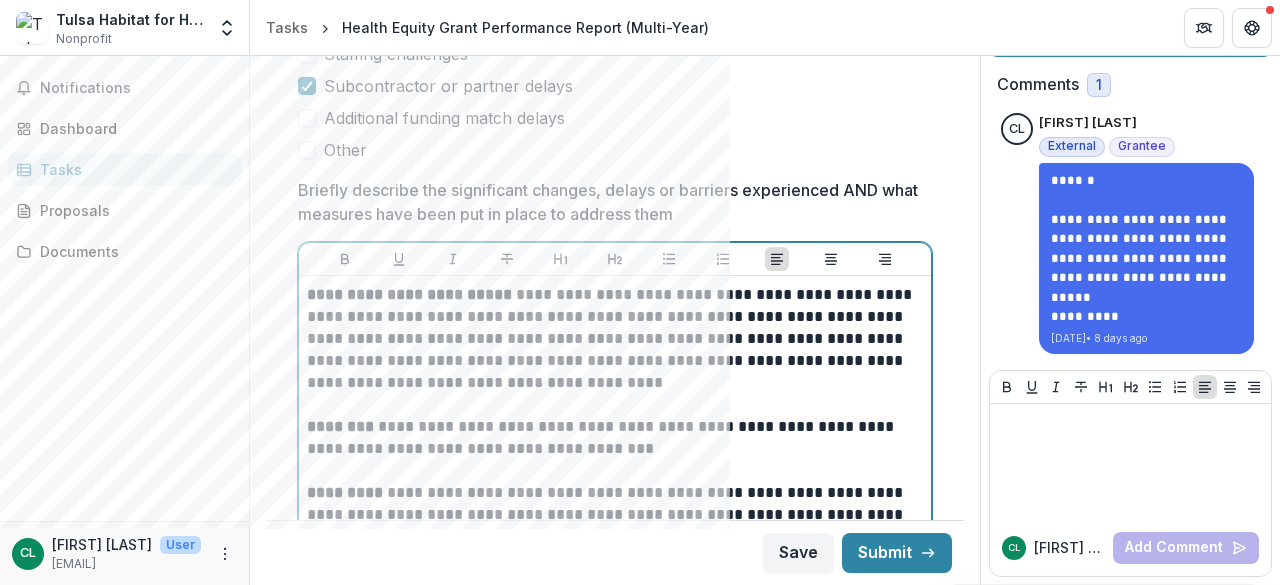 type 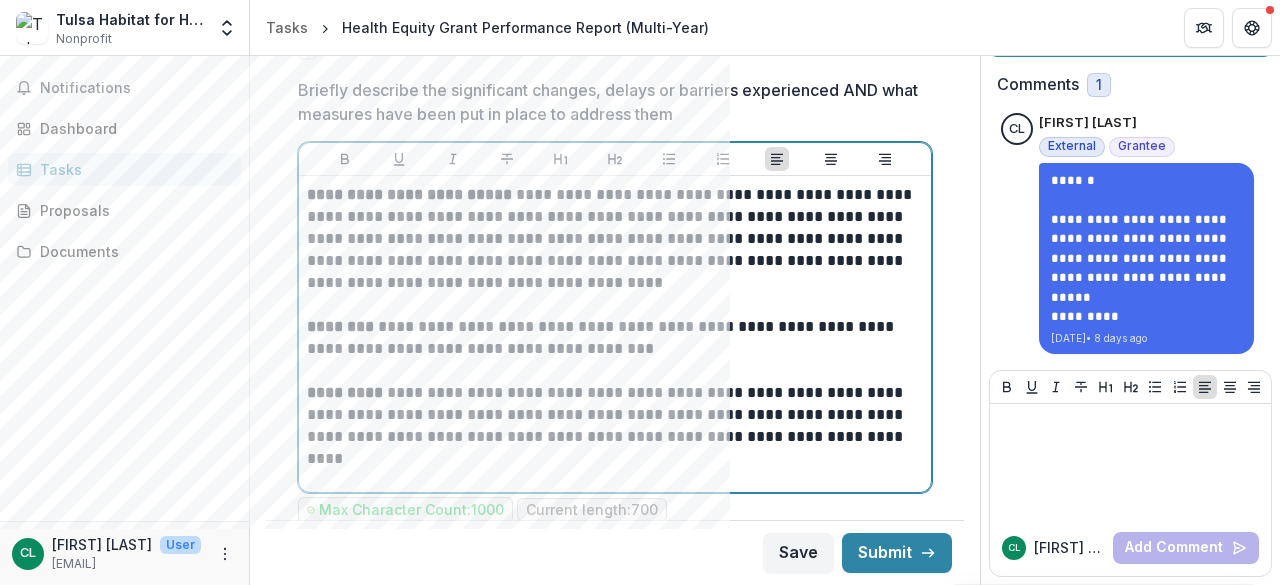 click on "**********" at bounding box center (612, 338) 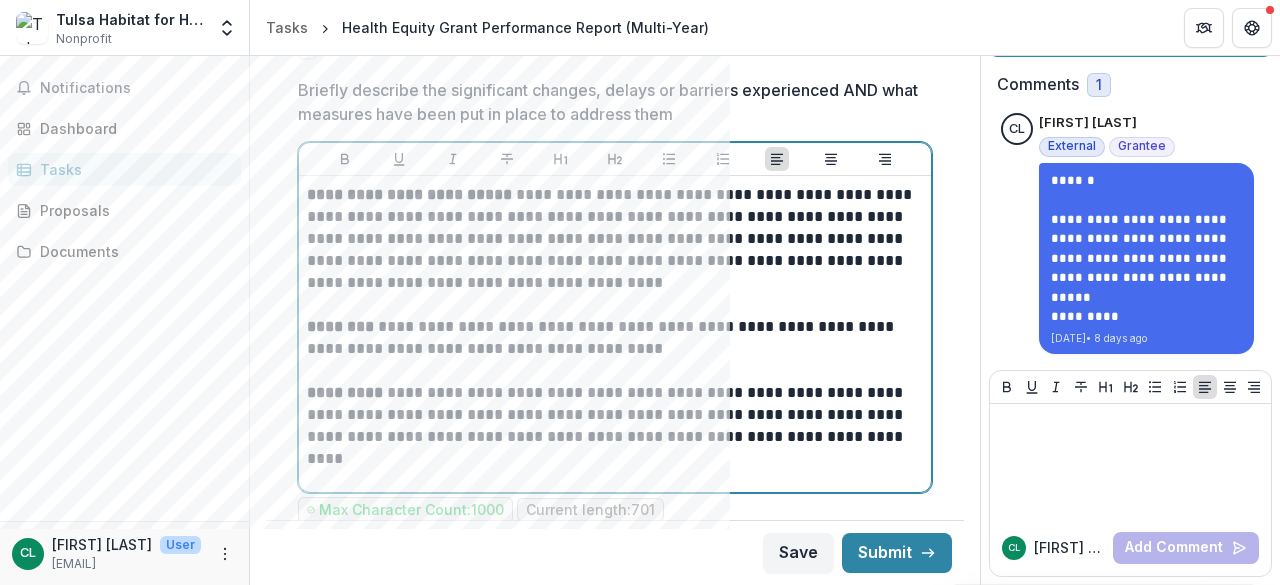 click on "**********" at bounding box center (612, 415) 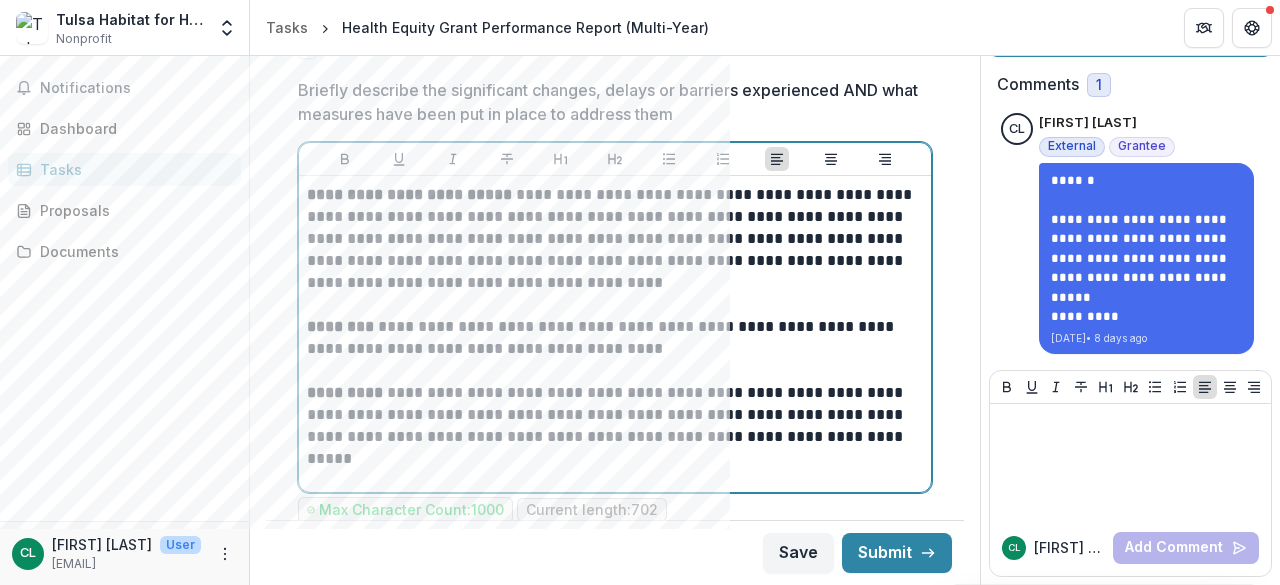 click on "**********" at bounding box center [615, 334] 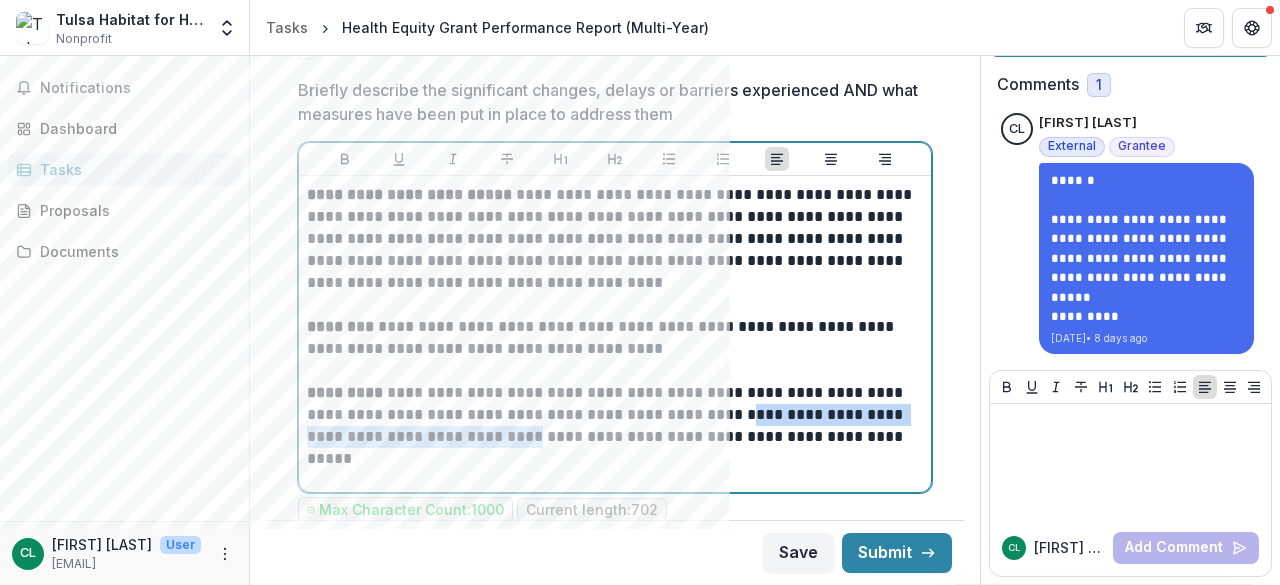 drag, startPoint x: 741, startPoint y: 378, endPoint x: 530, endPoint y: 398, distance: 211.94576 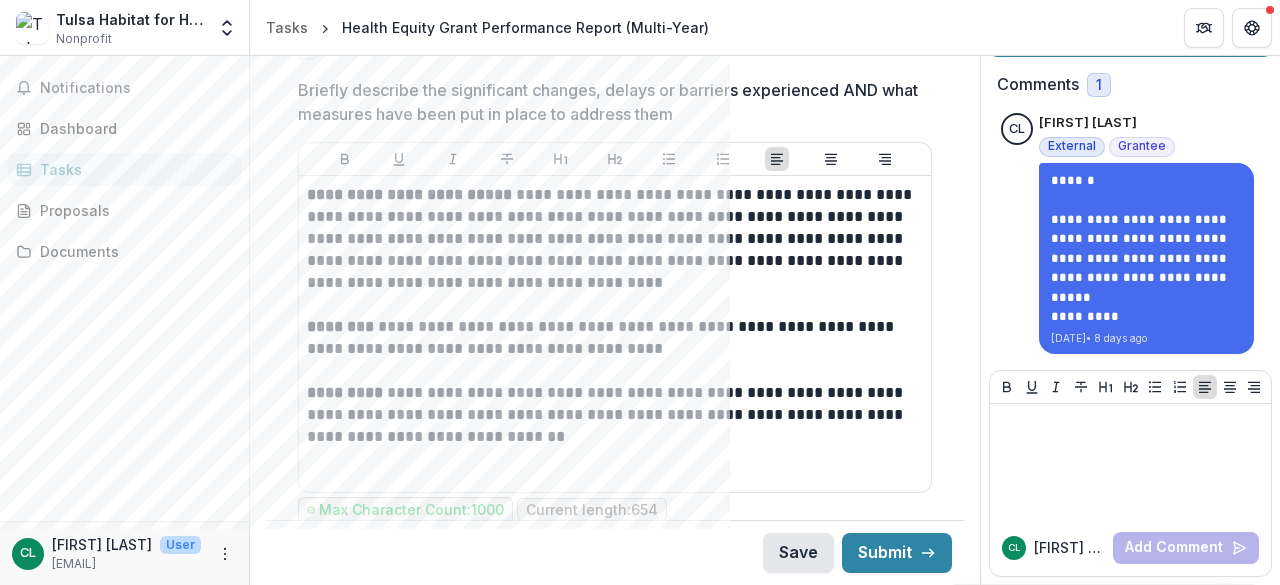 click on "Save" at bounding box center [798, 553] 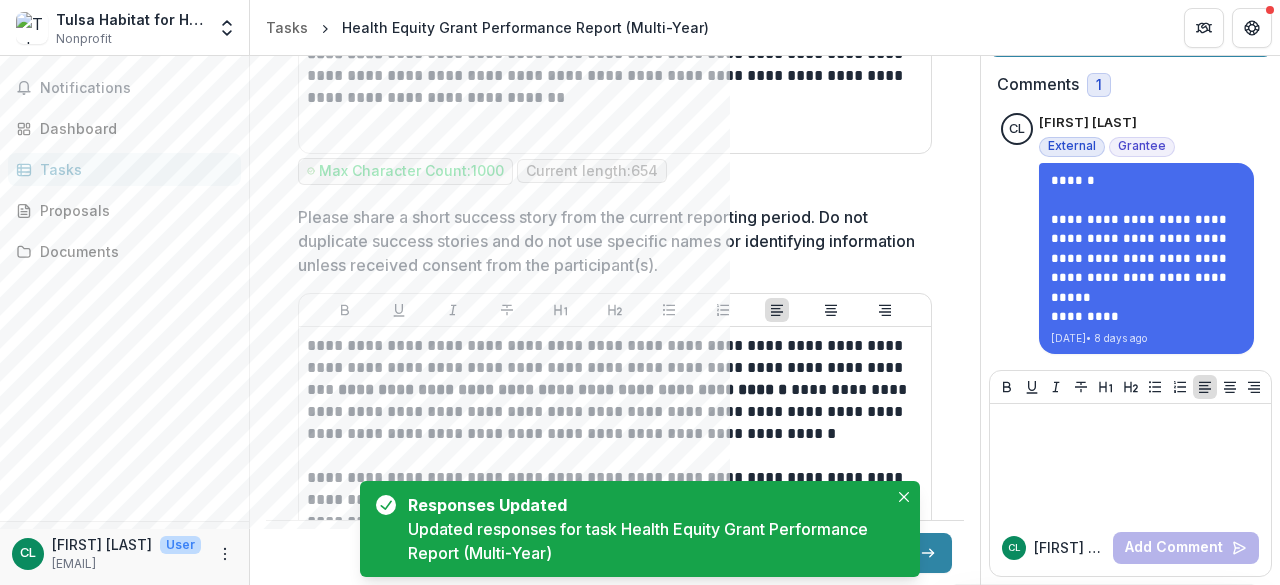 scroll, scrollTop: 5523, scrollLeft: 0, axis: vertical 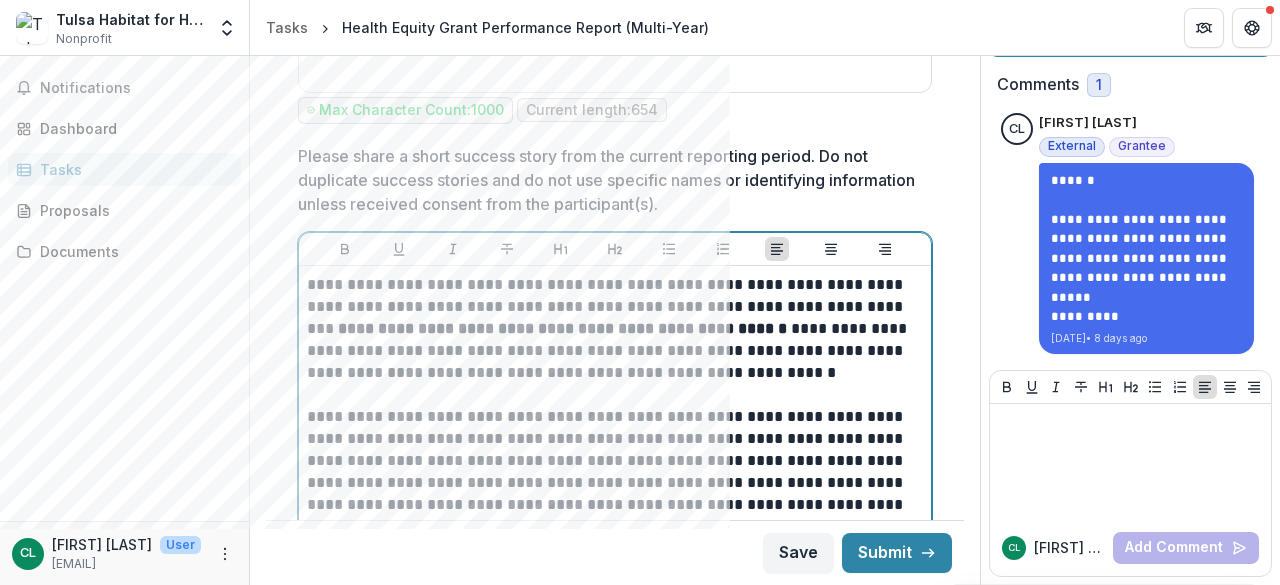 click on "**********" at bounding box center (612, 472) 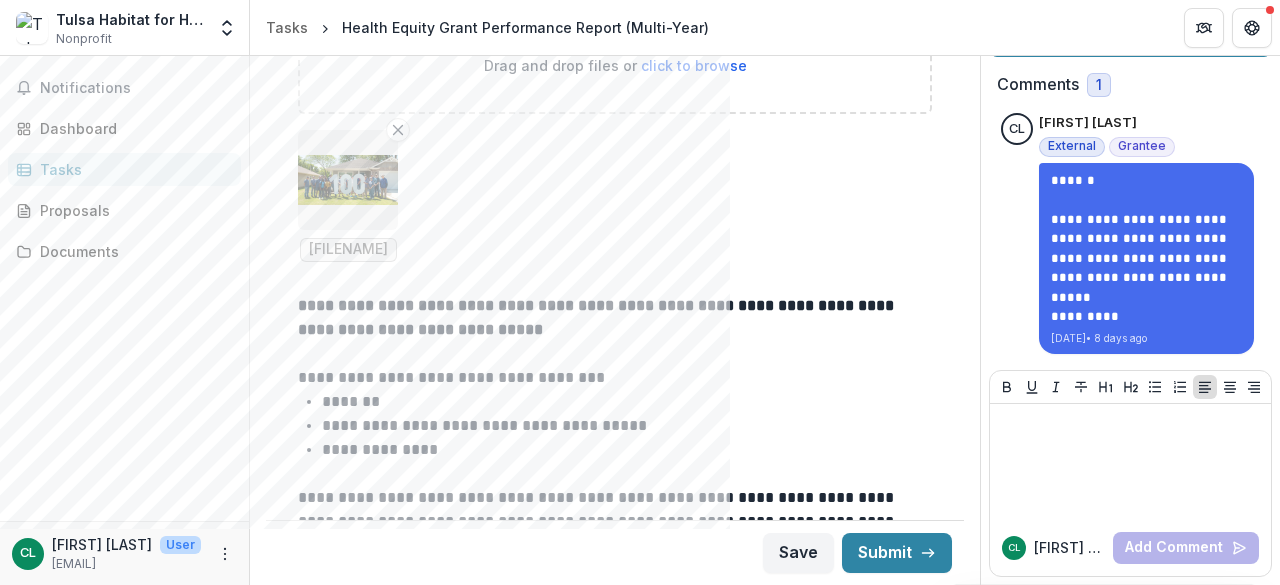 scroll, scrollTop: 6145, scrollLeft: 0, axis: vertical 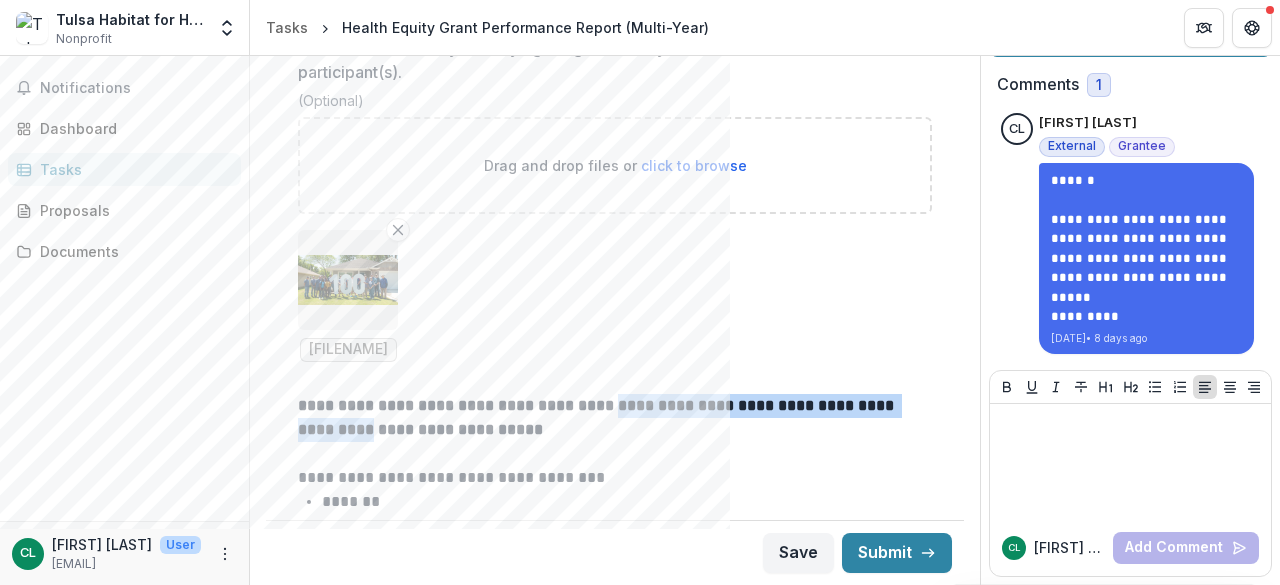 drag, startPoint x: 623, startPoint y: 364, endPoint x: 367, endPoint y: 389, distance: 257.2178 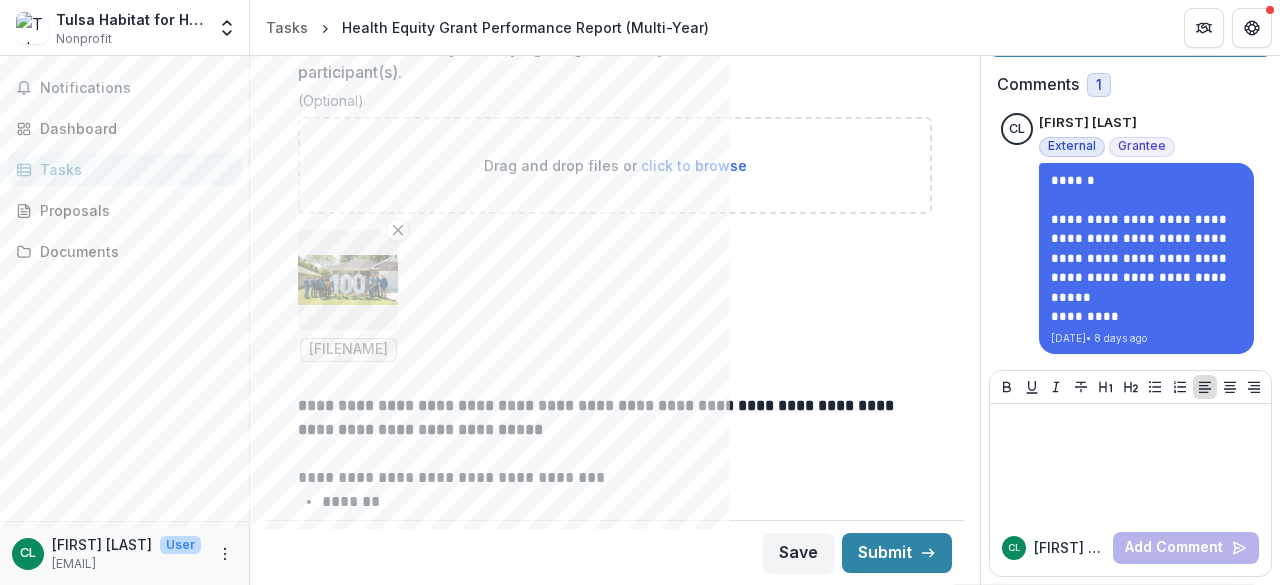 click on "**********" at bounding box center (615, 418) 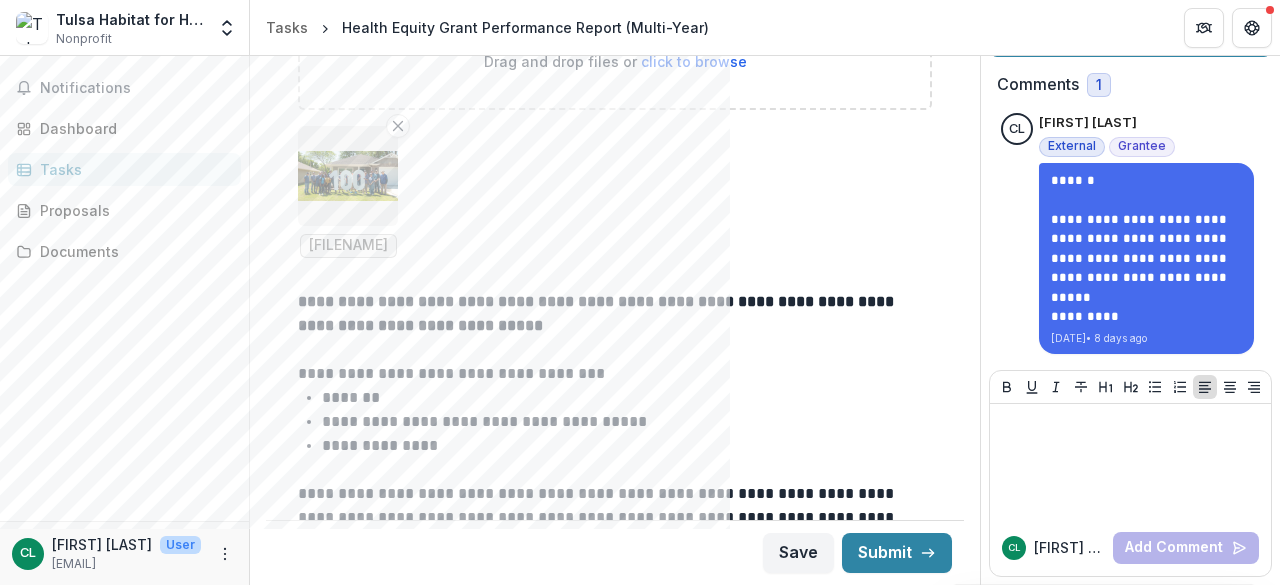 scroll, scrollTop: 6345, scrollLeft: 0, axis: vertical 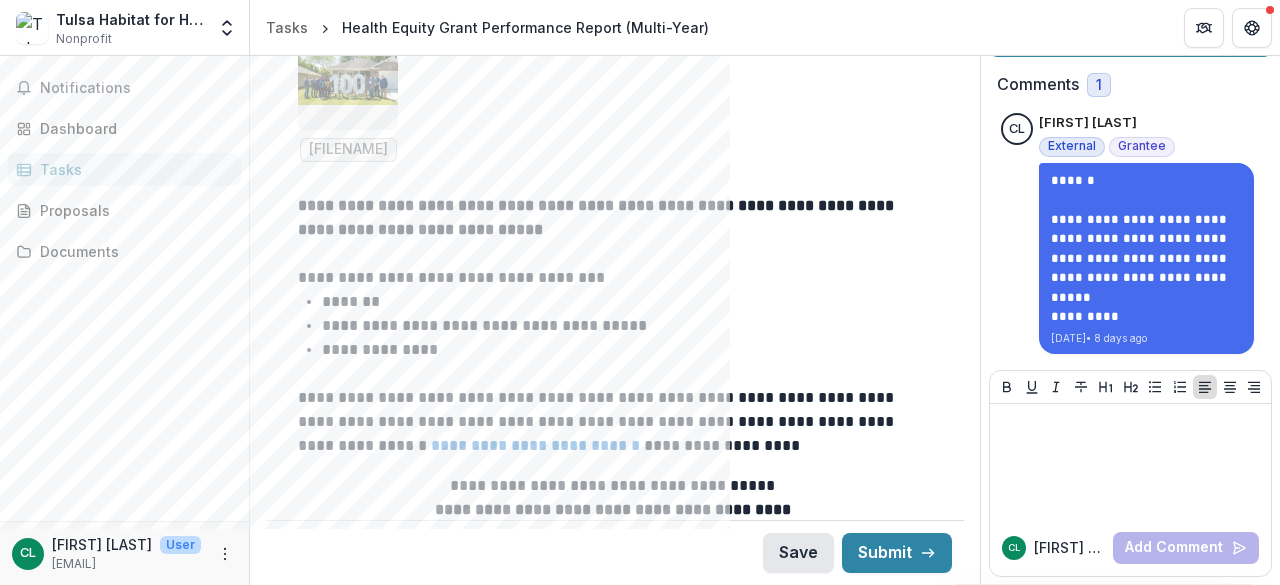 click on "Save" at bounding box center (798, 553) 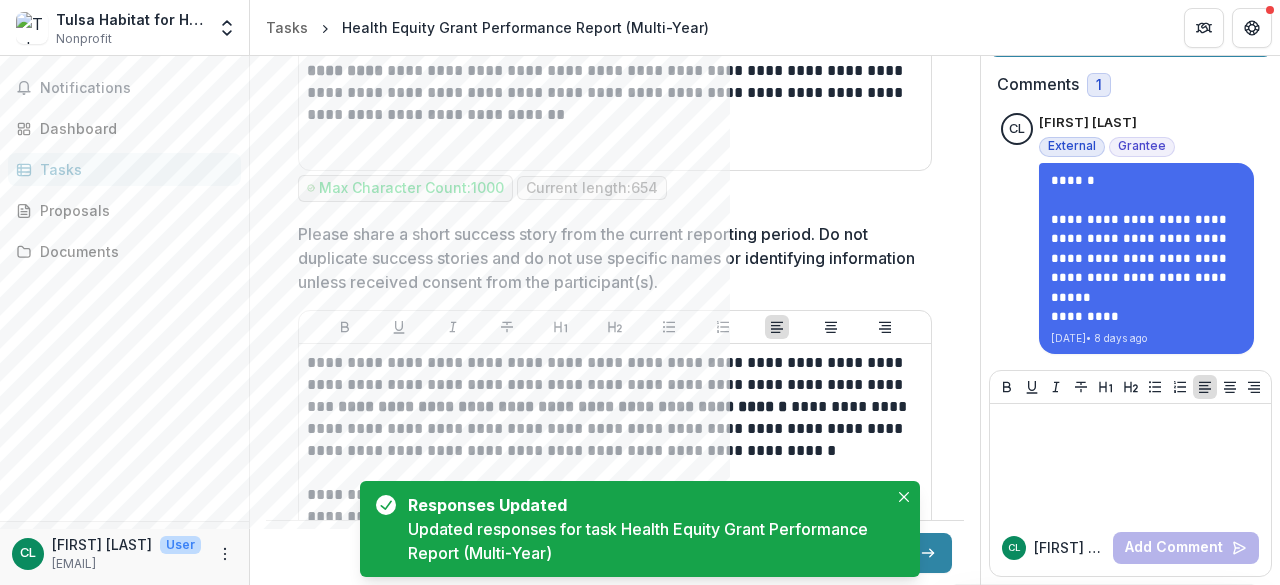 scroll, scrollTop: 5445, scrollLeft: 0, axis: vertical 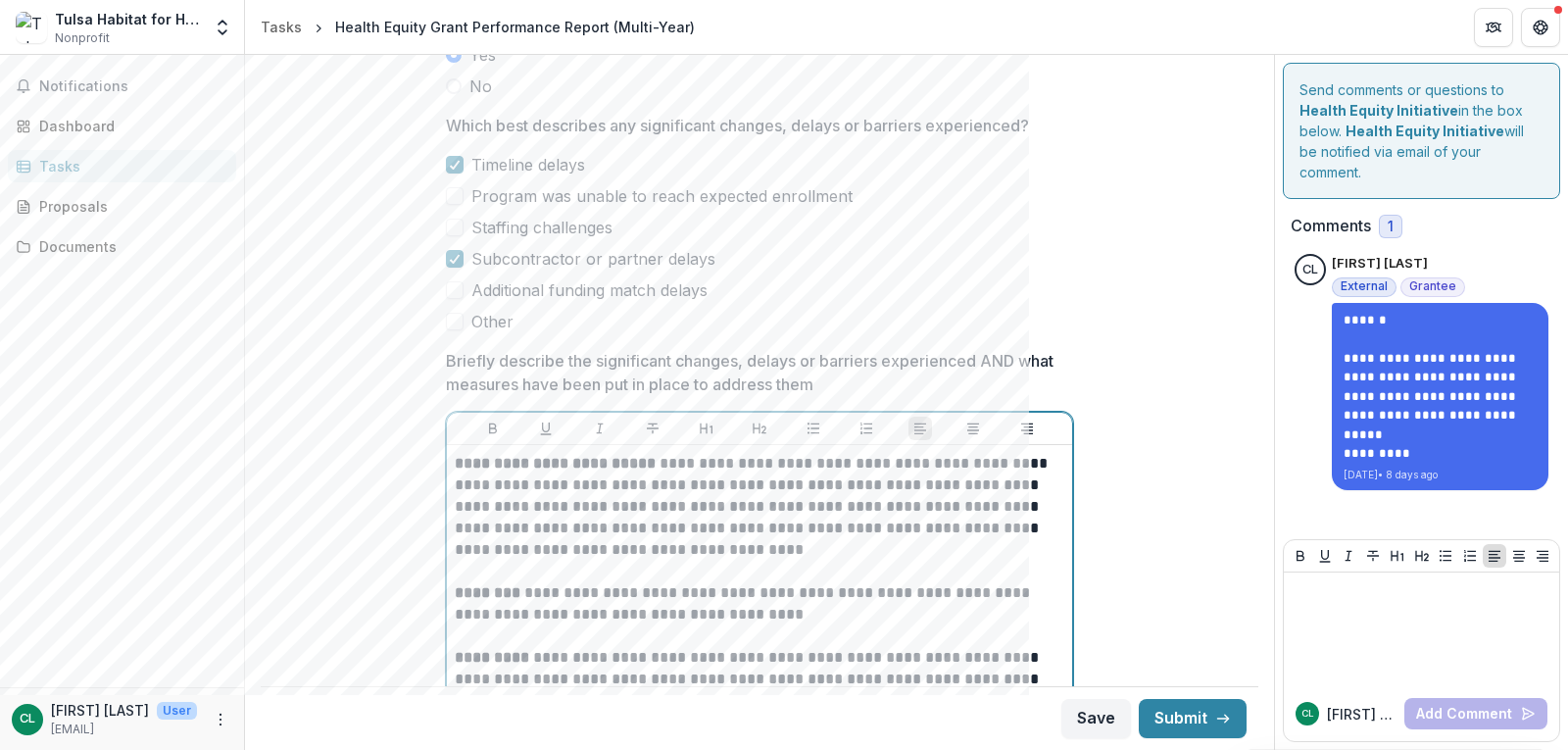 click on "********" at bounding box center [487, 592] 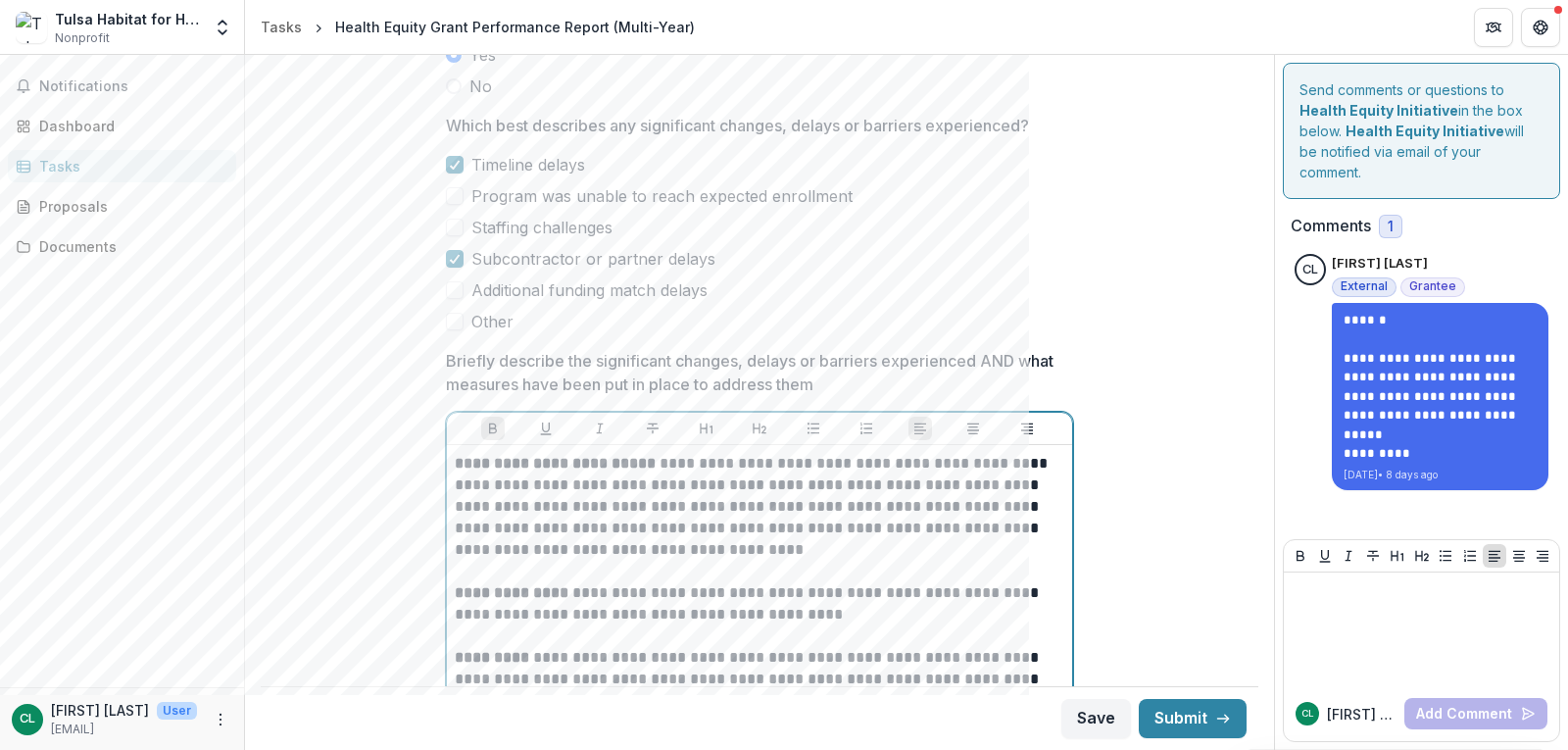 click on "*********" at bounding box center [494, 657] 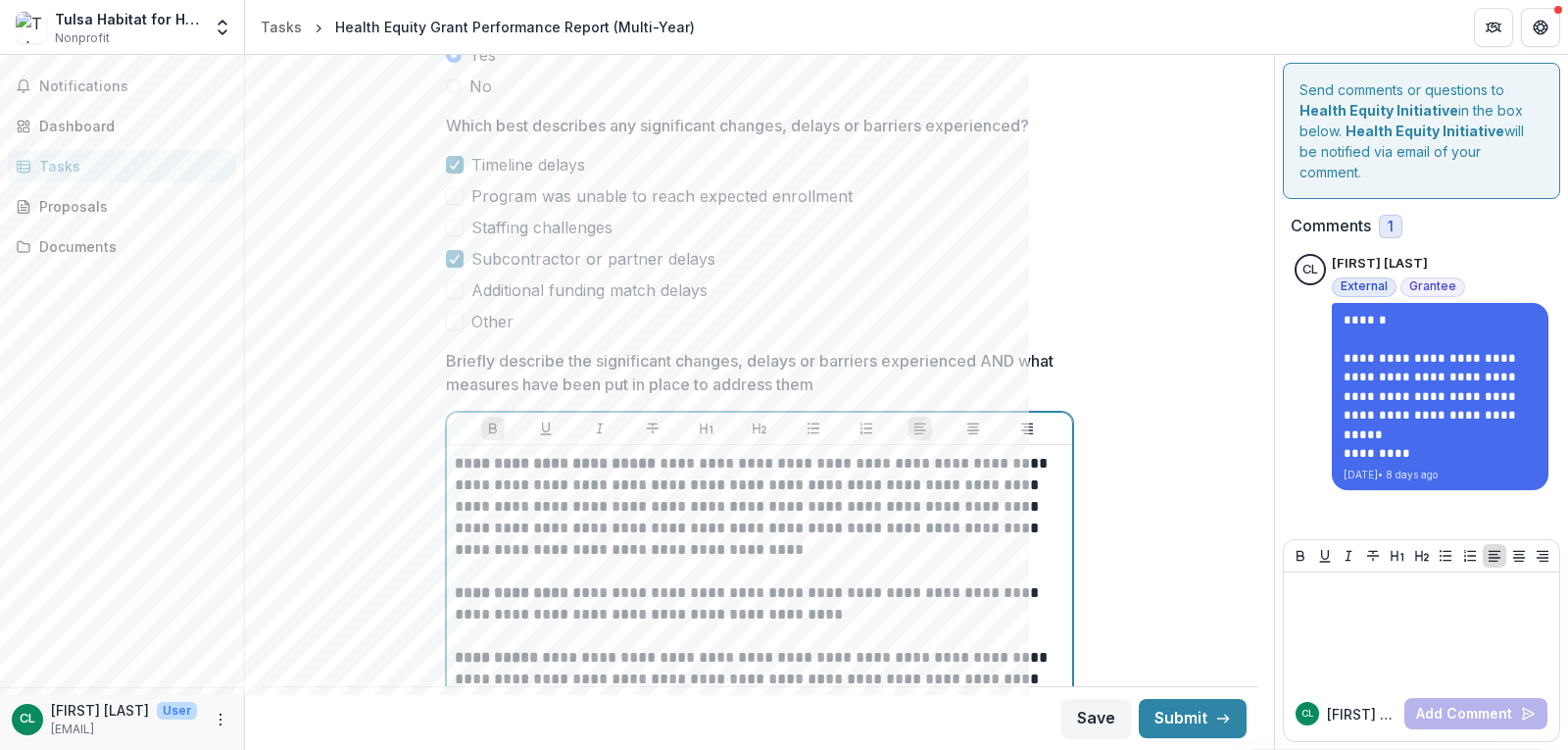 click on "**********" at bounding box center [512, 592] 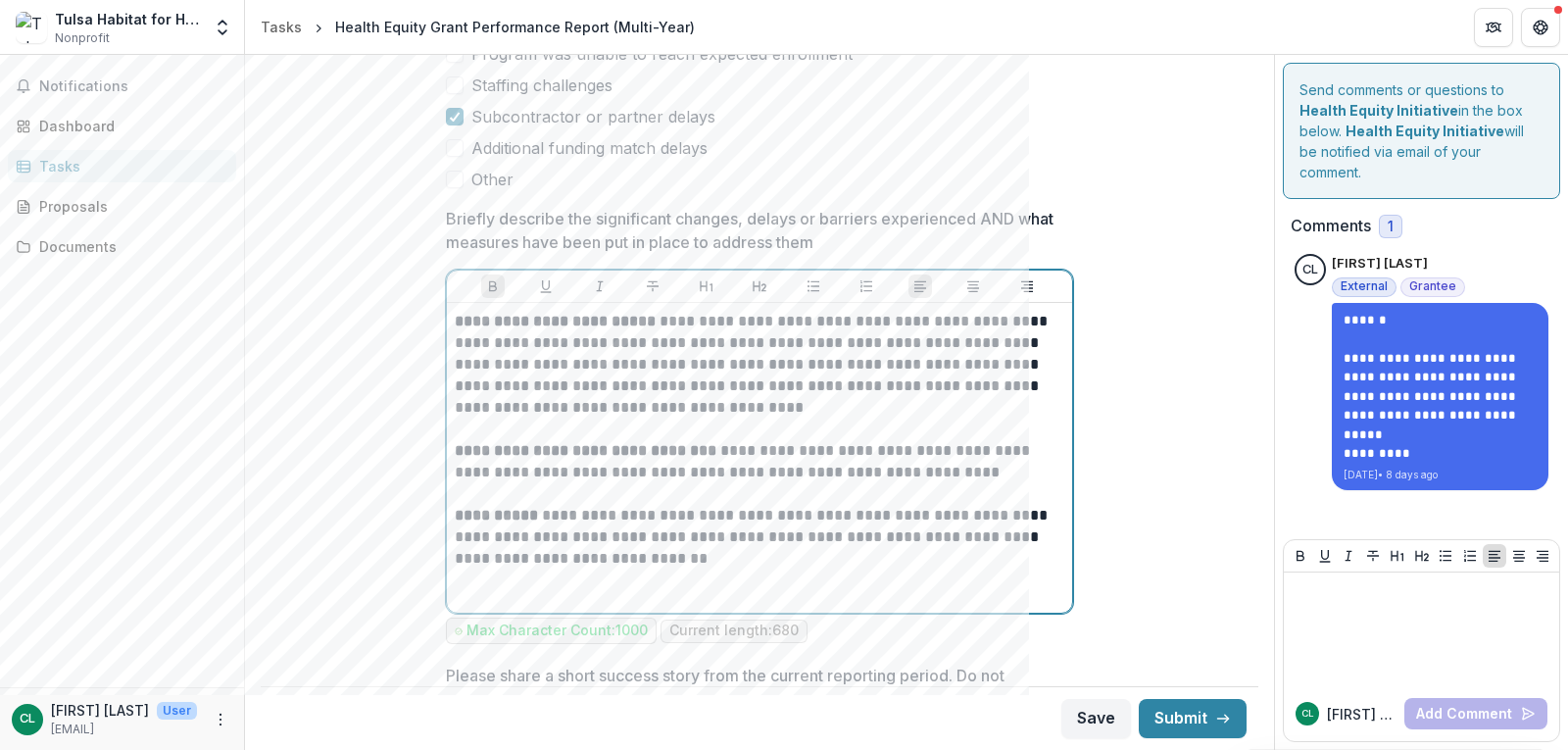 scroll, scrollTop: 4915, scrollLeft: 0, axis: vertical 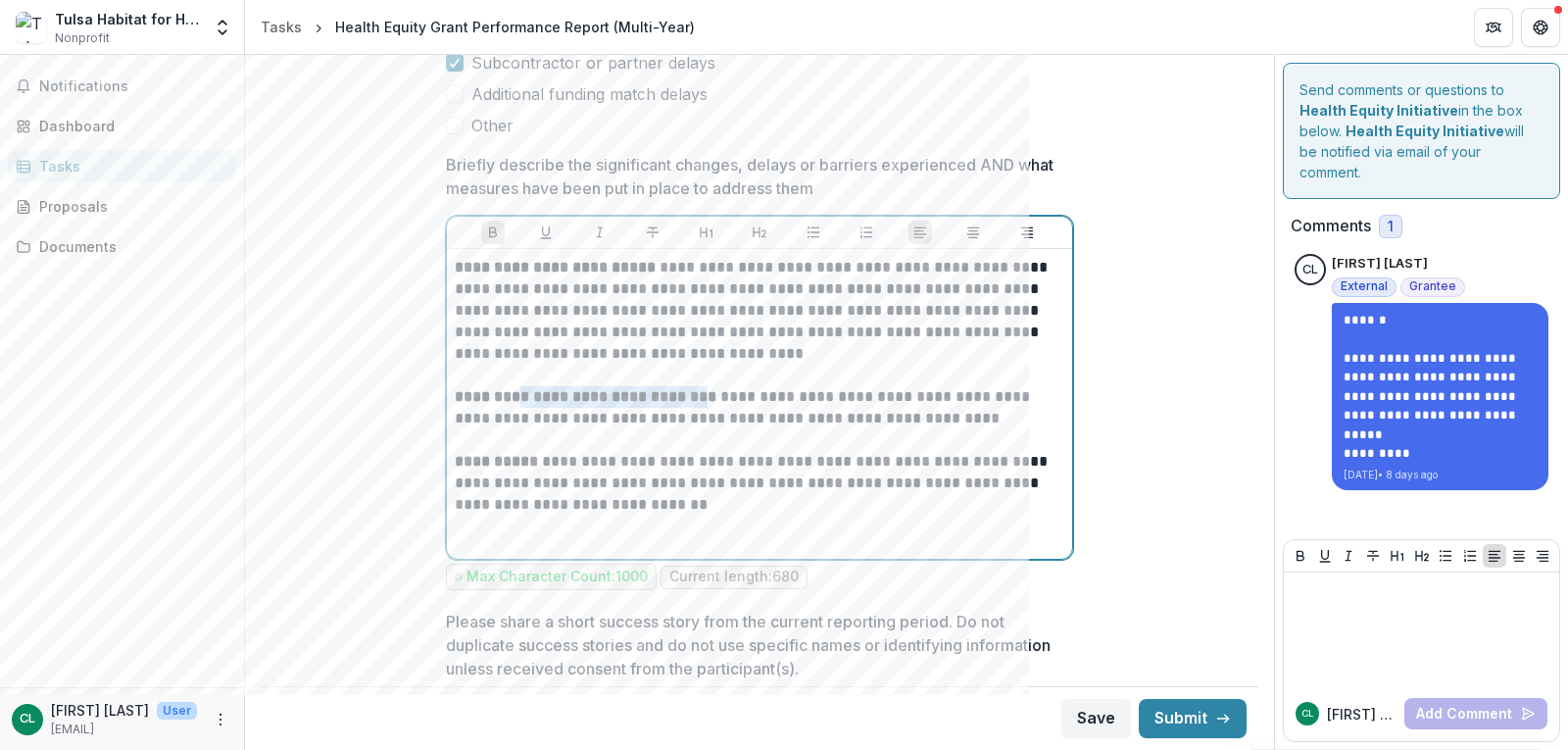 drag, startPoint x: 516, startPoint y: 369, endPoint x: 685, endPoint y: 369, distance: 169 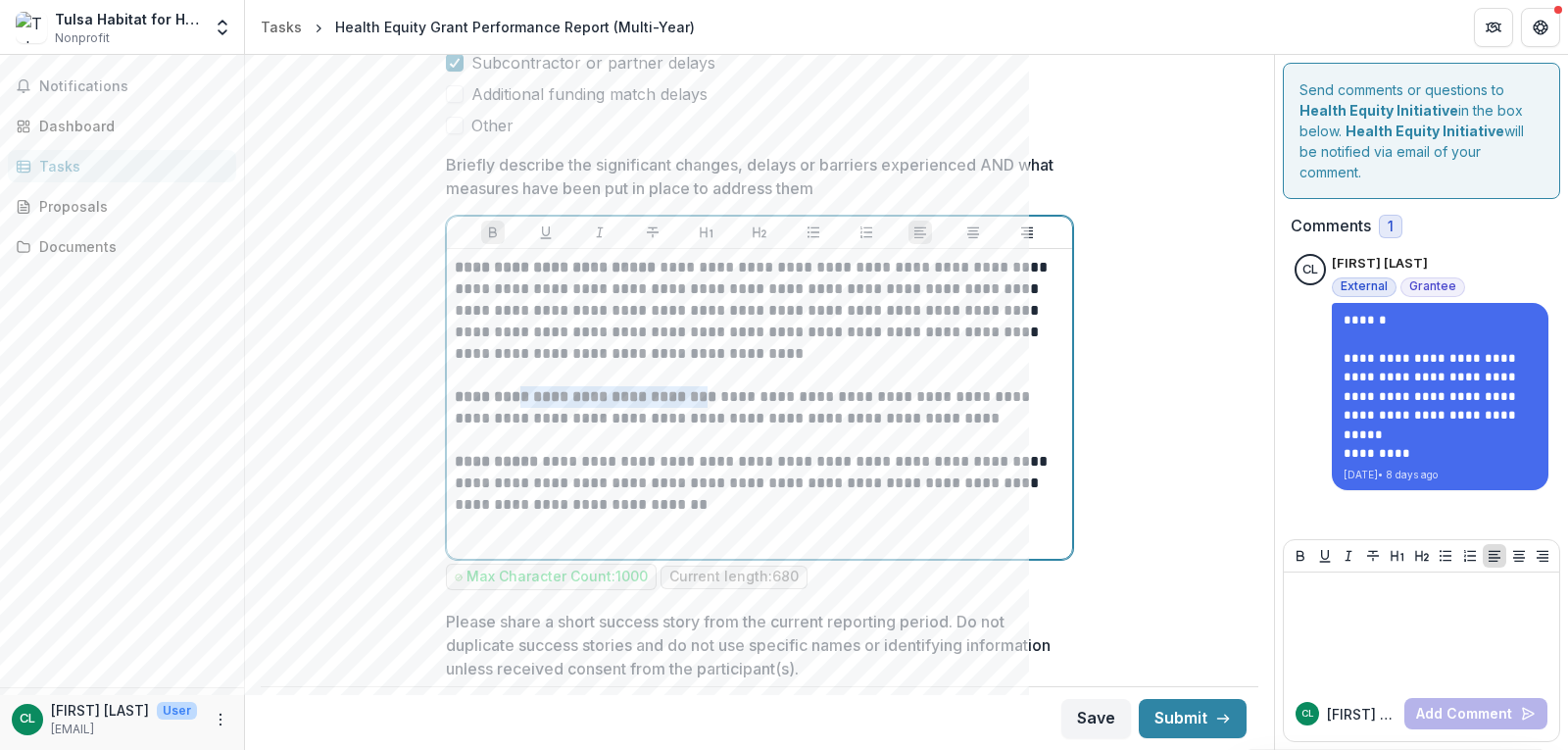 click on "**********" at bounding box center (585, 396) 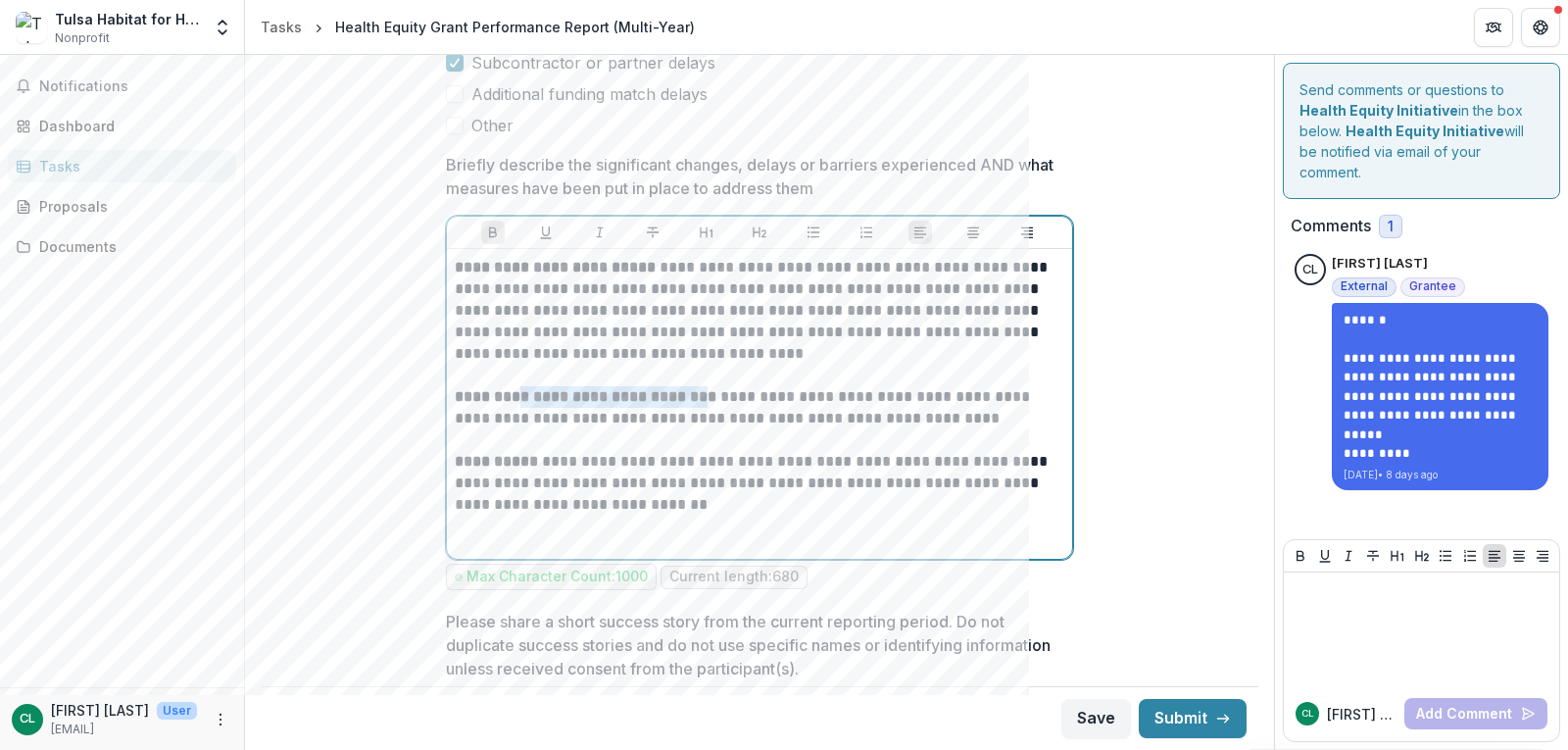 copy on "**********" 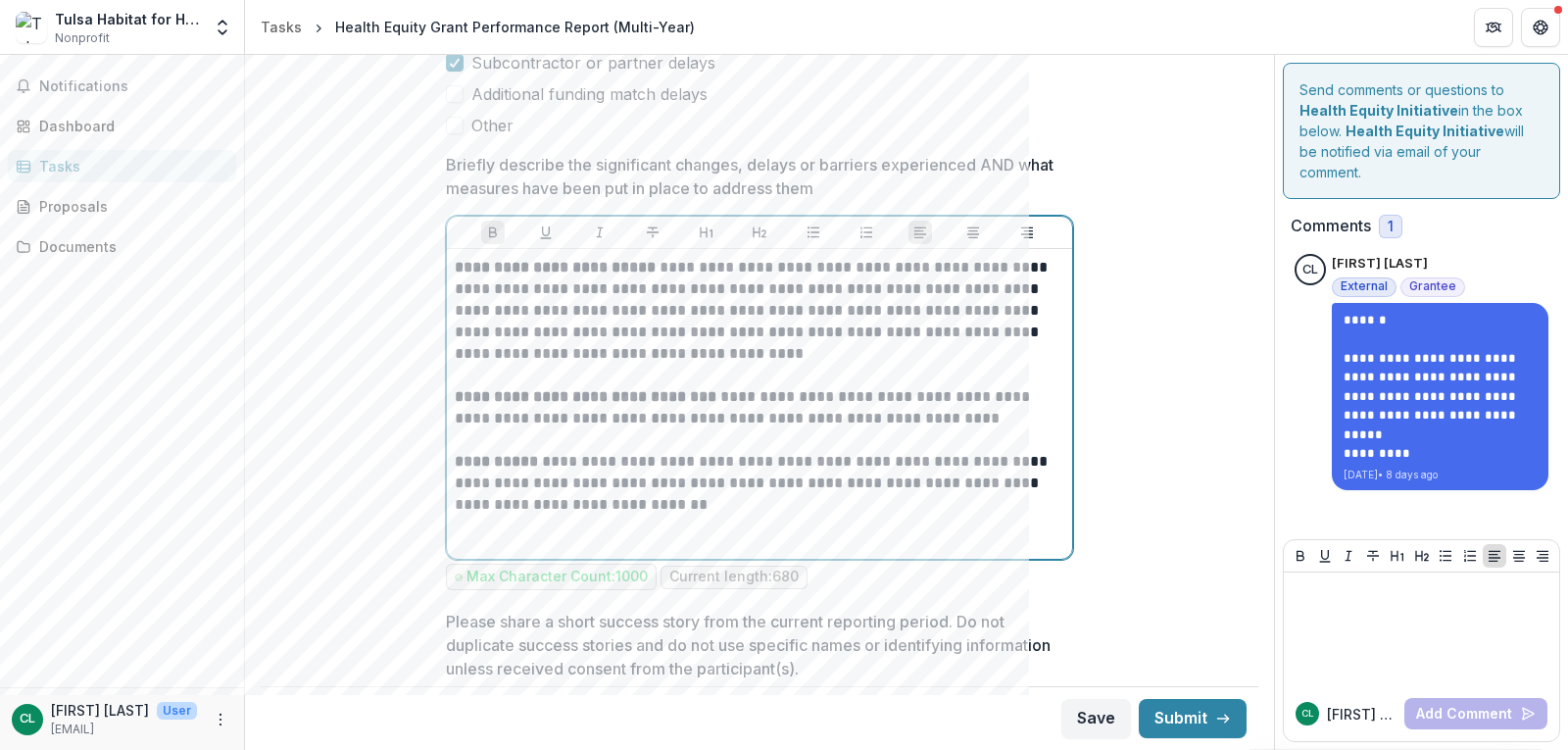 click on "**********" at bounding box center [498, 461] 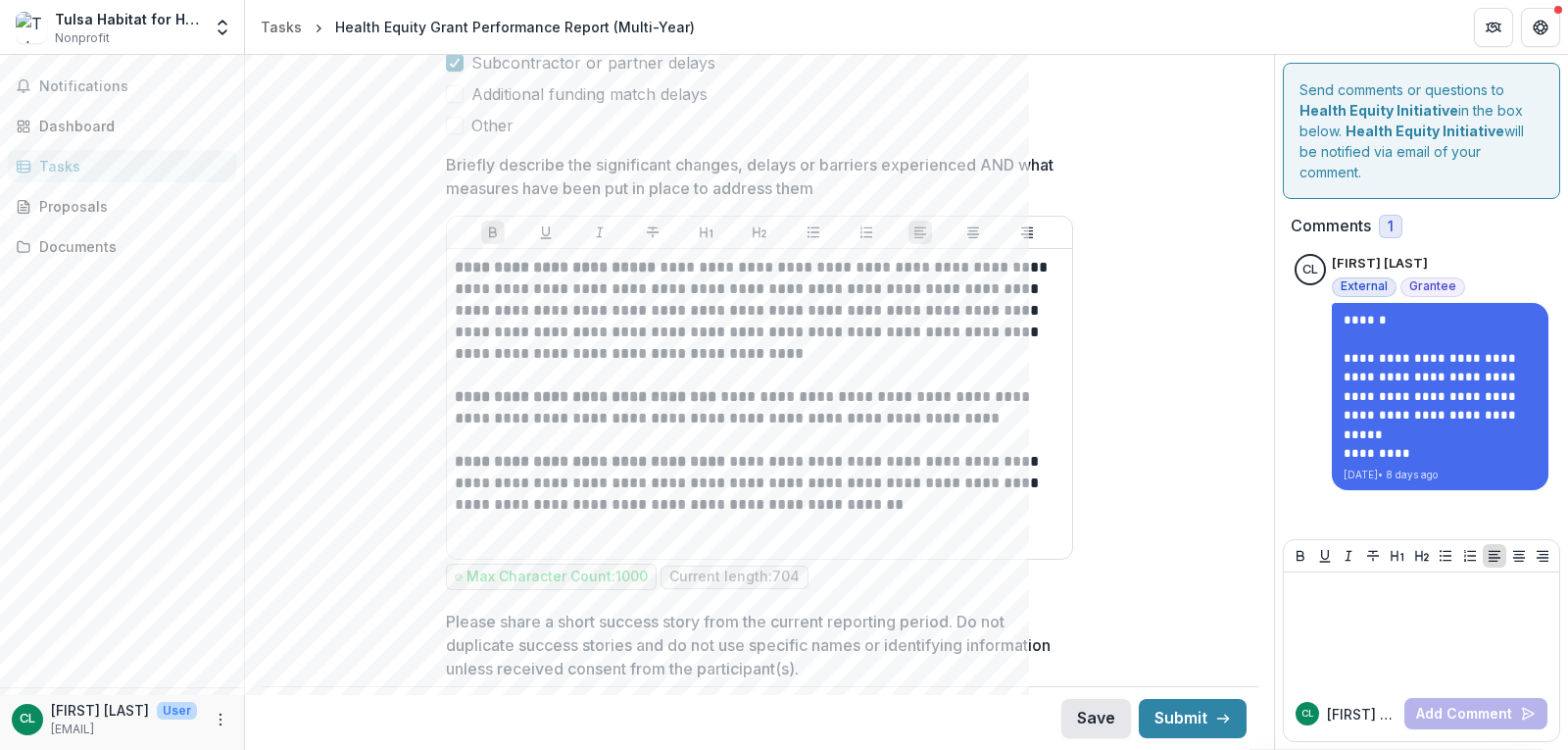 click on "Save" at bounding box center (1096, 719) 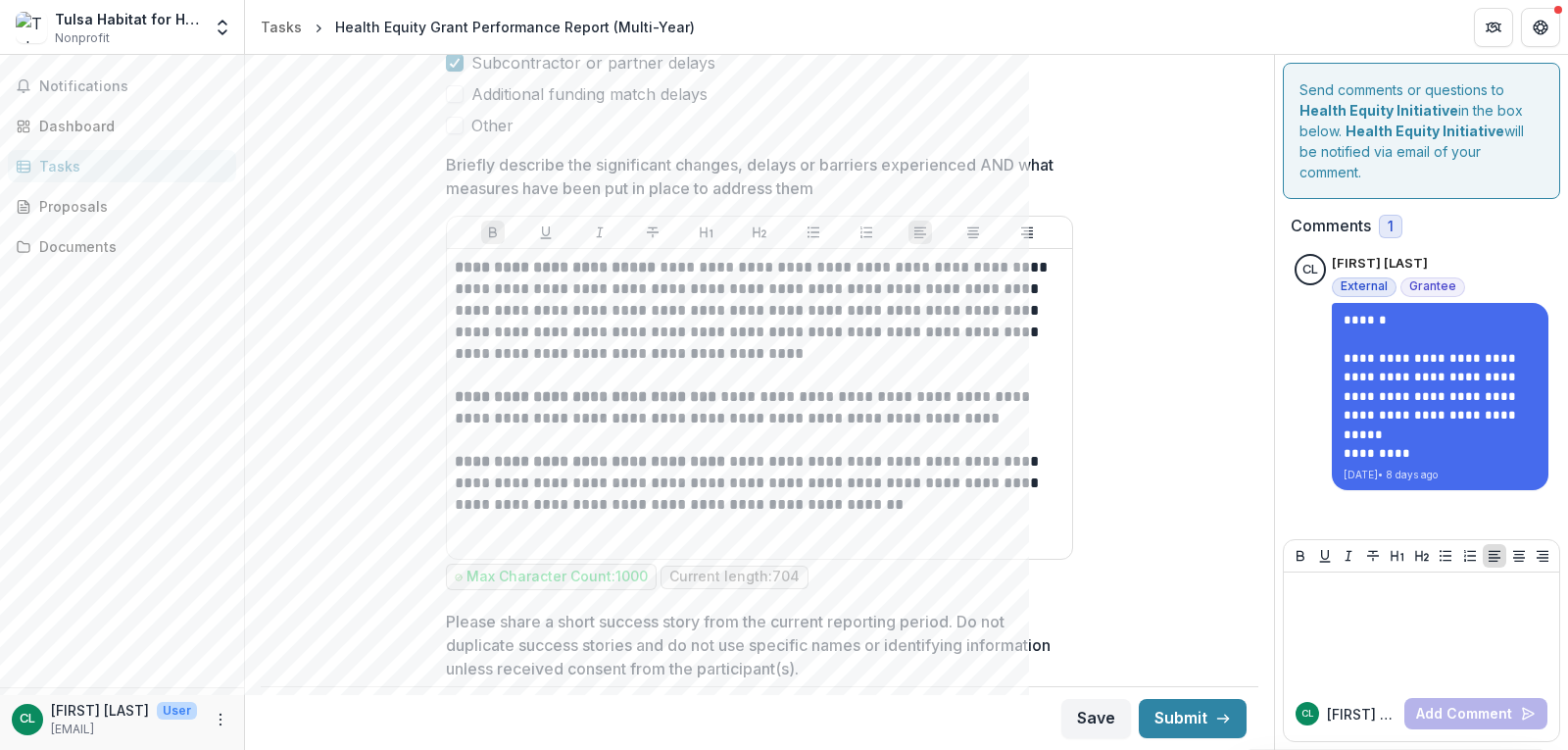 scroll, scrollTop: 4817, scrollLeft: 0, axis: vertical 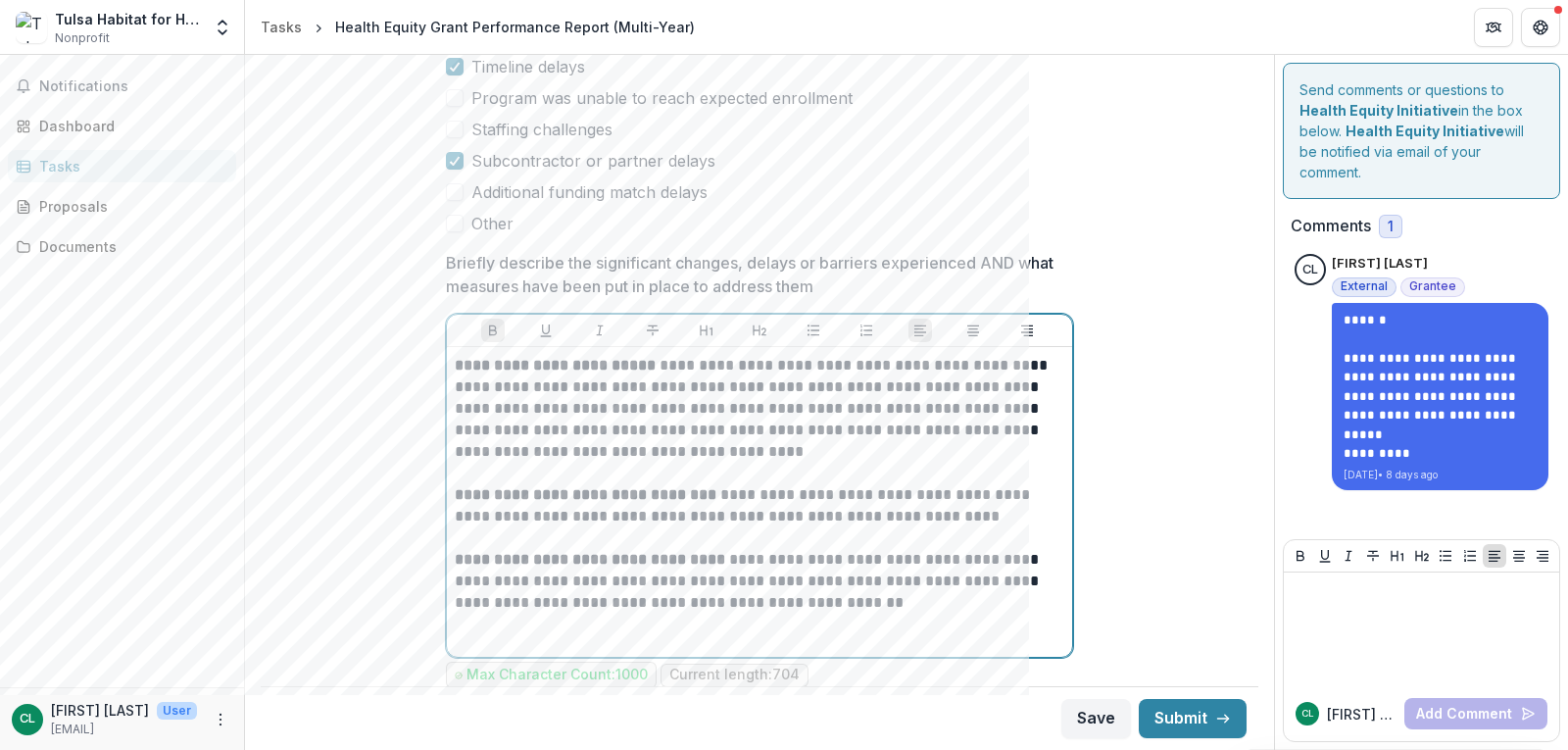 click on "**********" at bounding box center (585, 494) 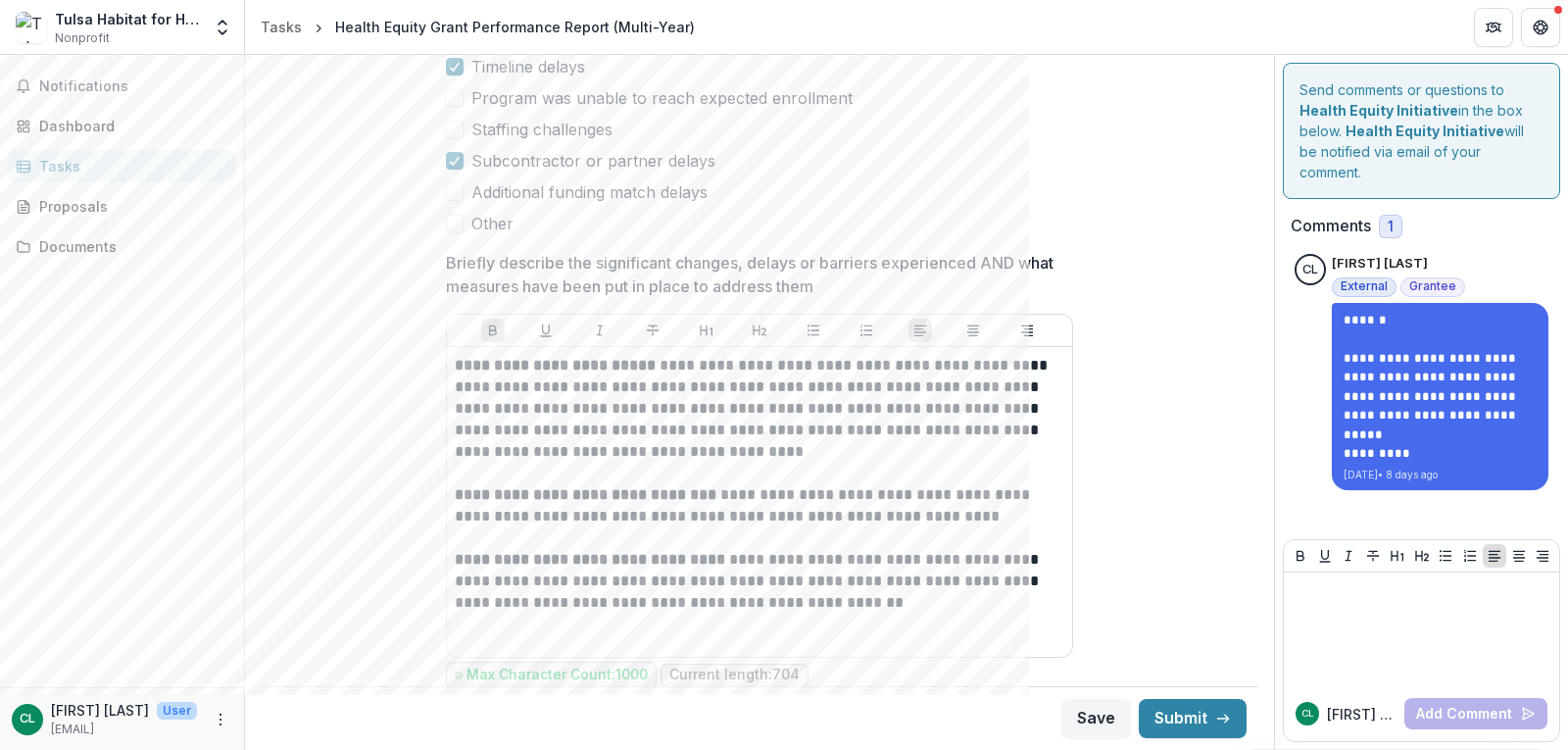 click on "**********" at bounding box center [1421, 358] 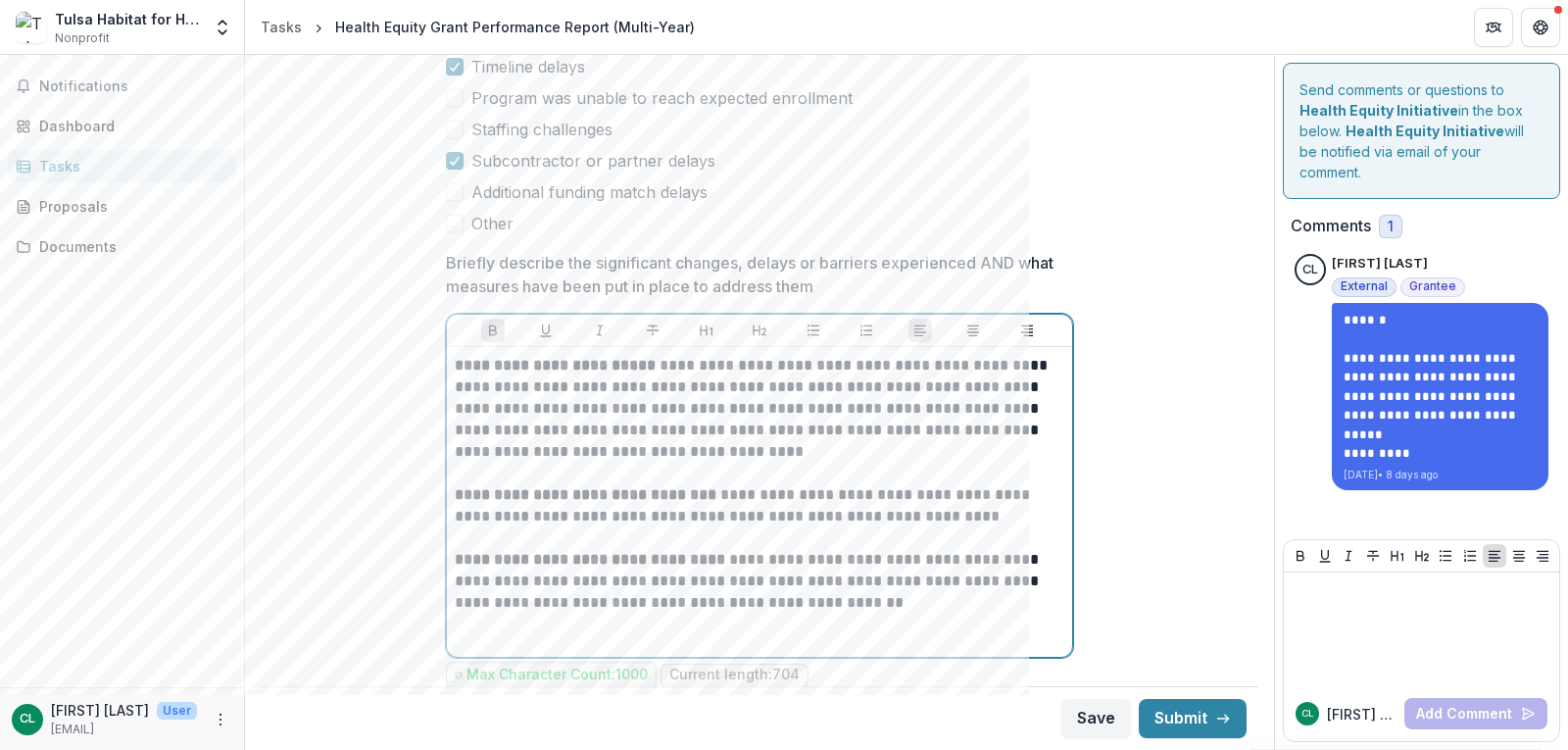 click on "**********" at bounding box center [585, 494] 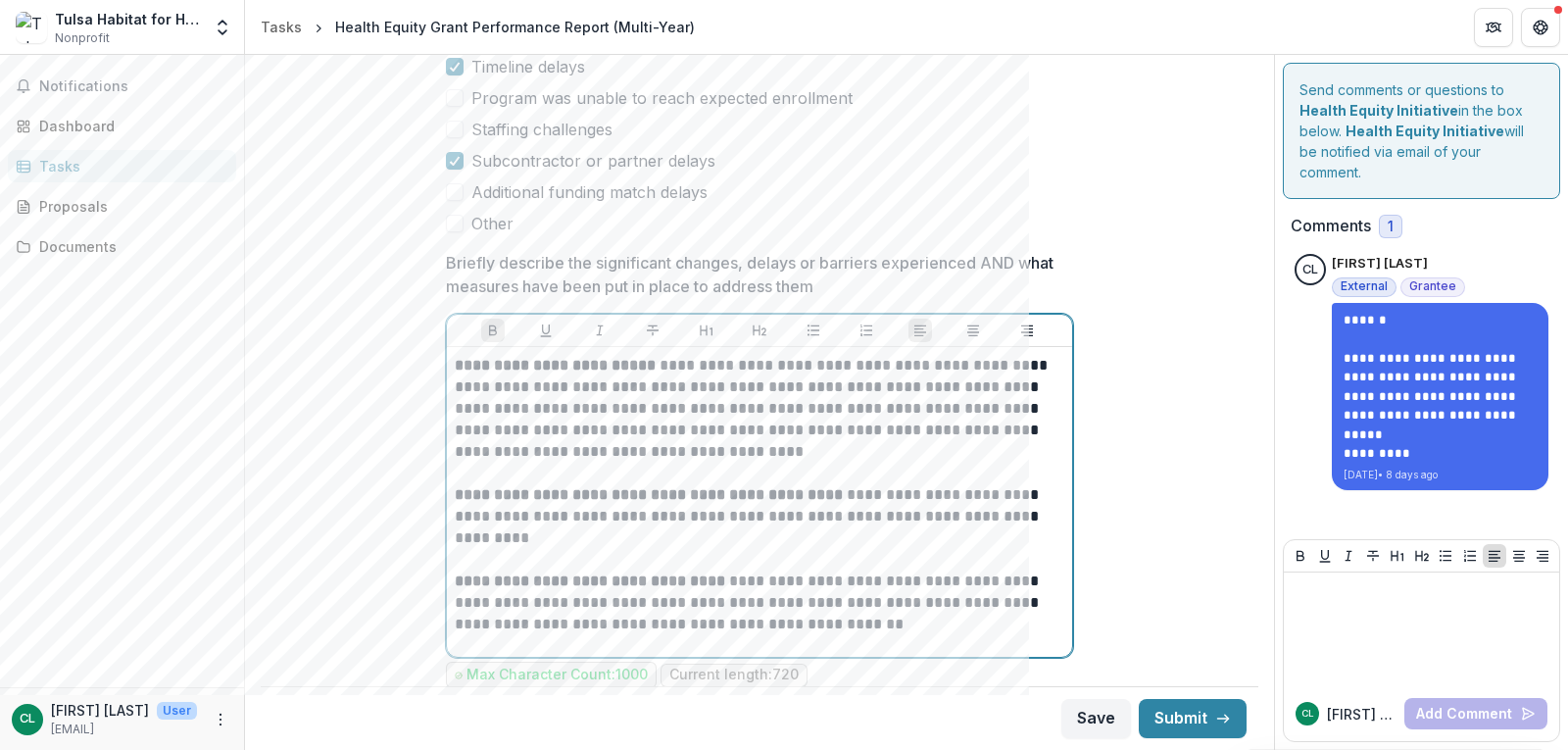 click on "**********" at bounding box center [592, 580] 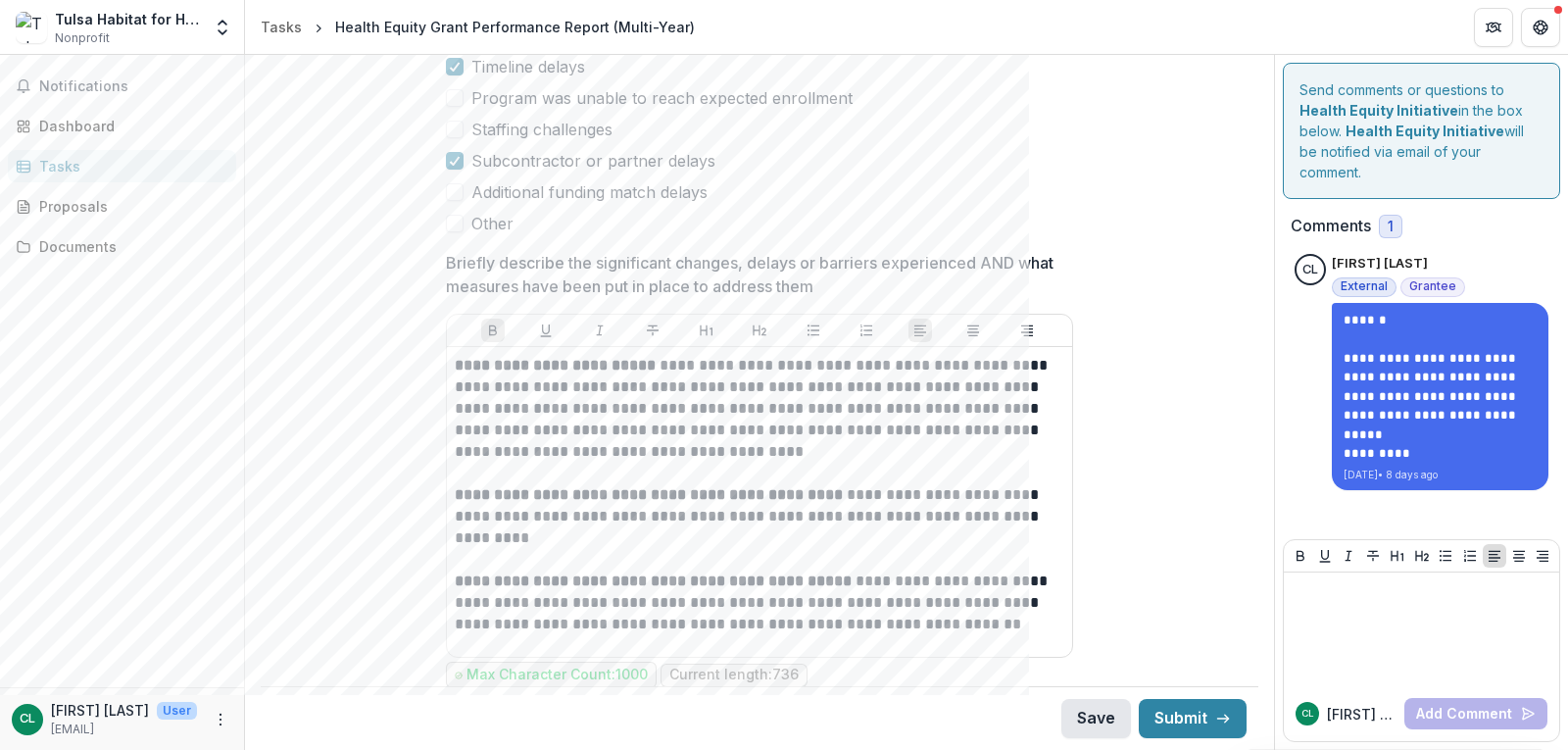 click on "Save" at bounding box center [1096, 719] 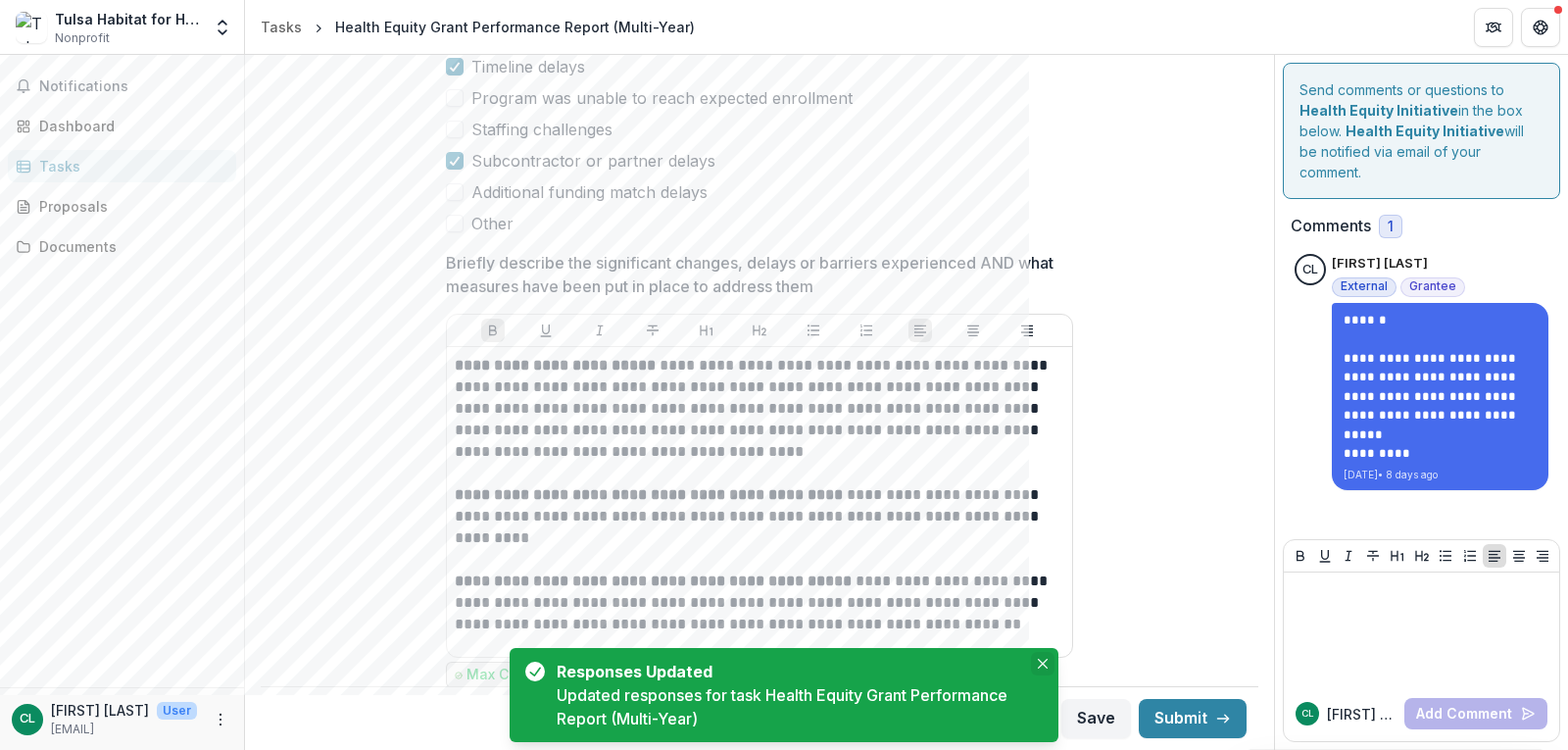 click 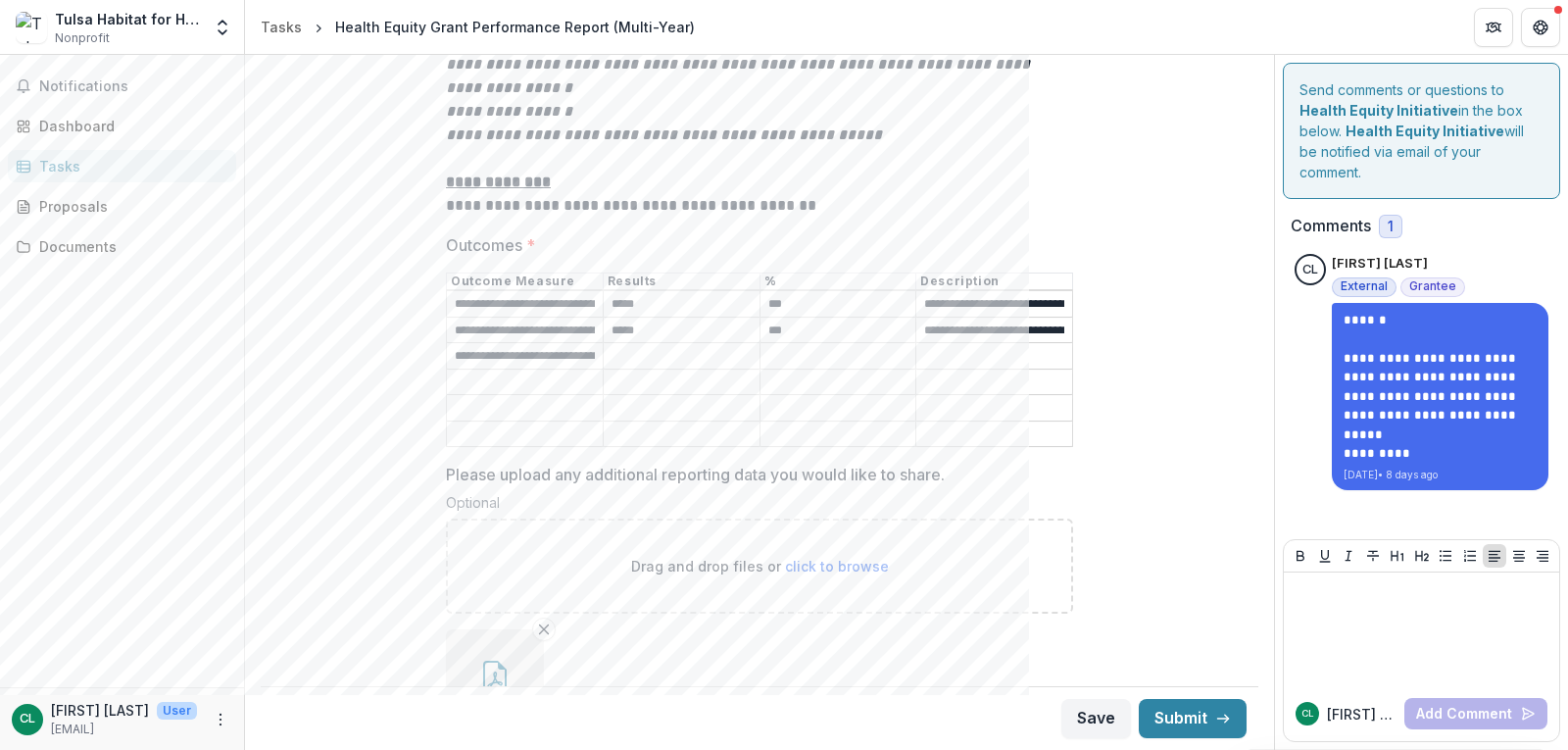 scroll, scrollTop: 3738, scrollLeft: 0, axis: vertical 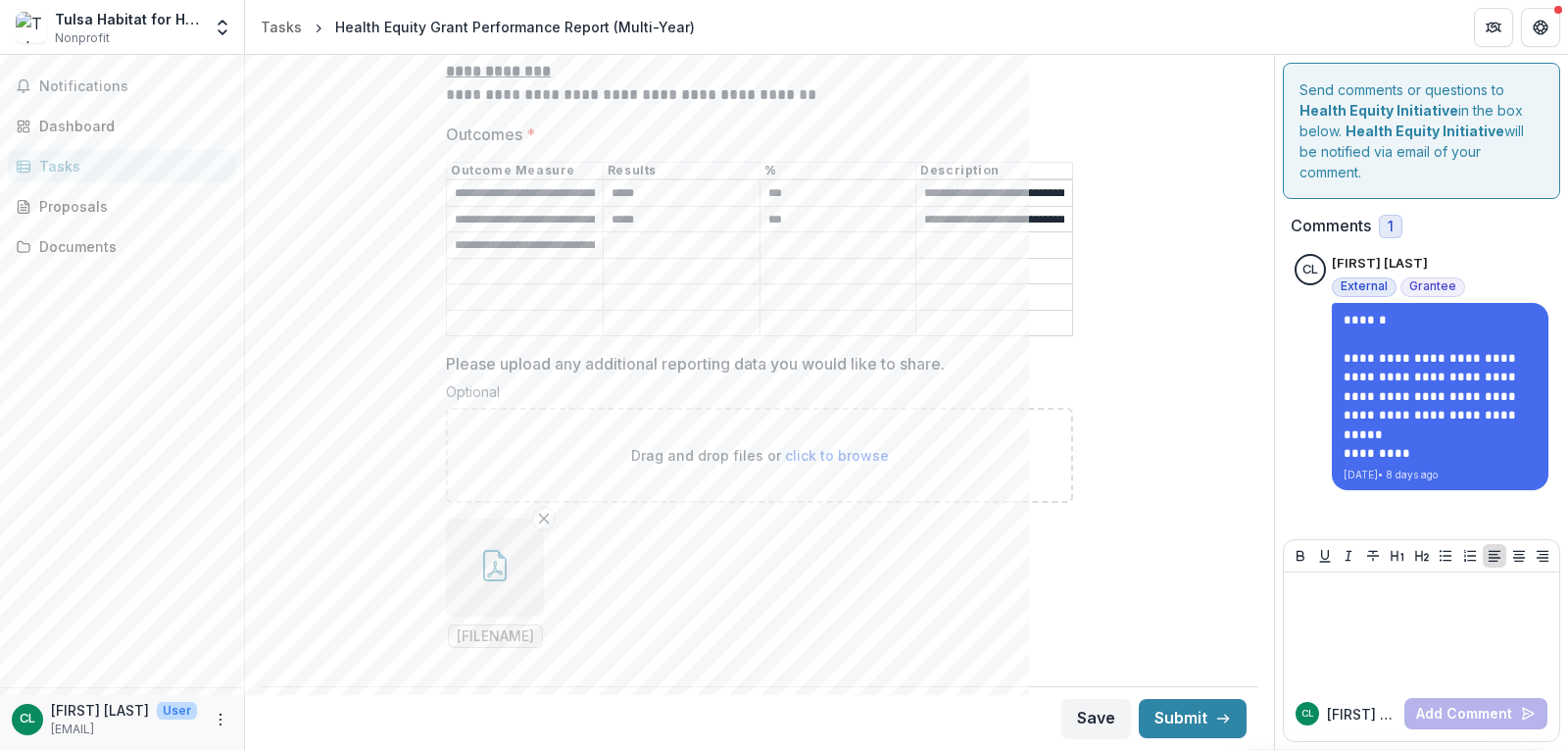 click on "[FILENAME]" at bounding box center [495, 636] 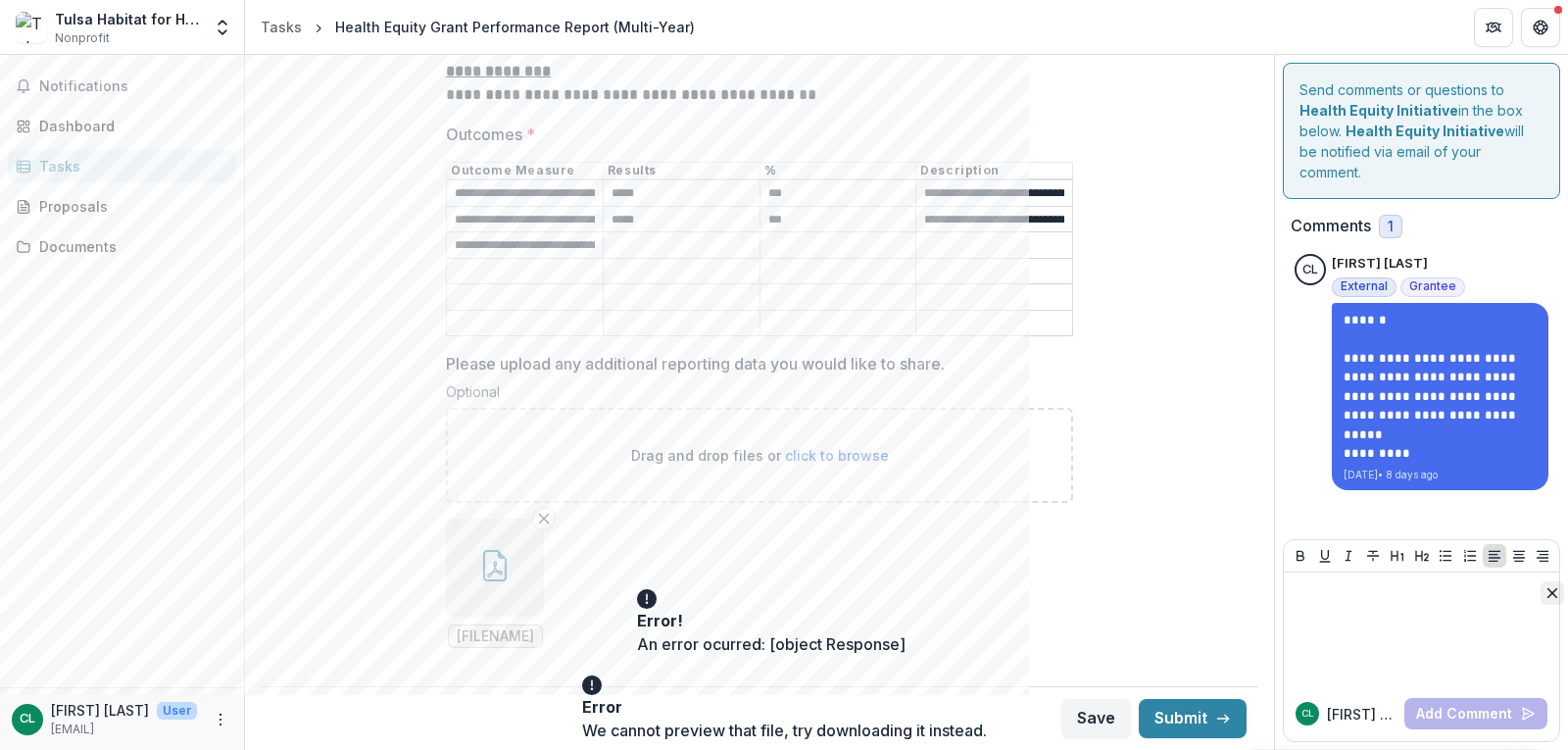 click at bounding box center [1552, 593] 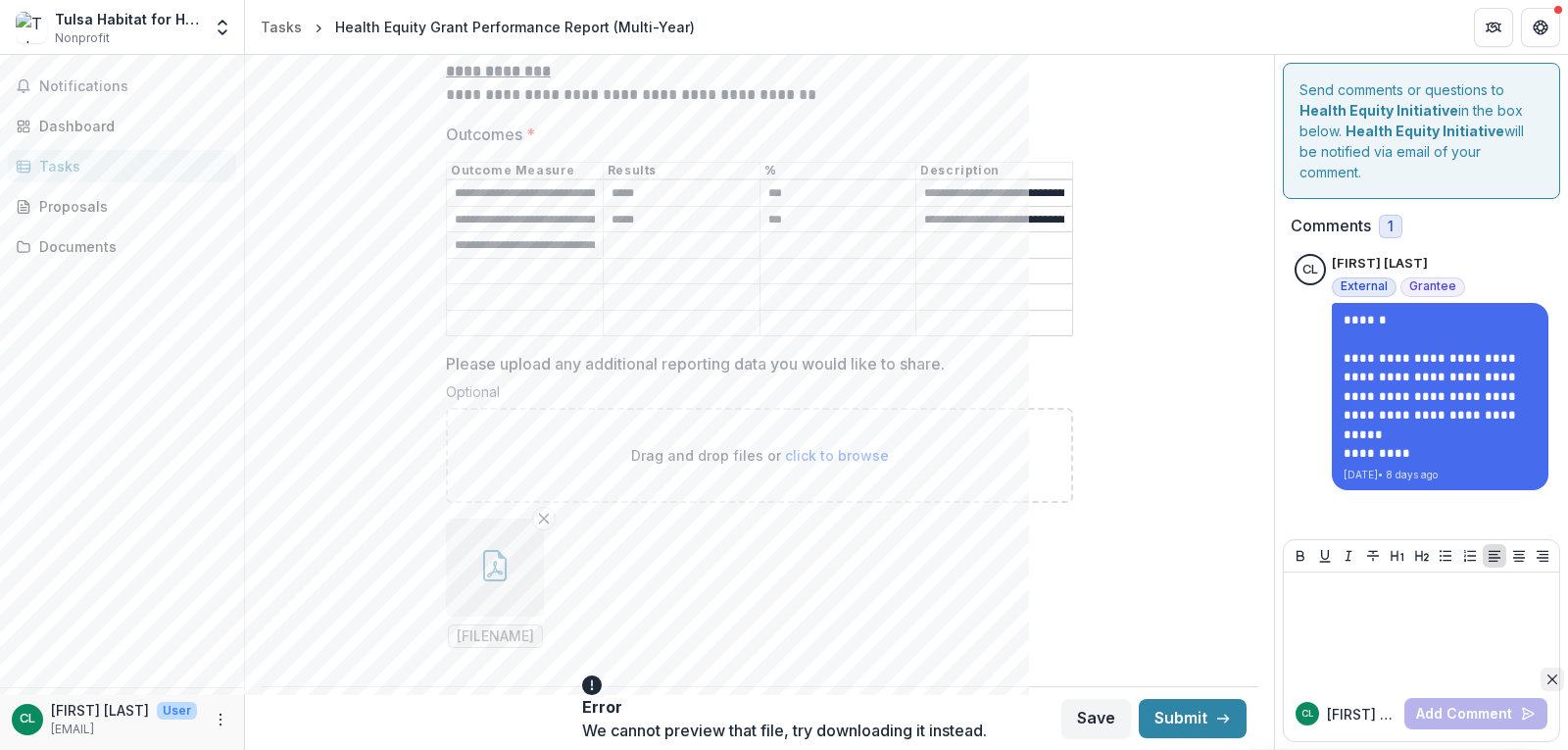 click 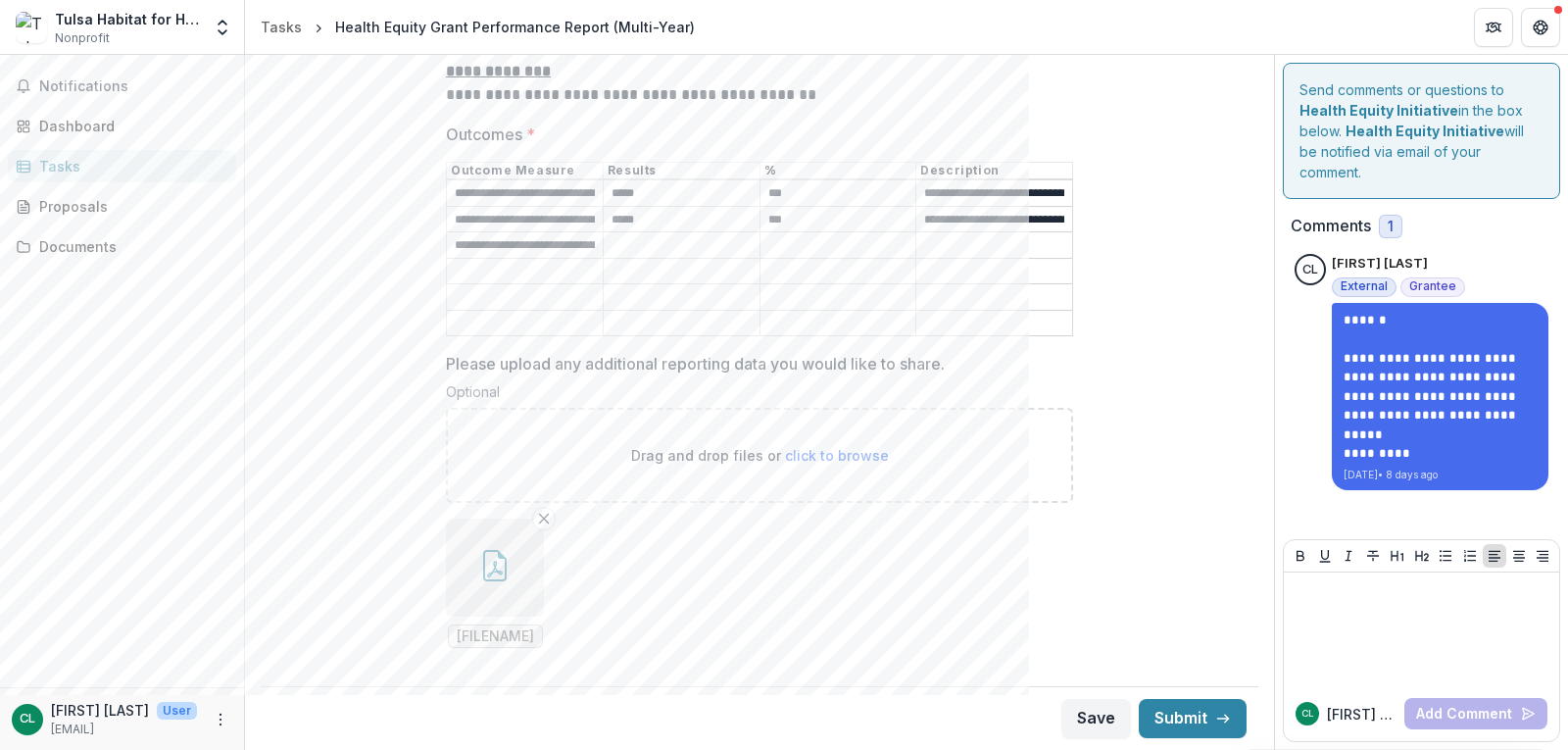 click on "[FILENAME]" at bounding box center [495, 636] 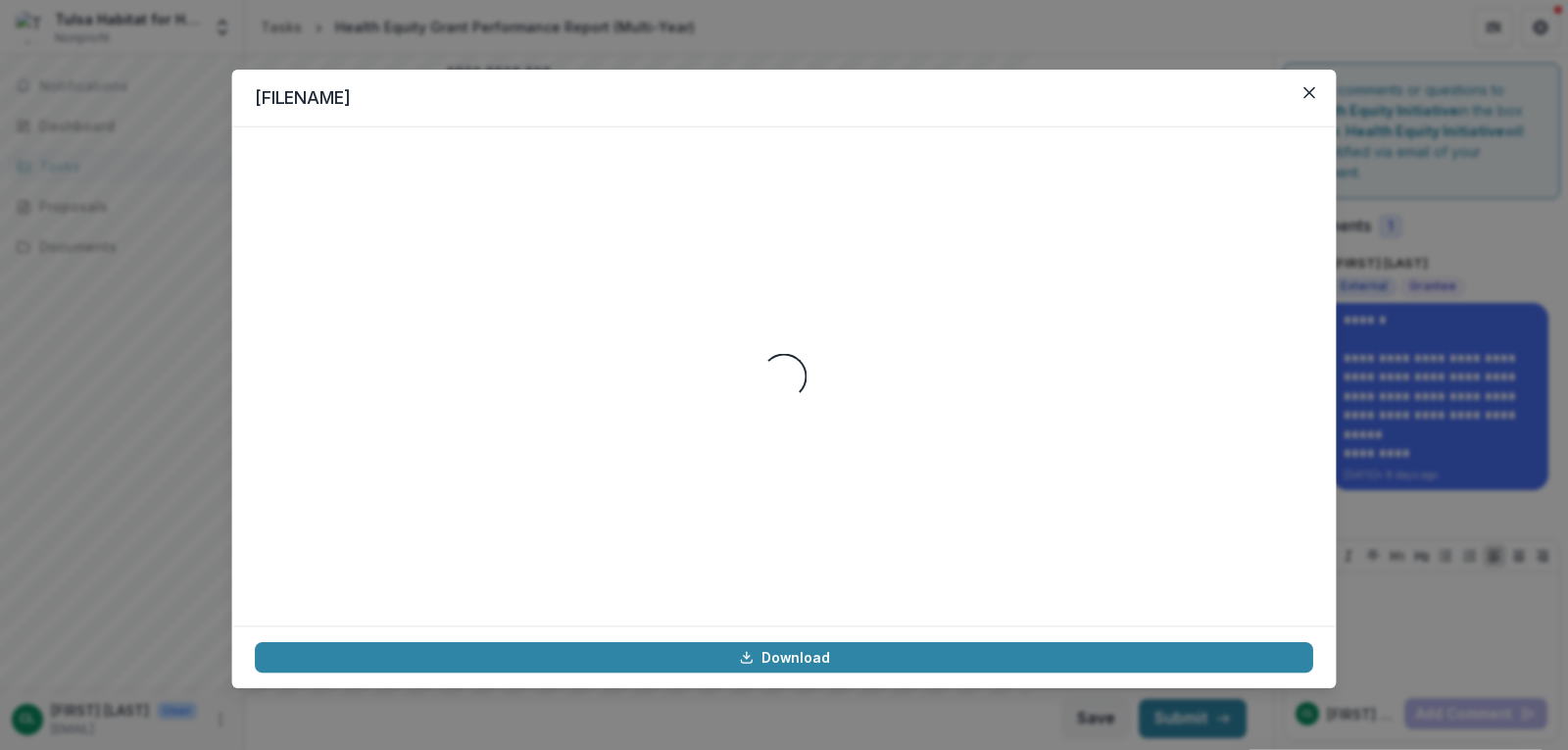 click on "Loading..." at bounding box center (784, 376) 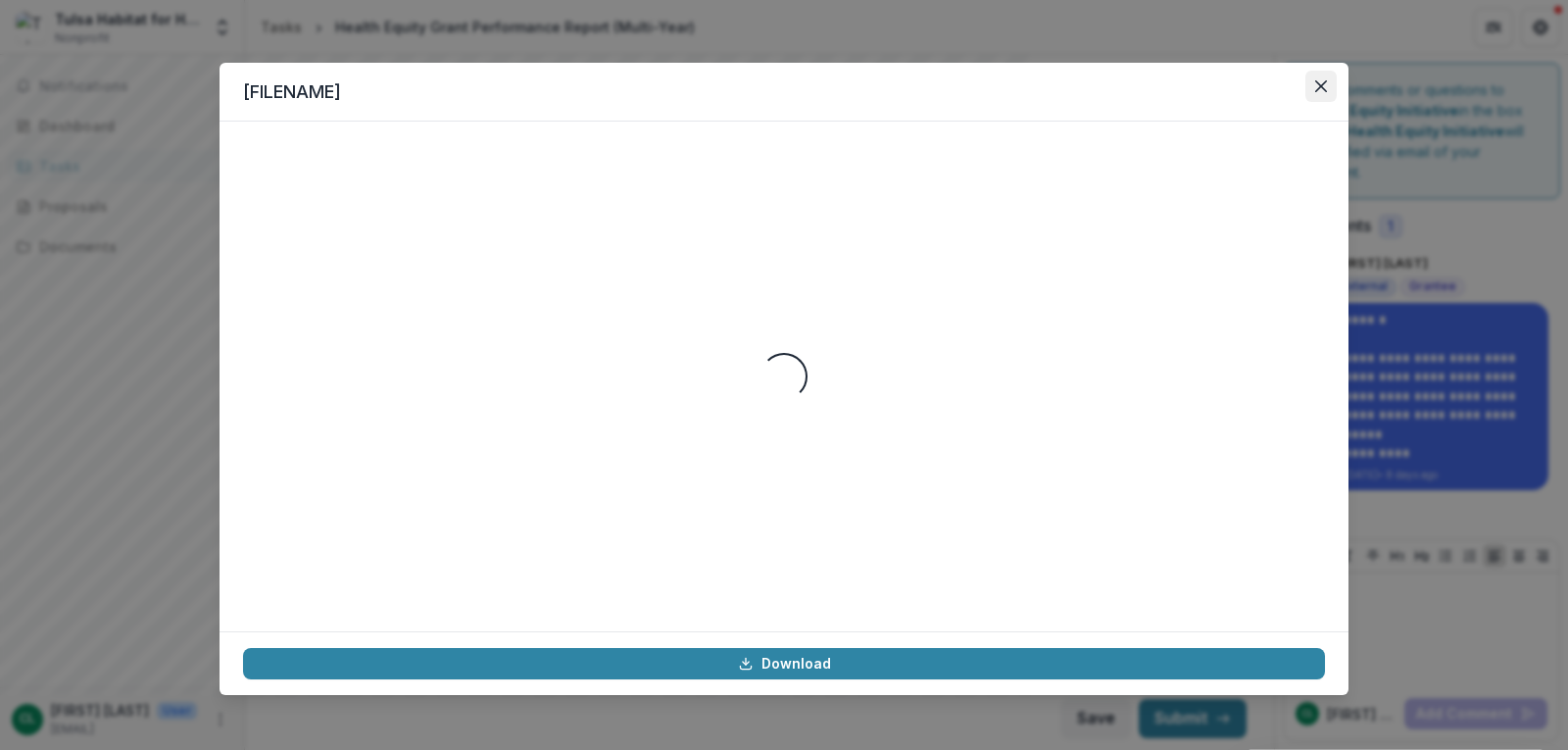 click at bounding box center [1321, 86] 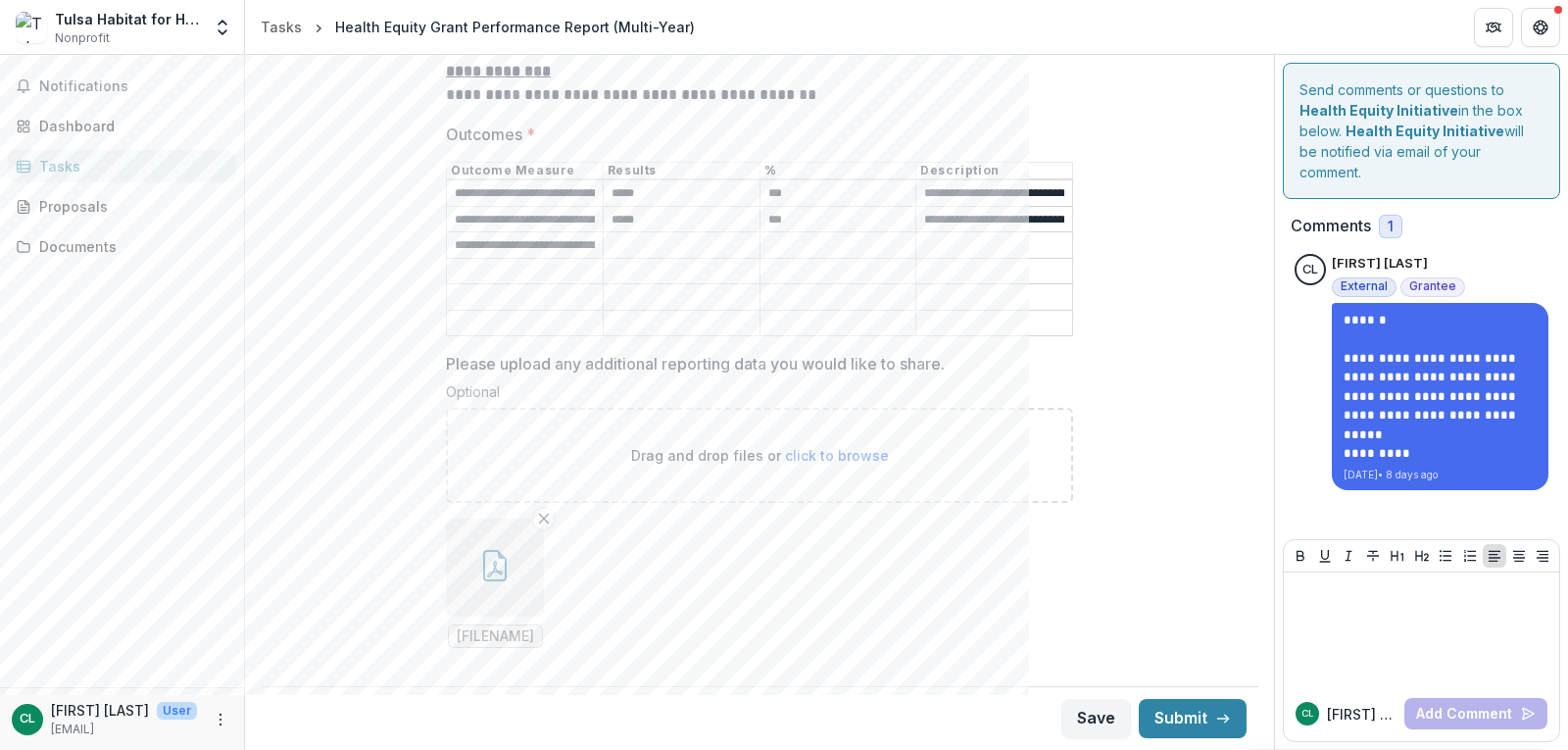 click 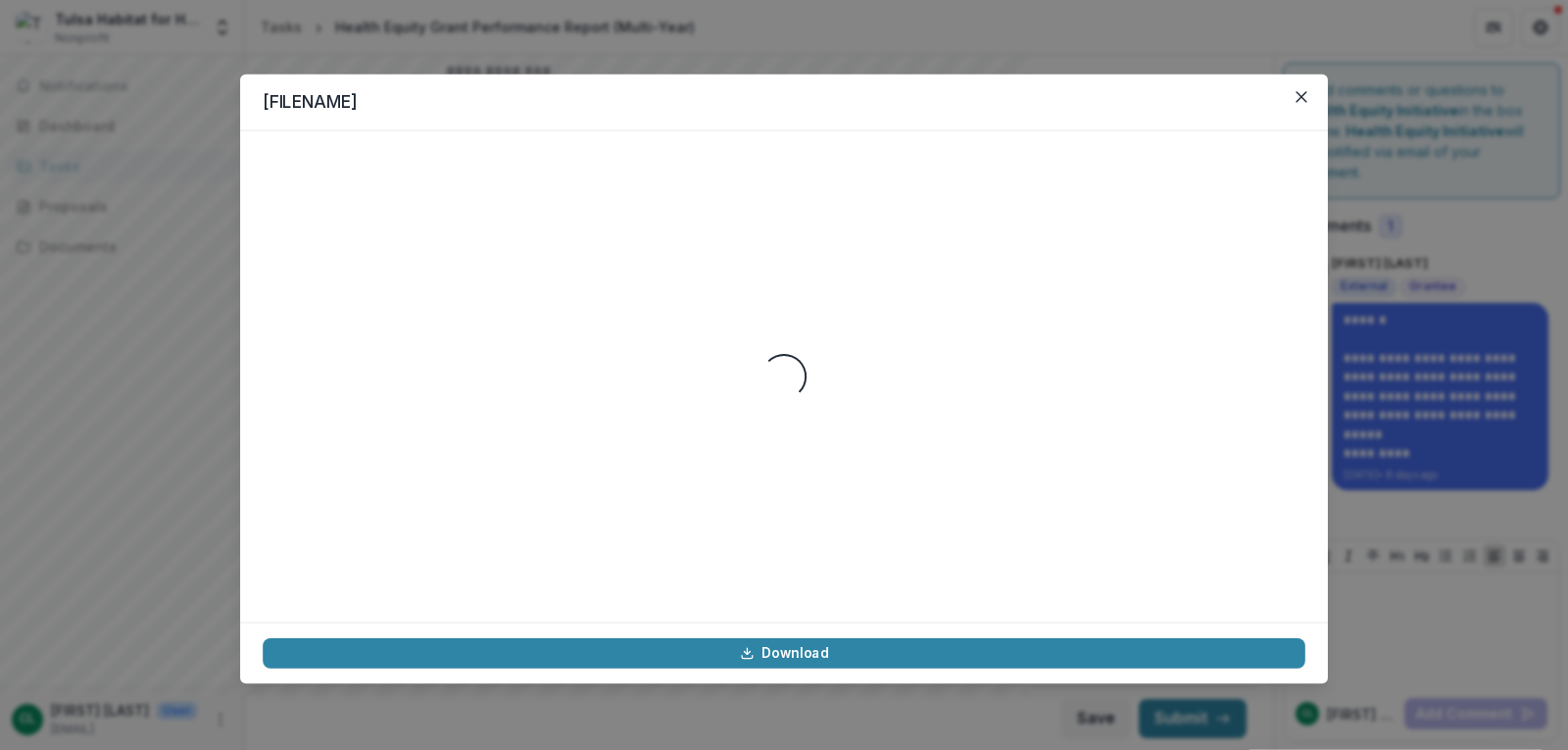 click on "Loading..." at bounding box center (784, 376) 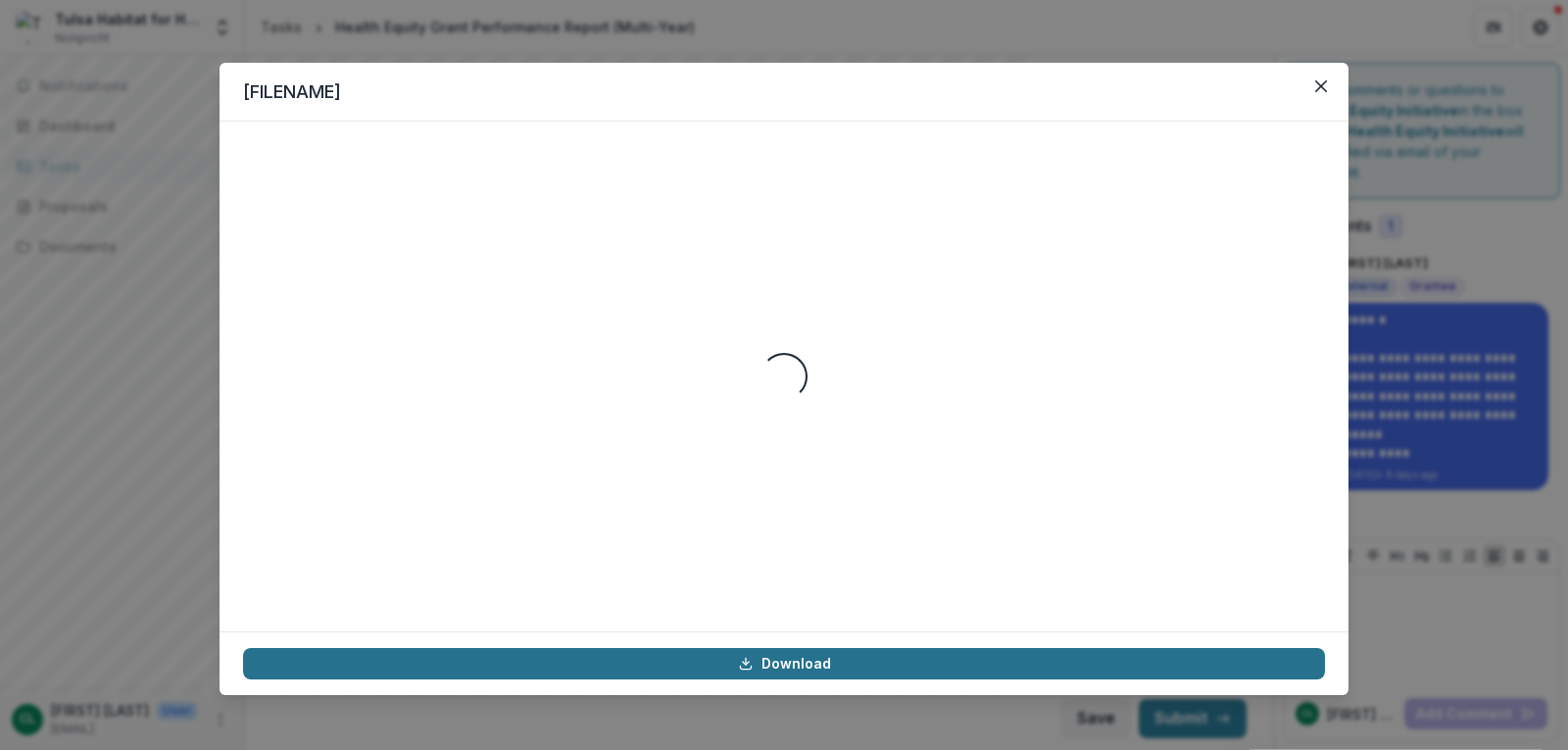 click on "Download" at bounding box center [784, 664] 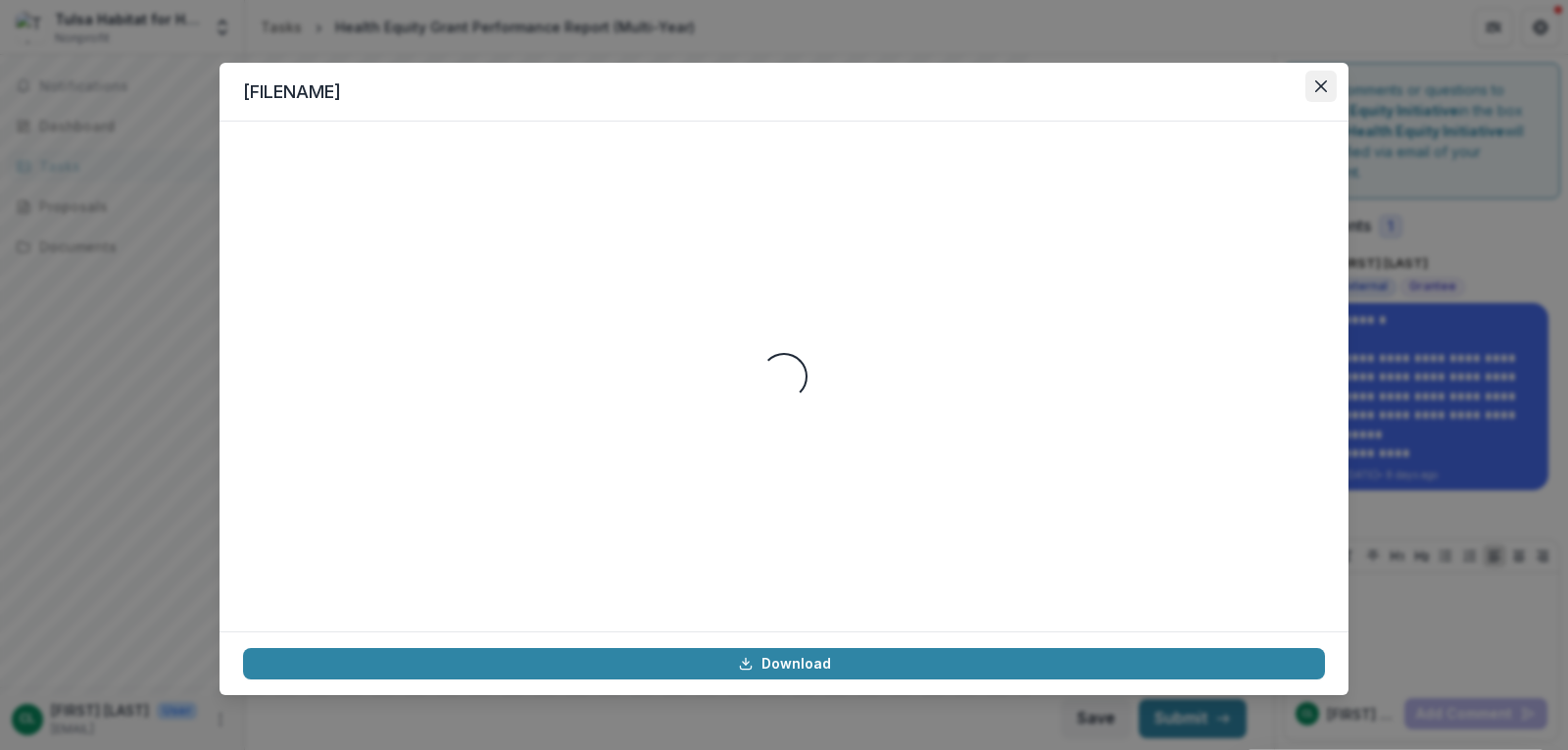 click 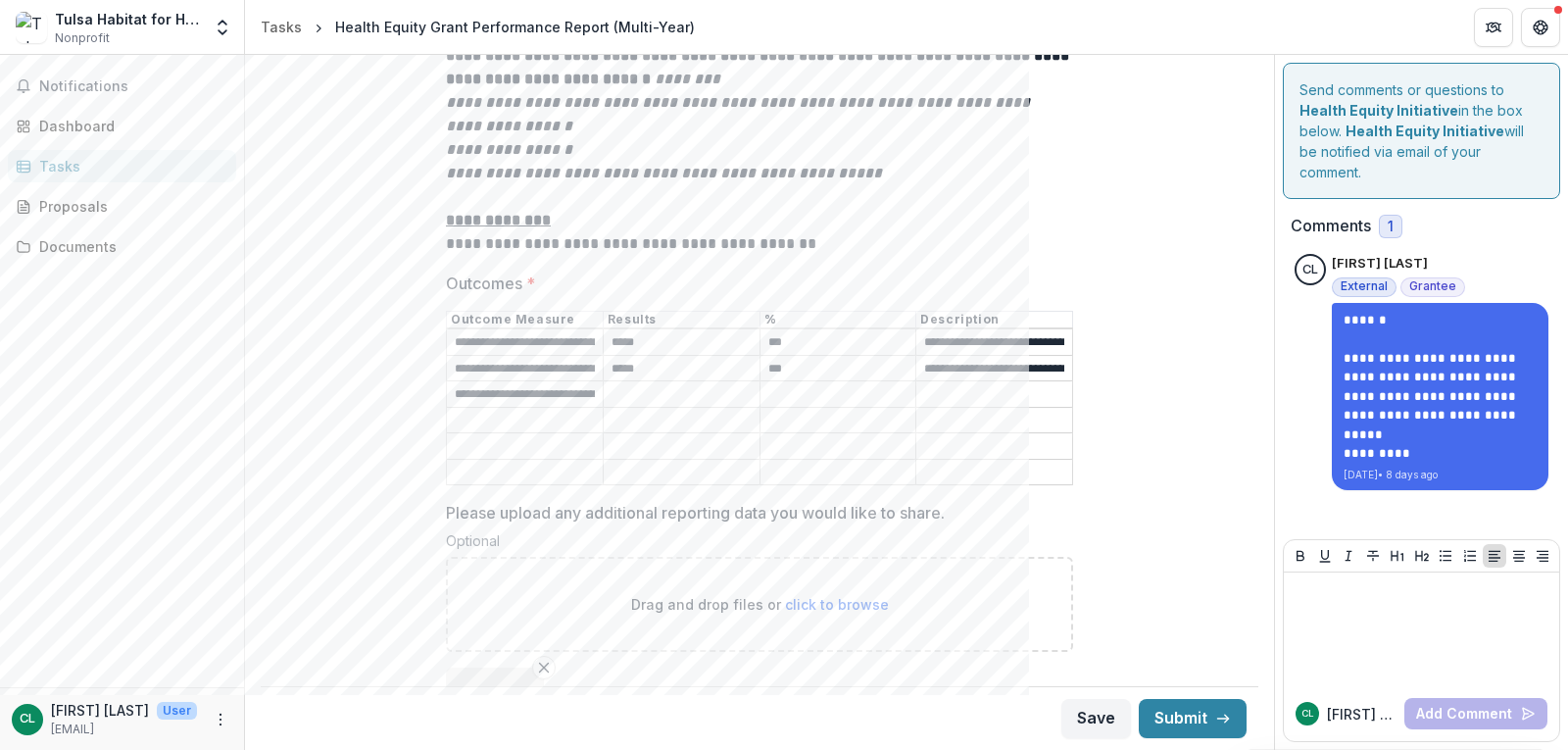 scroll, scrollTop: 3640, scrollLeft: 0, axis: vertical 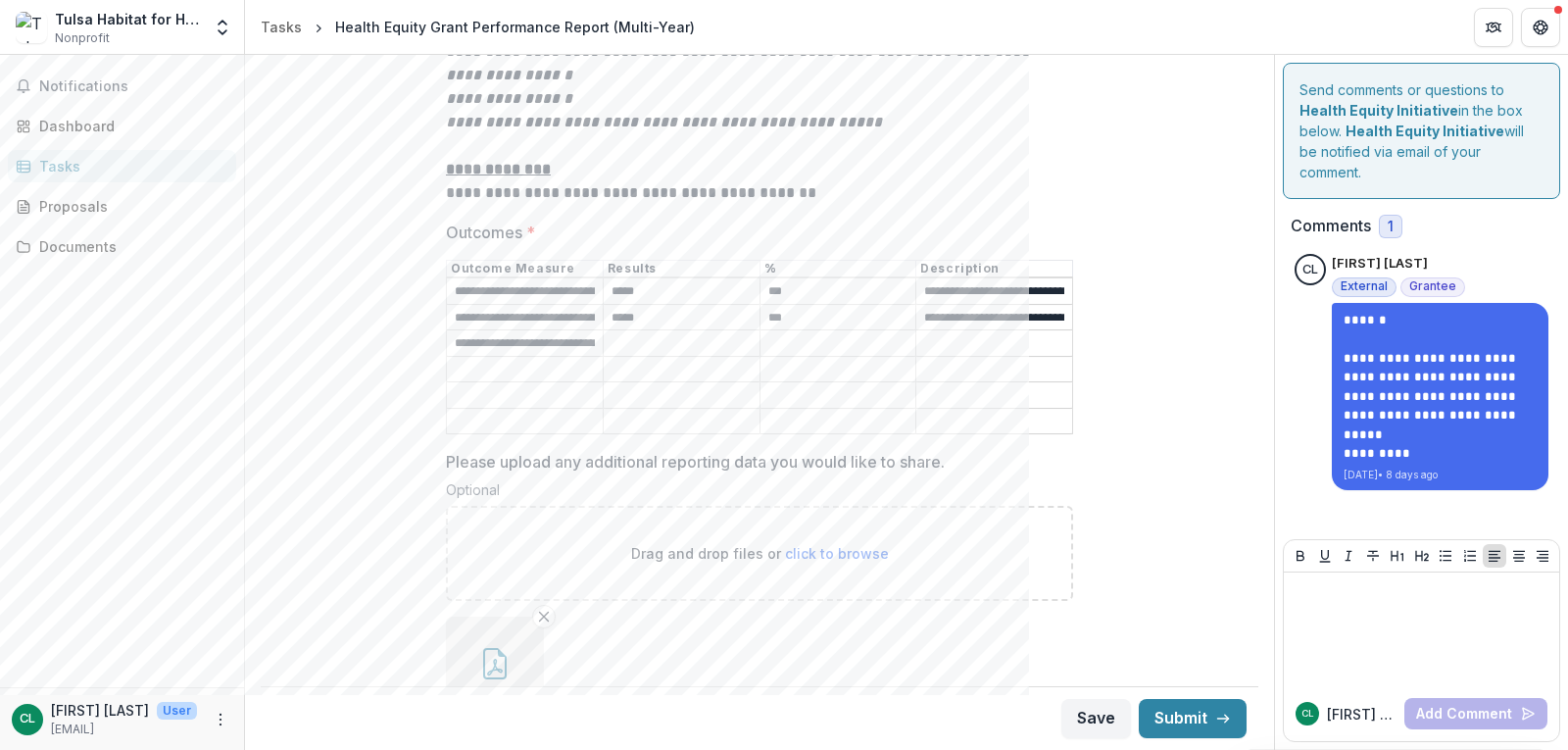 click on "Outcomes *" at bounding box center [681, 344] 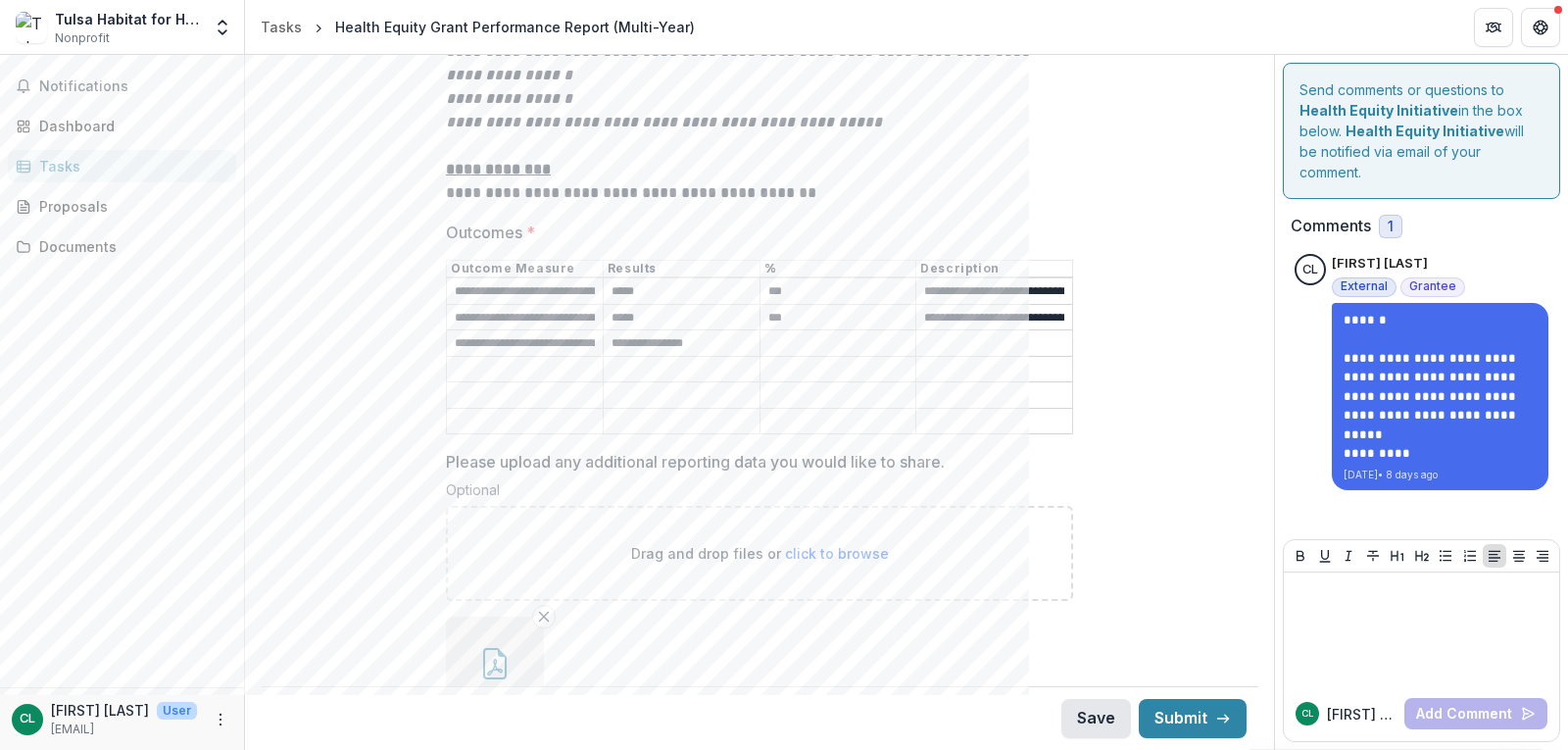 click on "Save" at bounding box center (1096, 719) 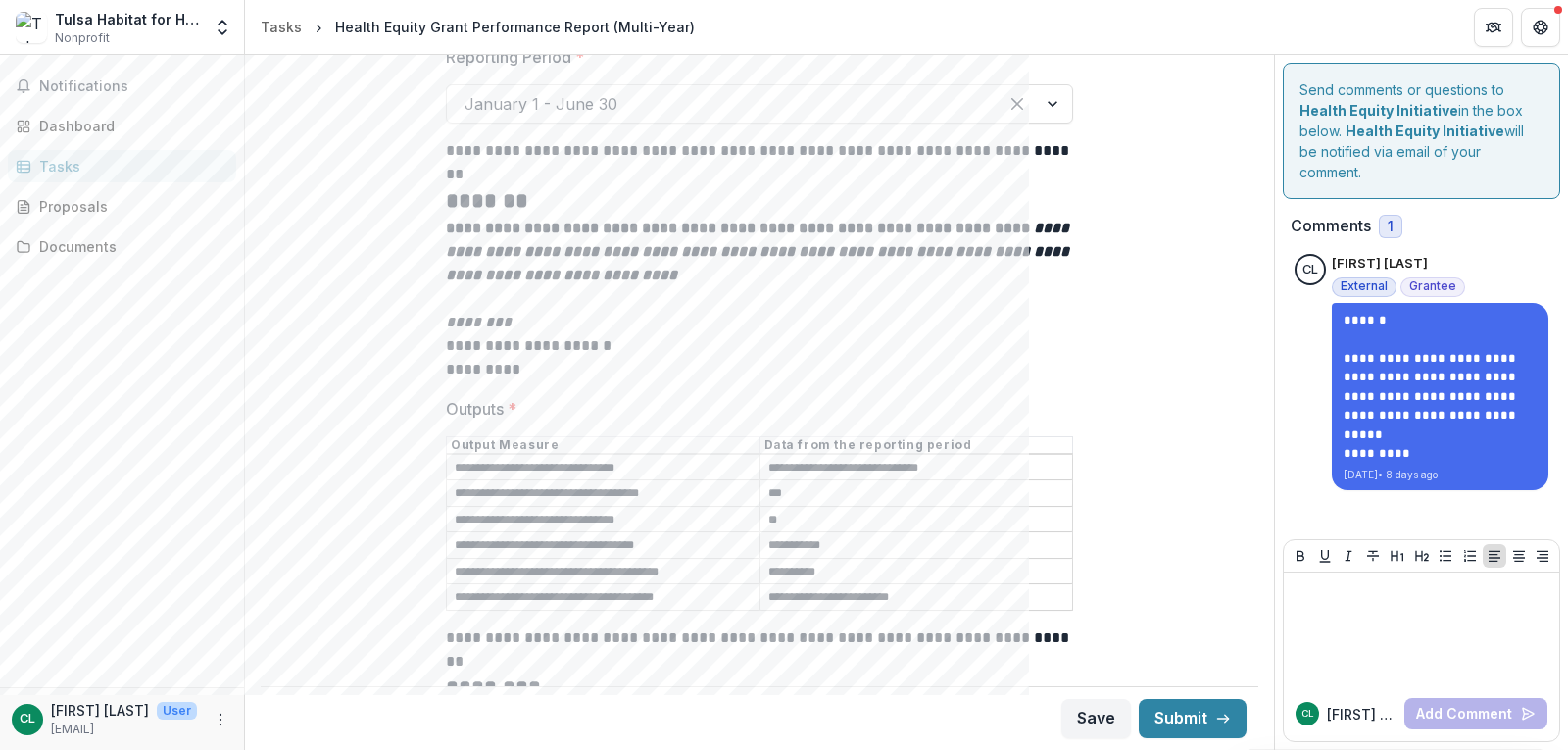 scroll, scrollTop: 2856, scrollLeft: 0, axis: vertical 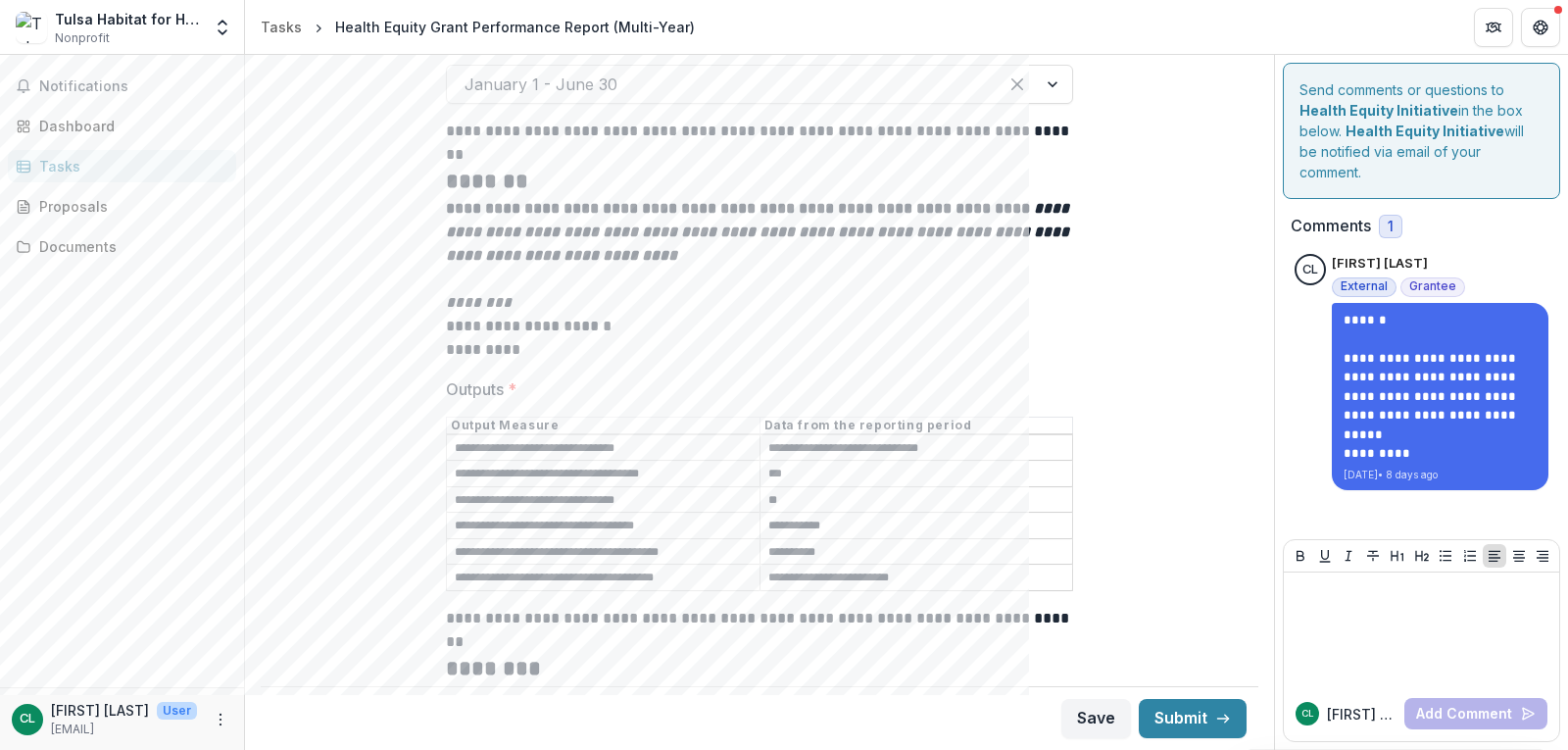 click on "**" at bounding box center [916, 500] 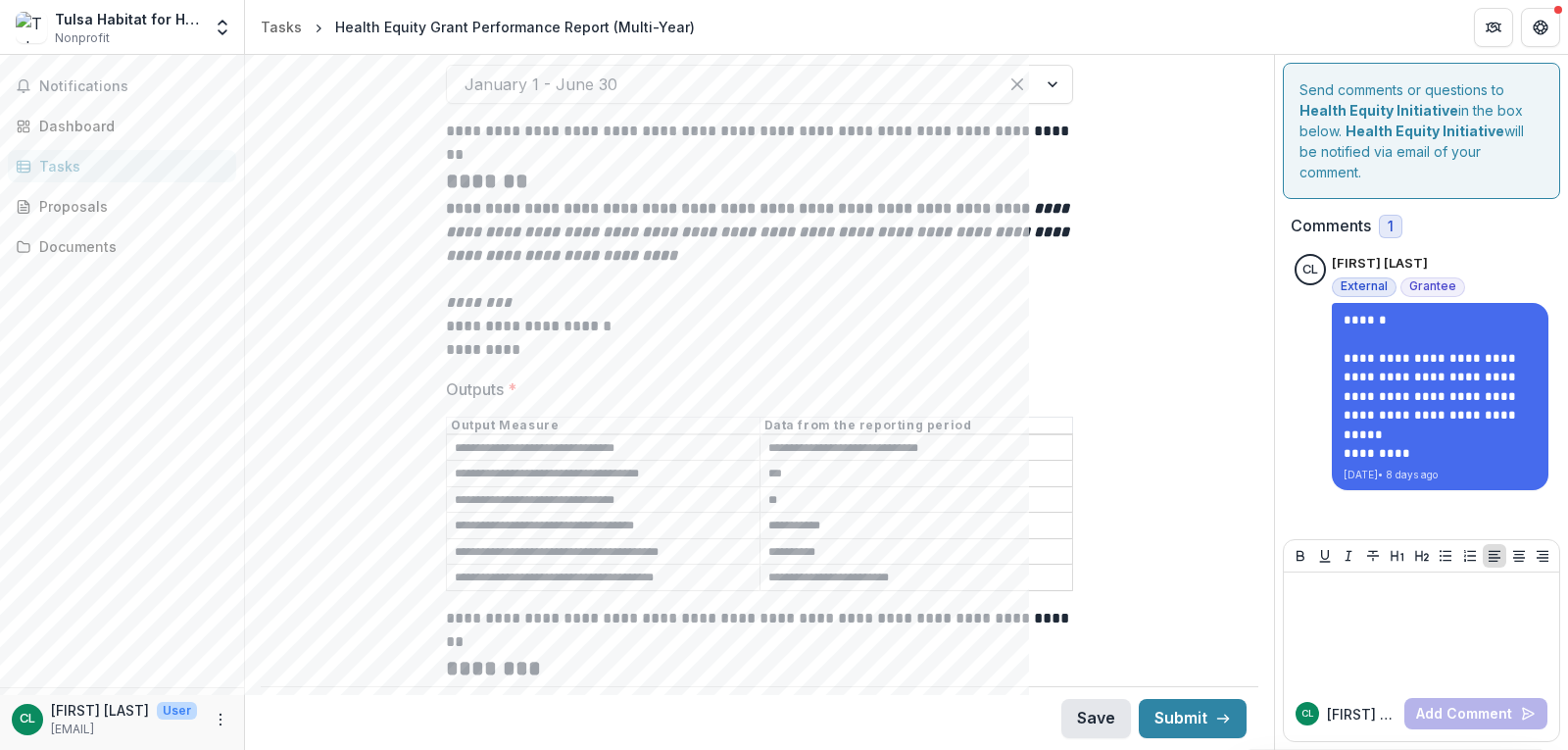type on "**" 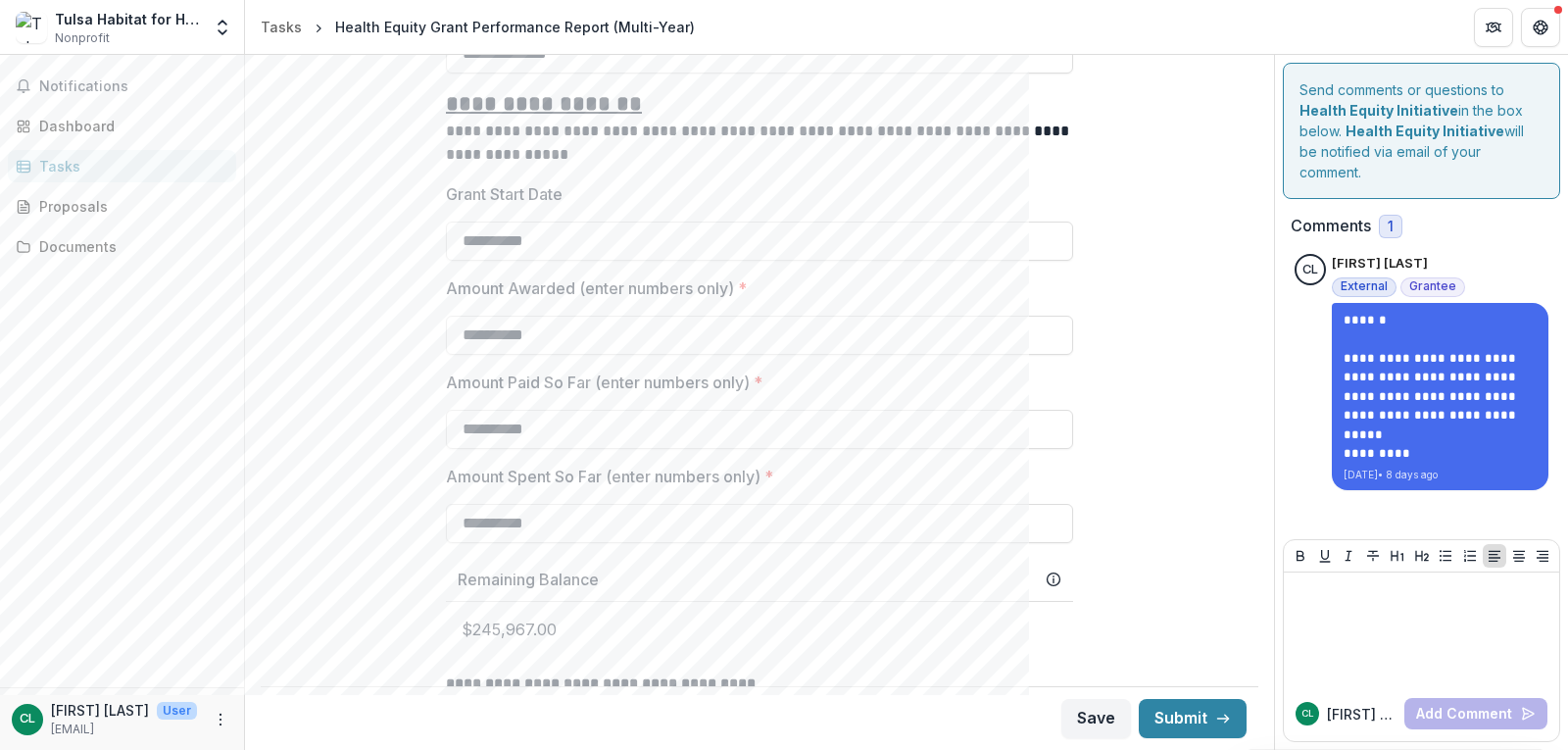 scroll, scrollTop: 797, scrollLeft: 0, axis: vertical 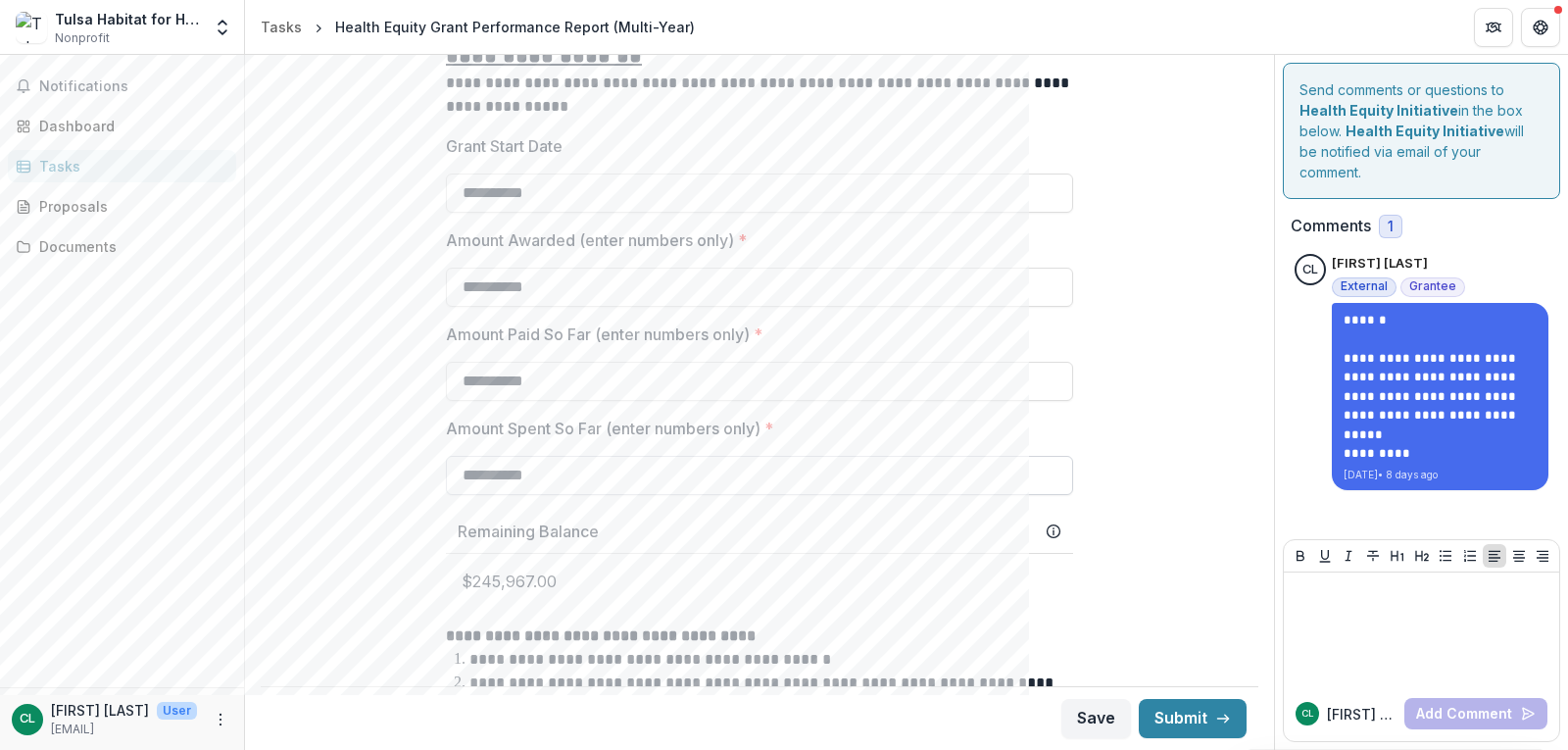 click on "**********" at bounding box center (760, 475) 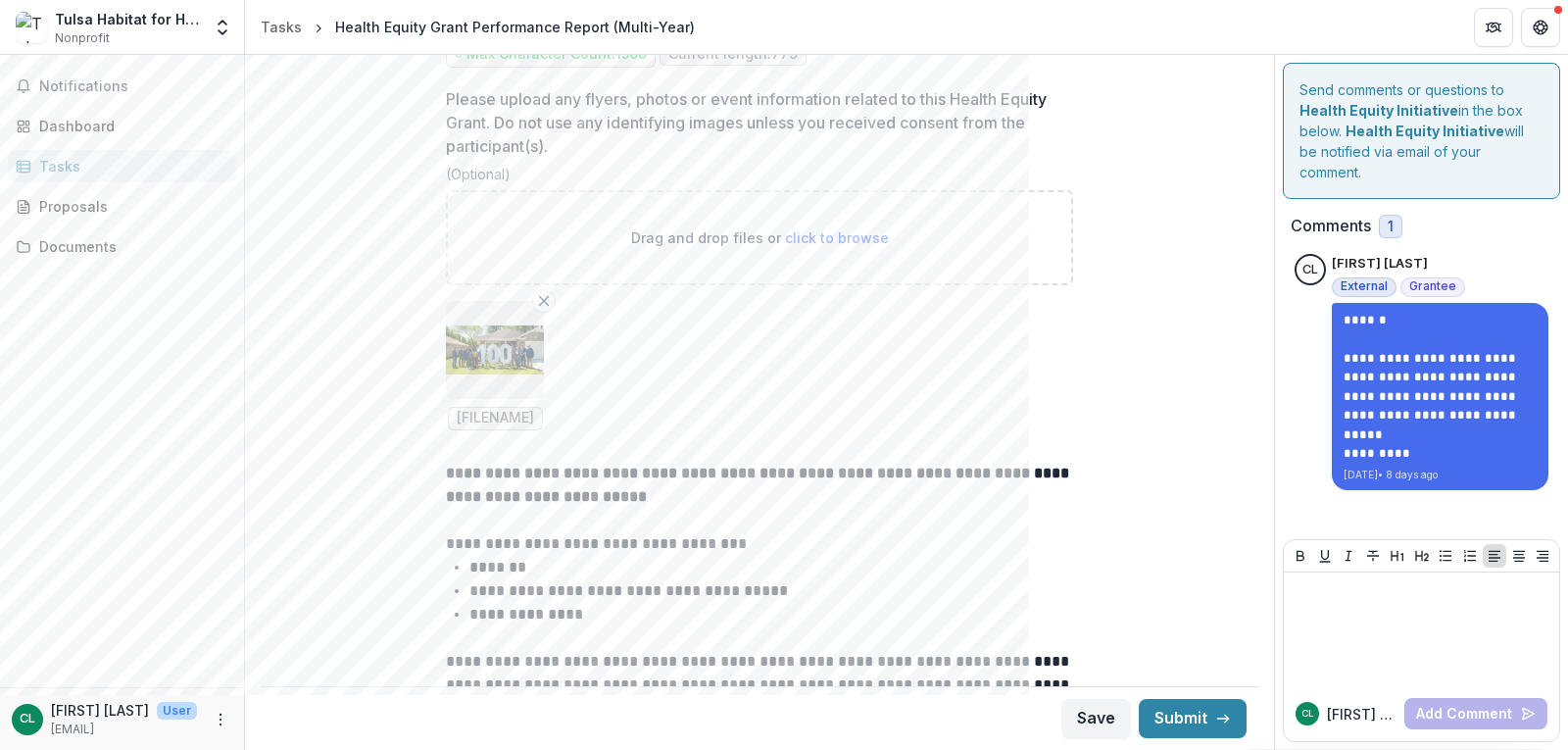 scroll, scrollTop: 6027, scrollLeft: 0, axis: vertical 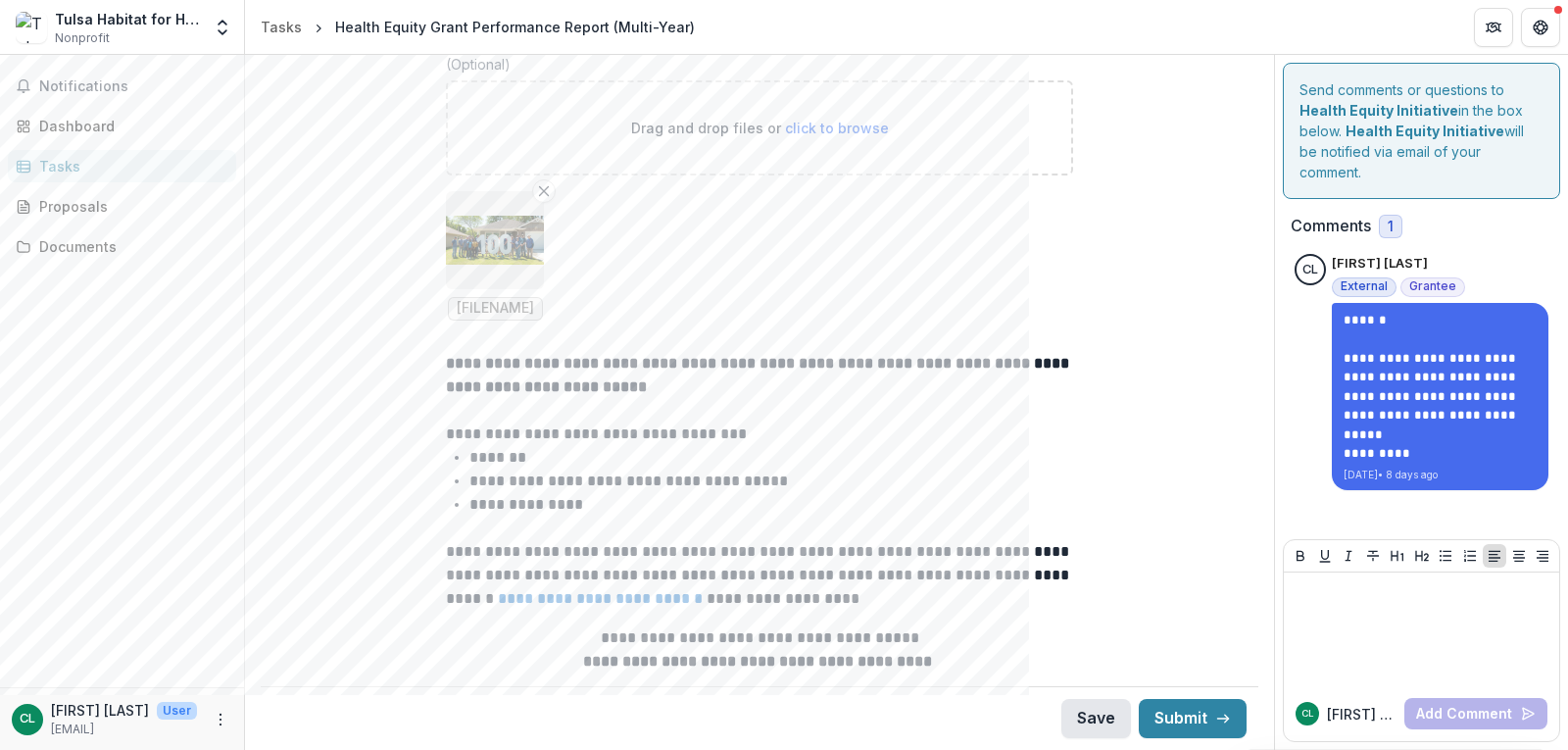 type on "**********" 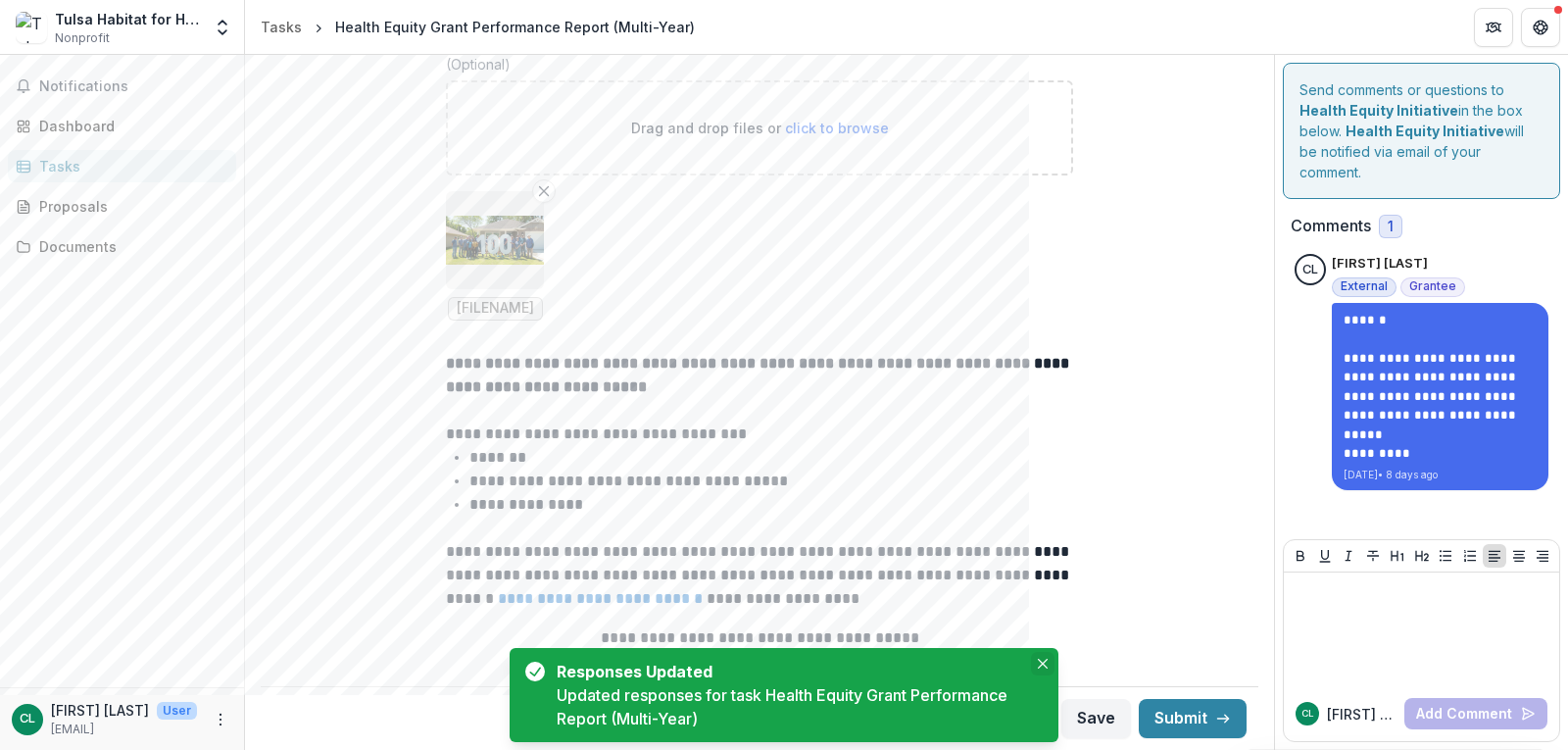 click 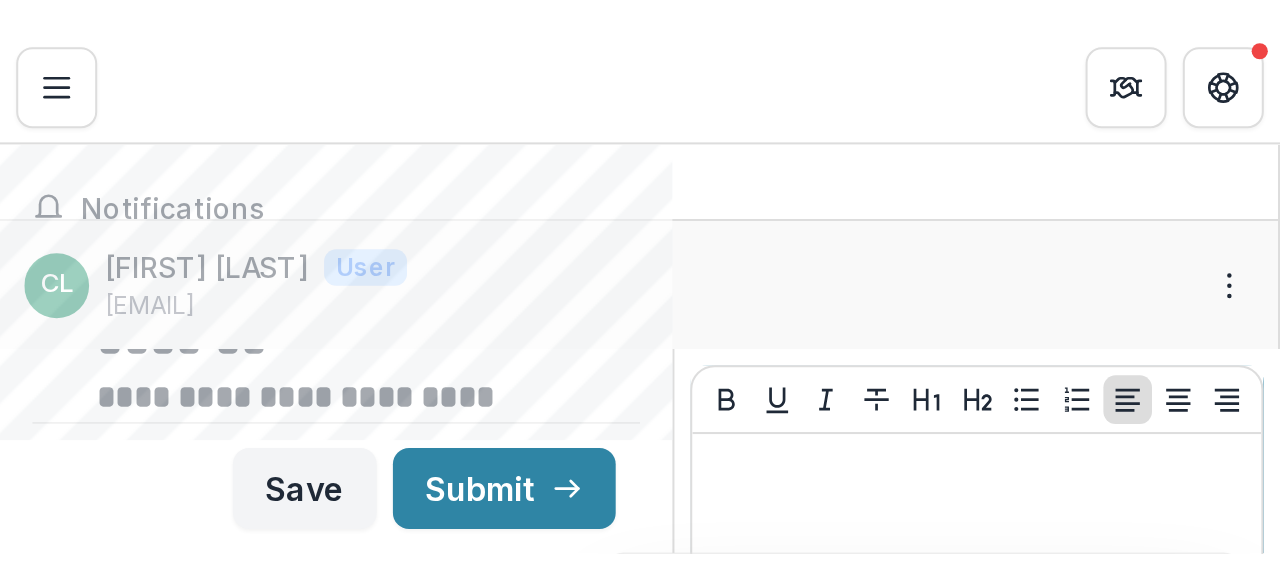 scroll, scrollTop: 3080, scrollLeft: 0, axis: vertical 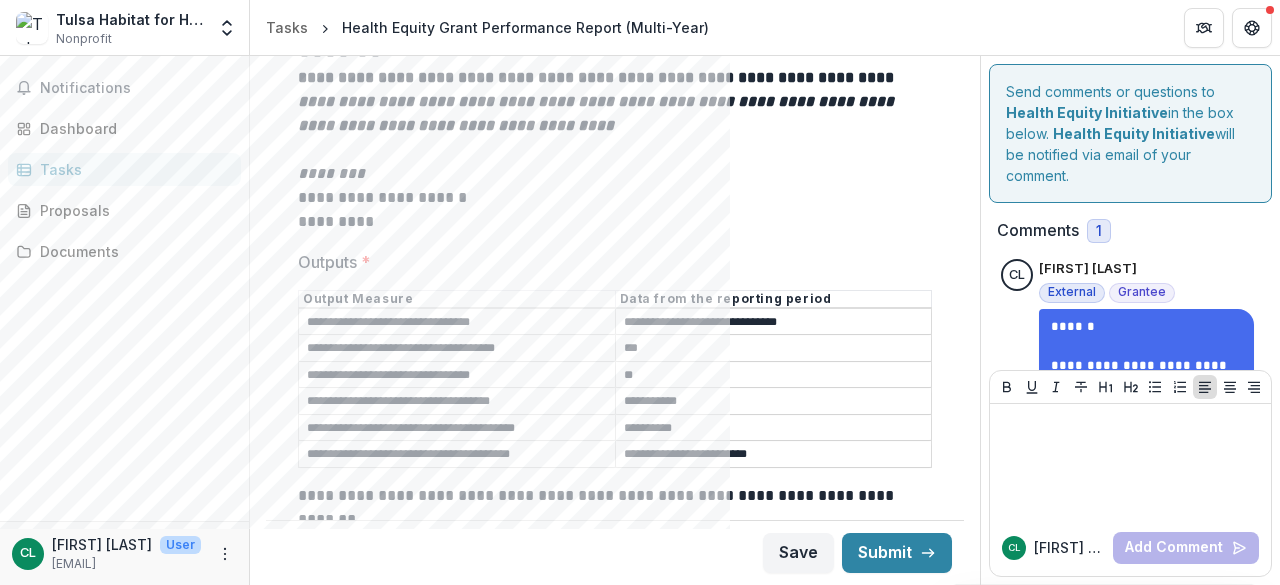 click on "**********" at bounding box center (774, 322) 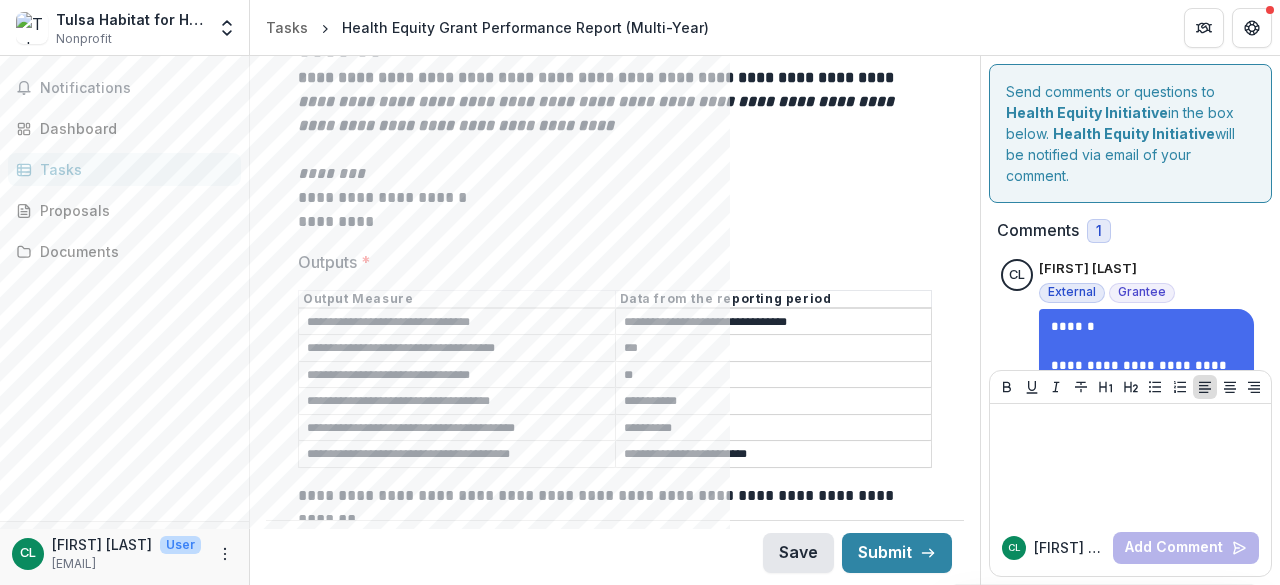 type on "**********" 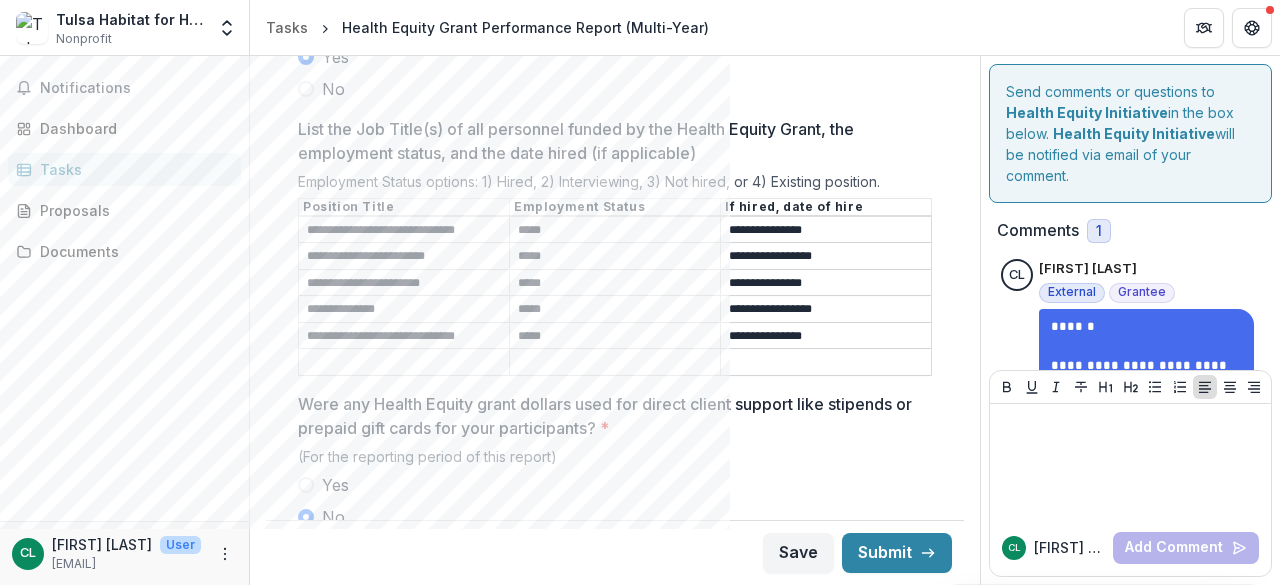 scroll, scrollTop: 2180, scrollLeft: 0, axis: vertical 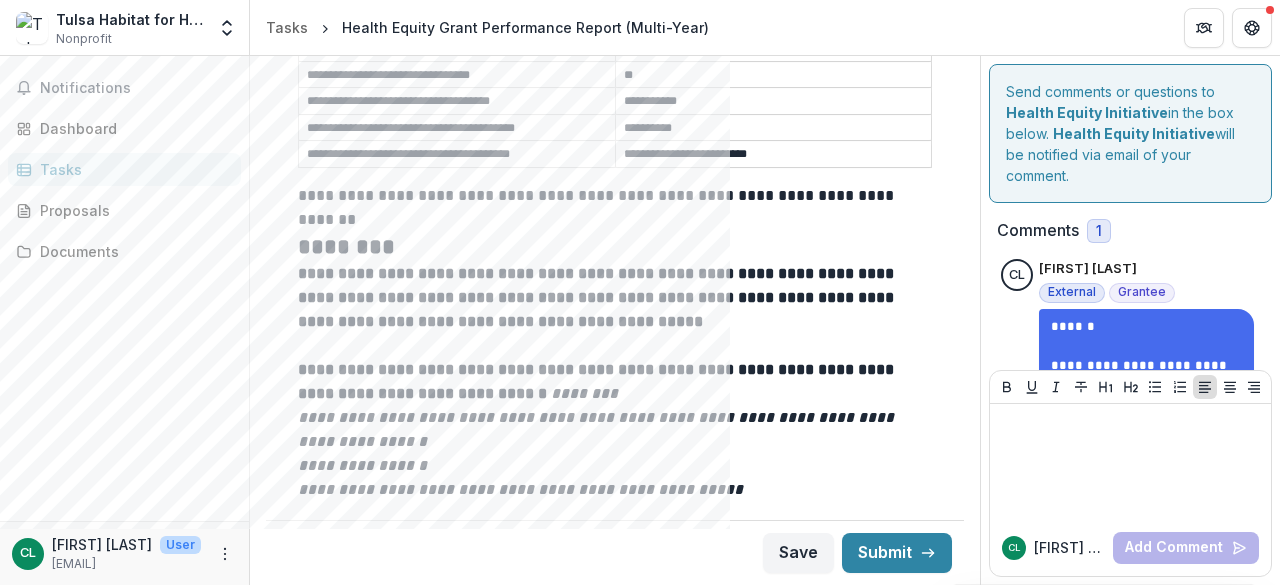 click on "**********" at bounding box center [774, 155] 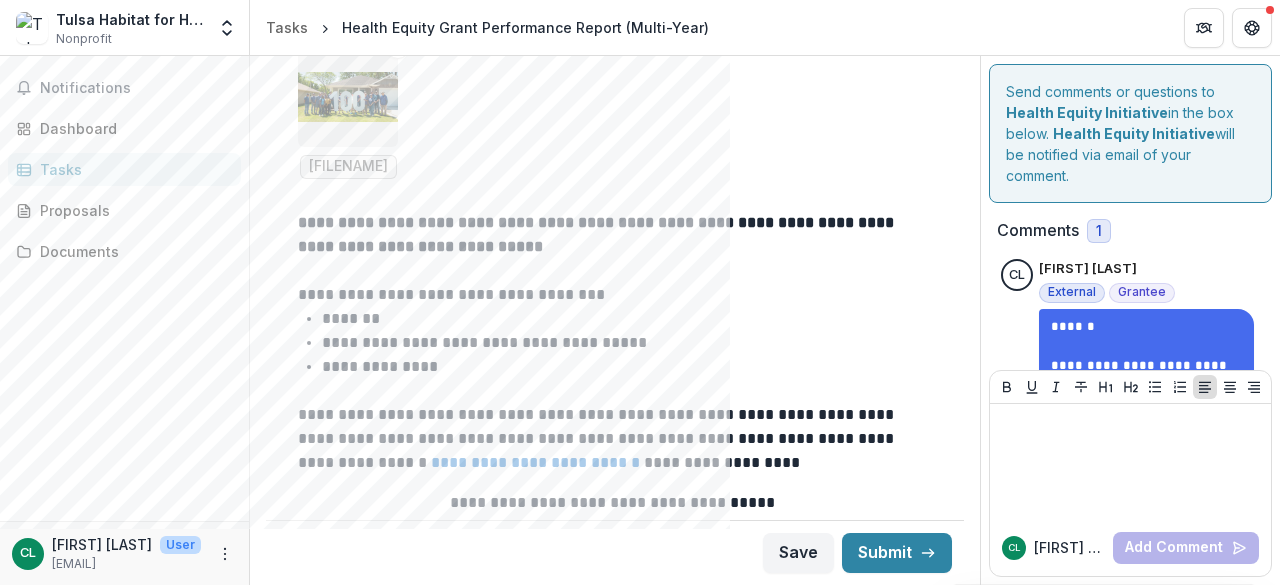 scroll, scrollTop: 6345, scrollLeft: 0, axis: vertical 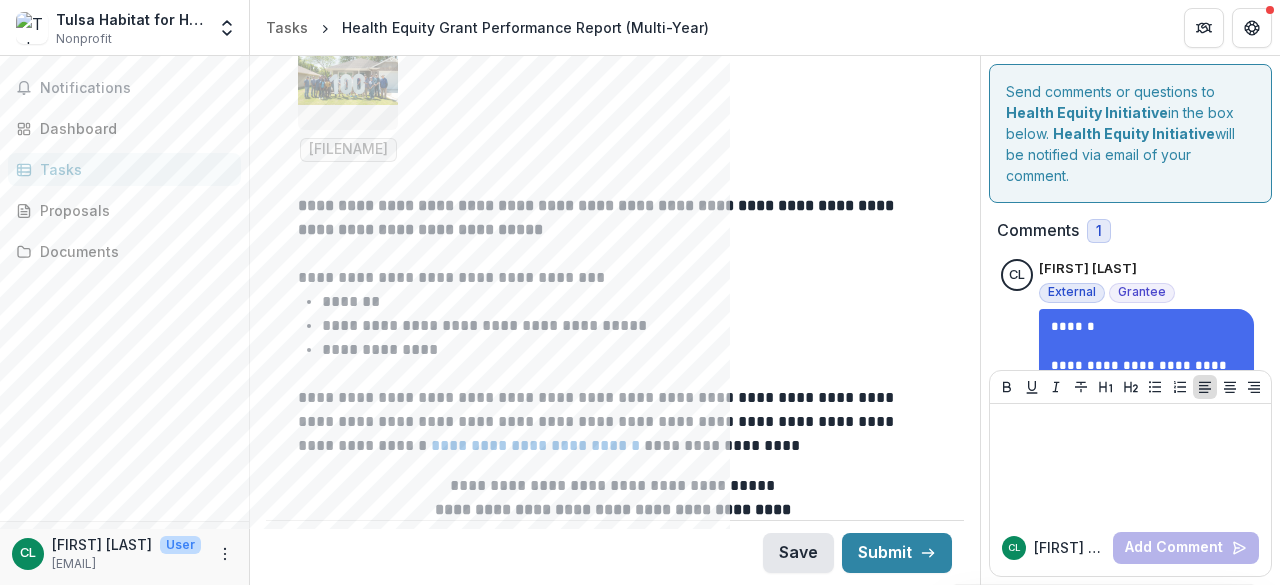 click on "Save" at bounding box center (798, 553) 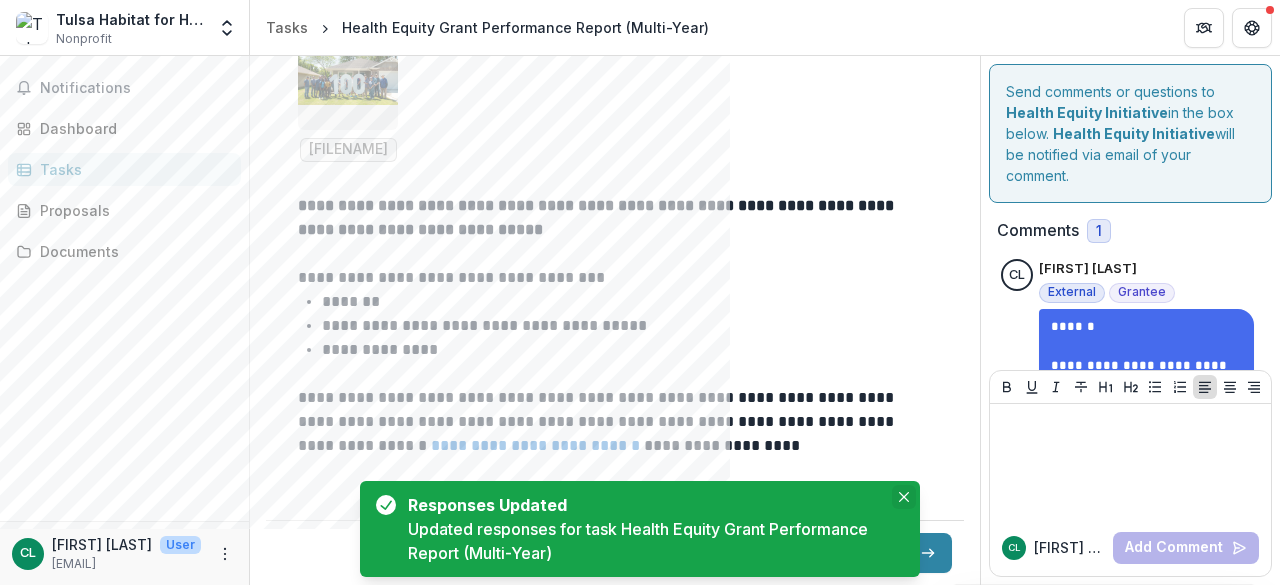 click 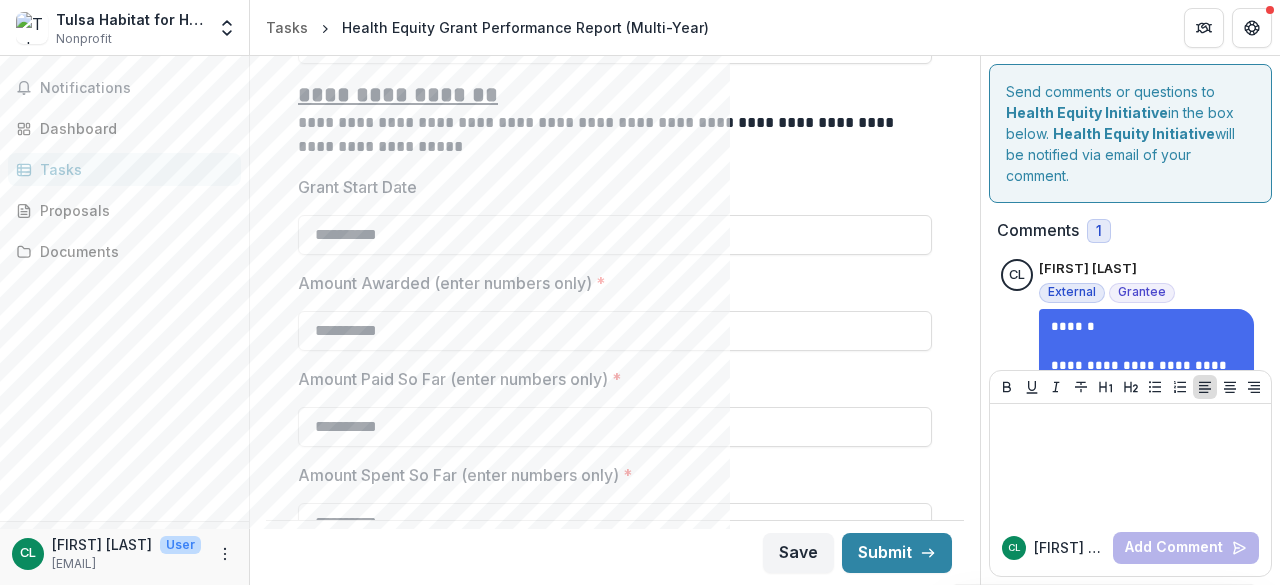 scroll, scrollTop: 0, scrollLeft: 0, axis: both 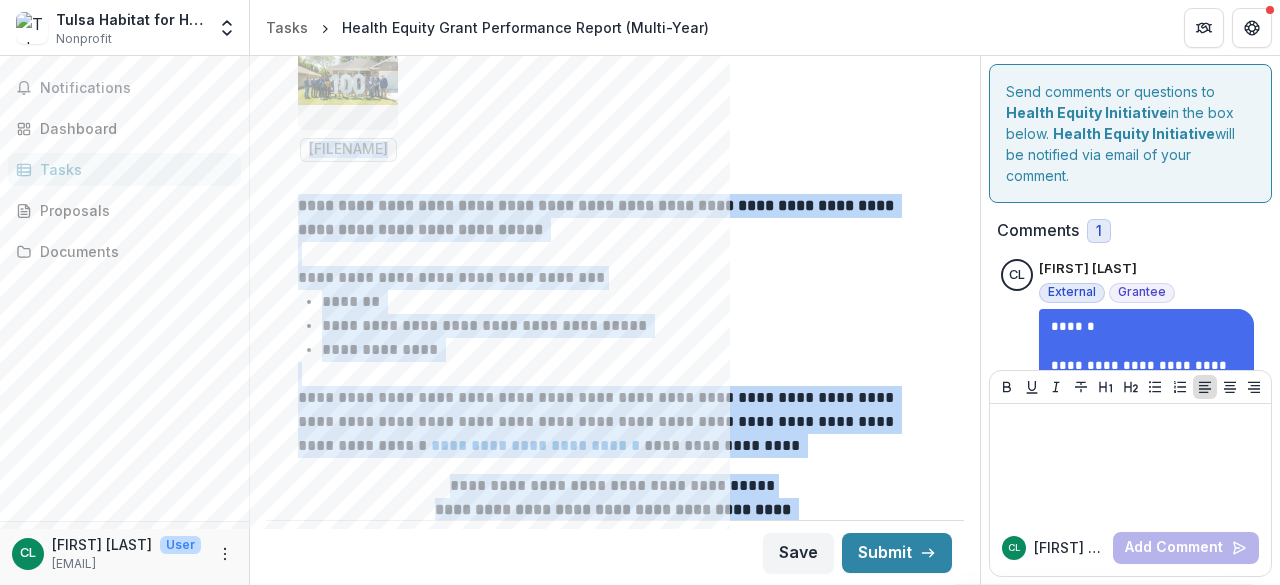 drag, startPoint x: 271, startPoint y: 81, endPoint x: 567, endPoint y: 616, distance: 611.42535 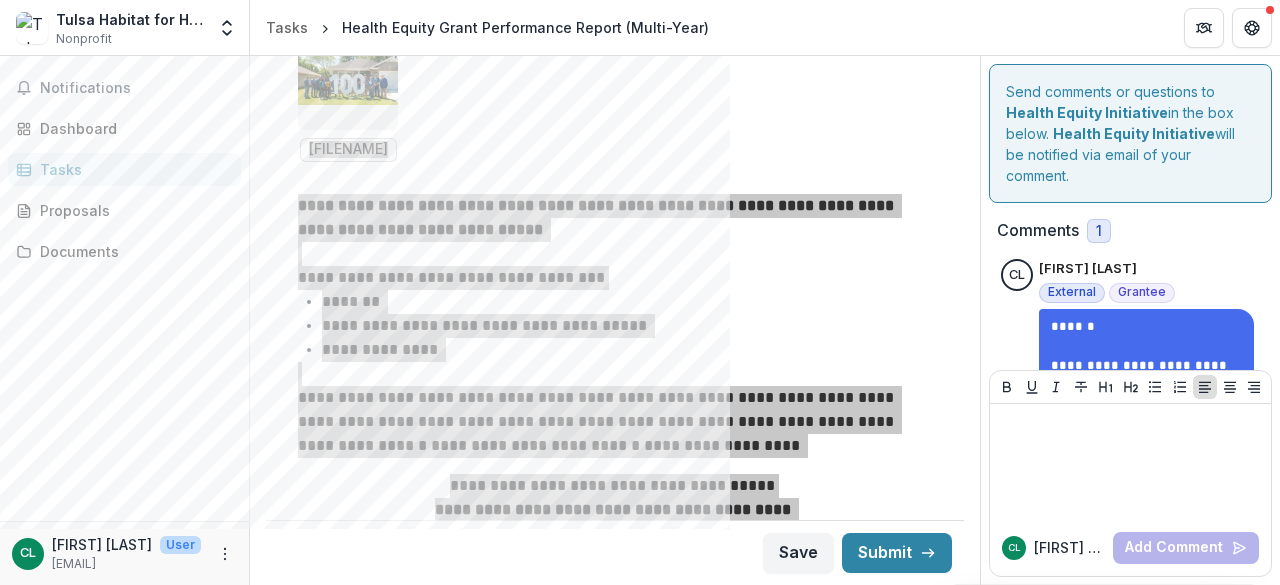 scroll, scrollTop: 6345, scrollLeft: 0, axis: vertical 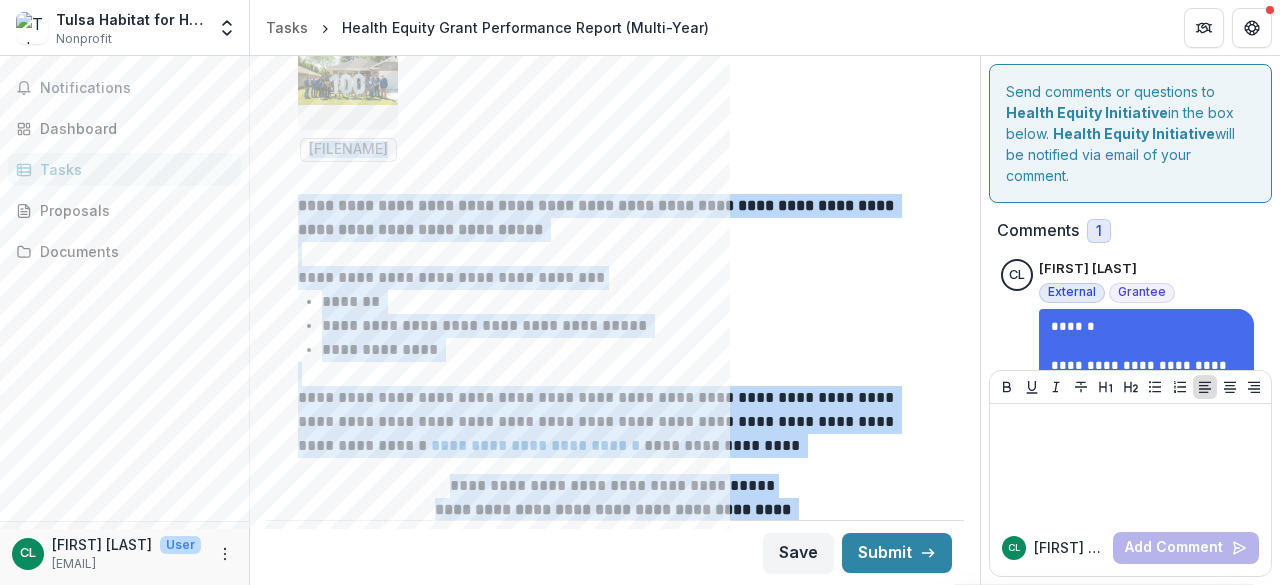 click on "**********" at bounding box center (624, 350) 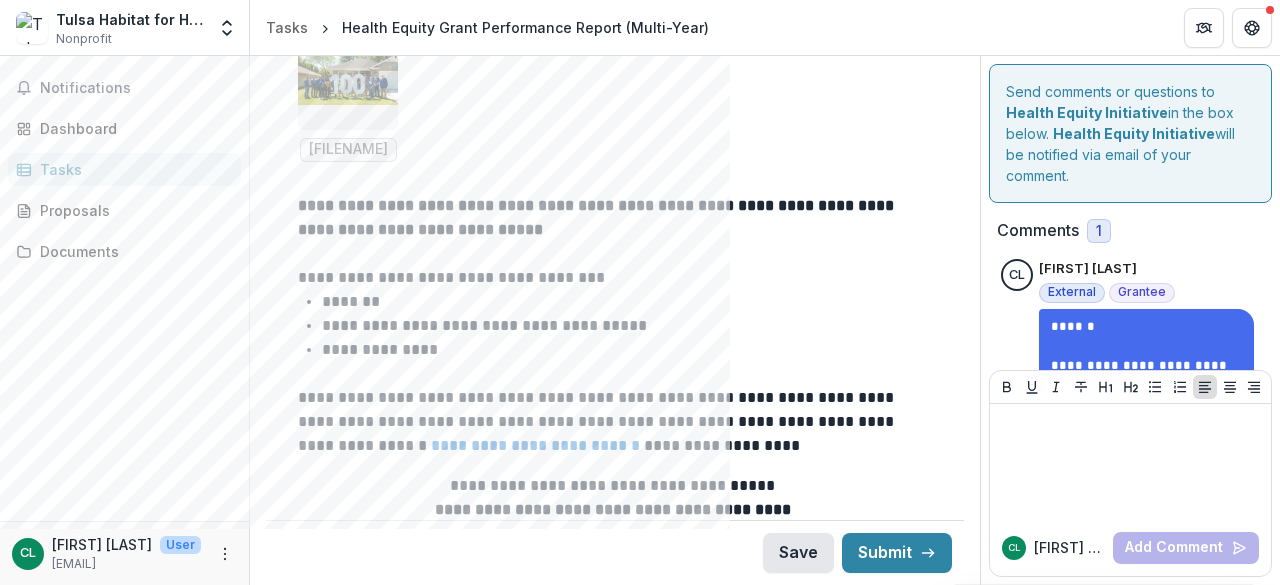 click on "Save" at bounding box center [798, 553] 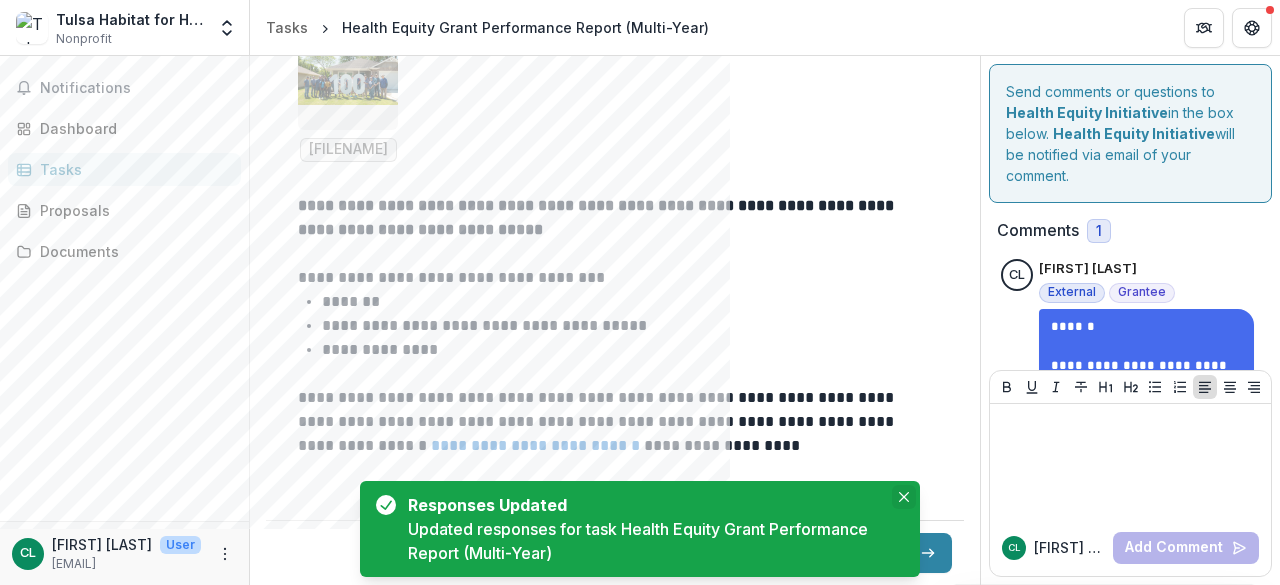 click 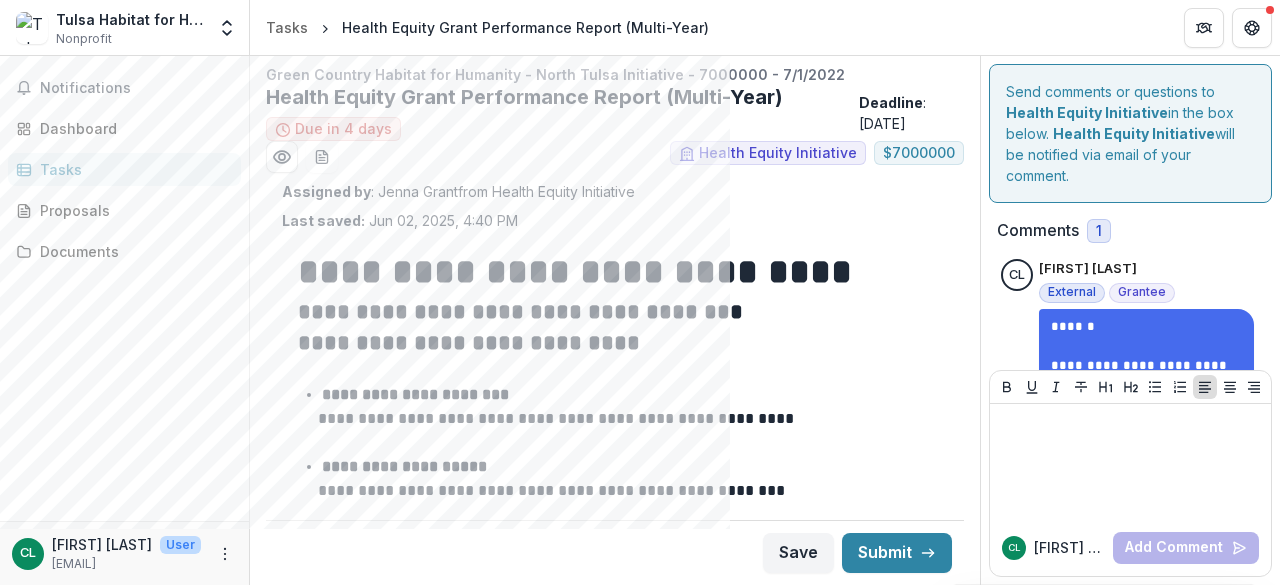 scroll, scrollTop: 0, scrollLeft: 0, axis: both 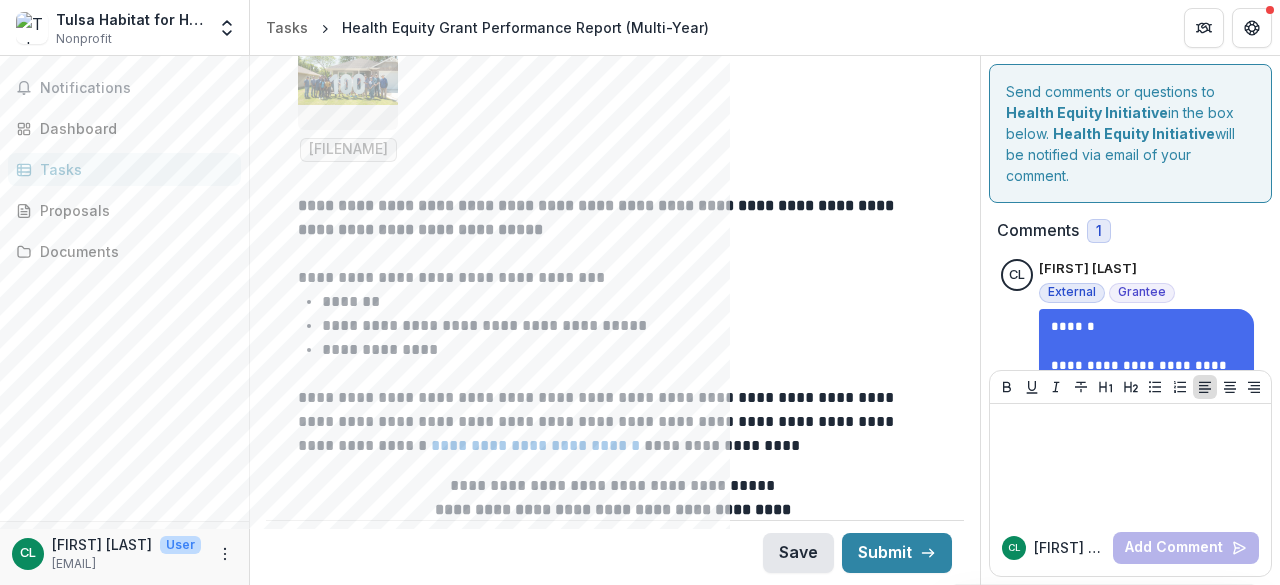 click on "Save" at bounding box center (798, 553) 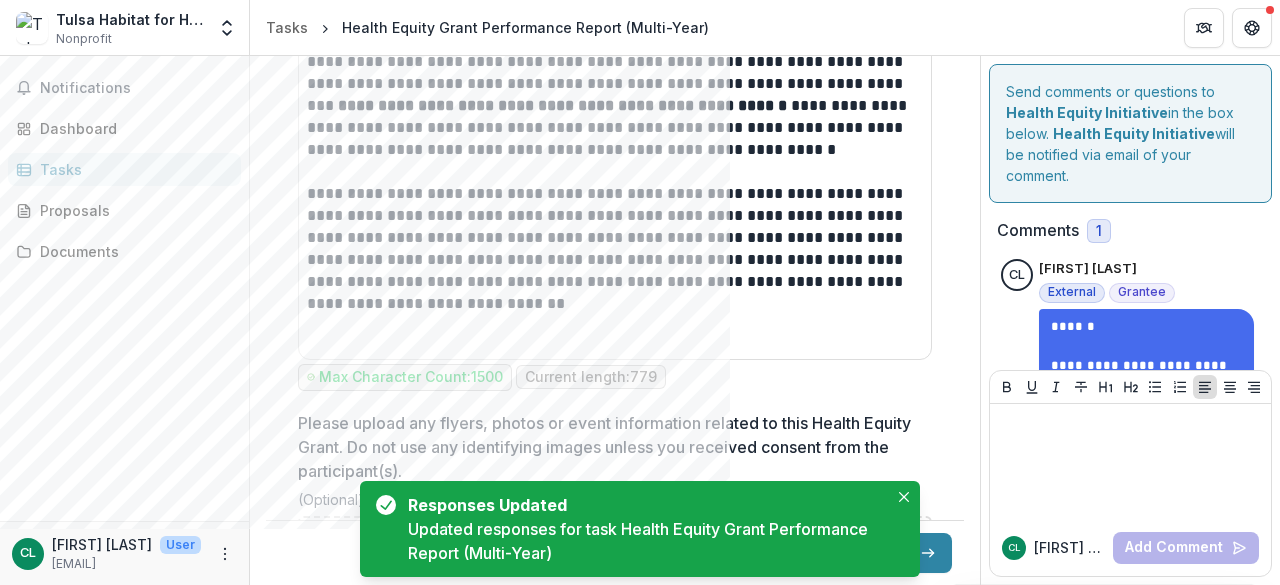 scroll, scrollTop: 5745, scrollLeft: 0, axis: vertical 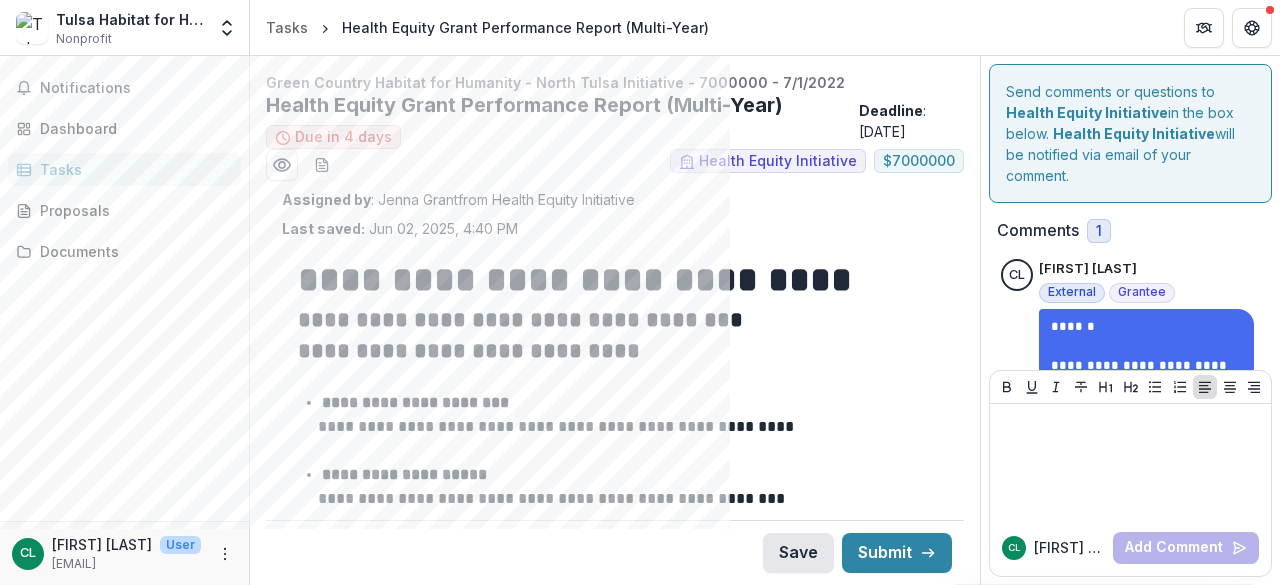 click on "Save" at bounding box center [798, 553] 